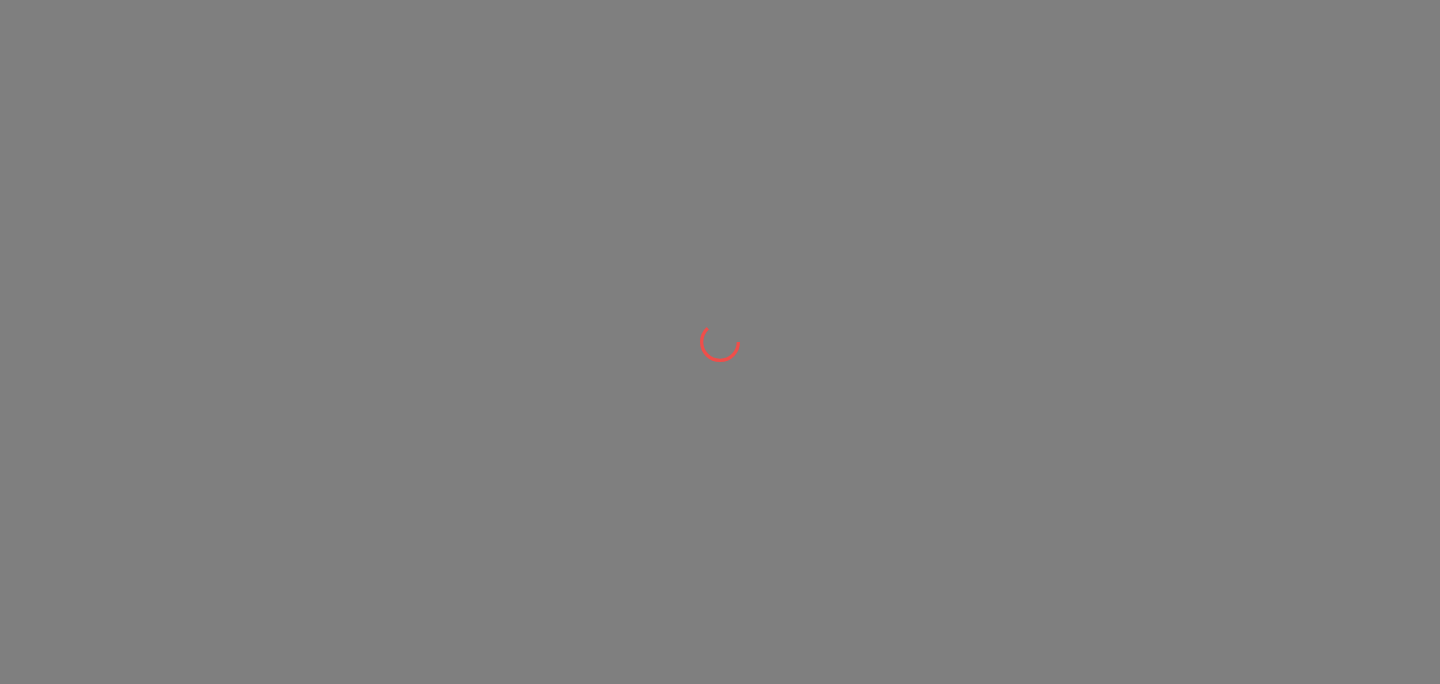 scroll, scrollTop: 0, scrollLeft: 0, axis: both 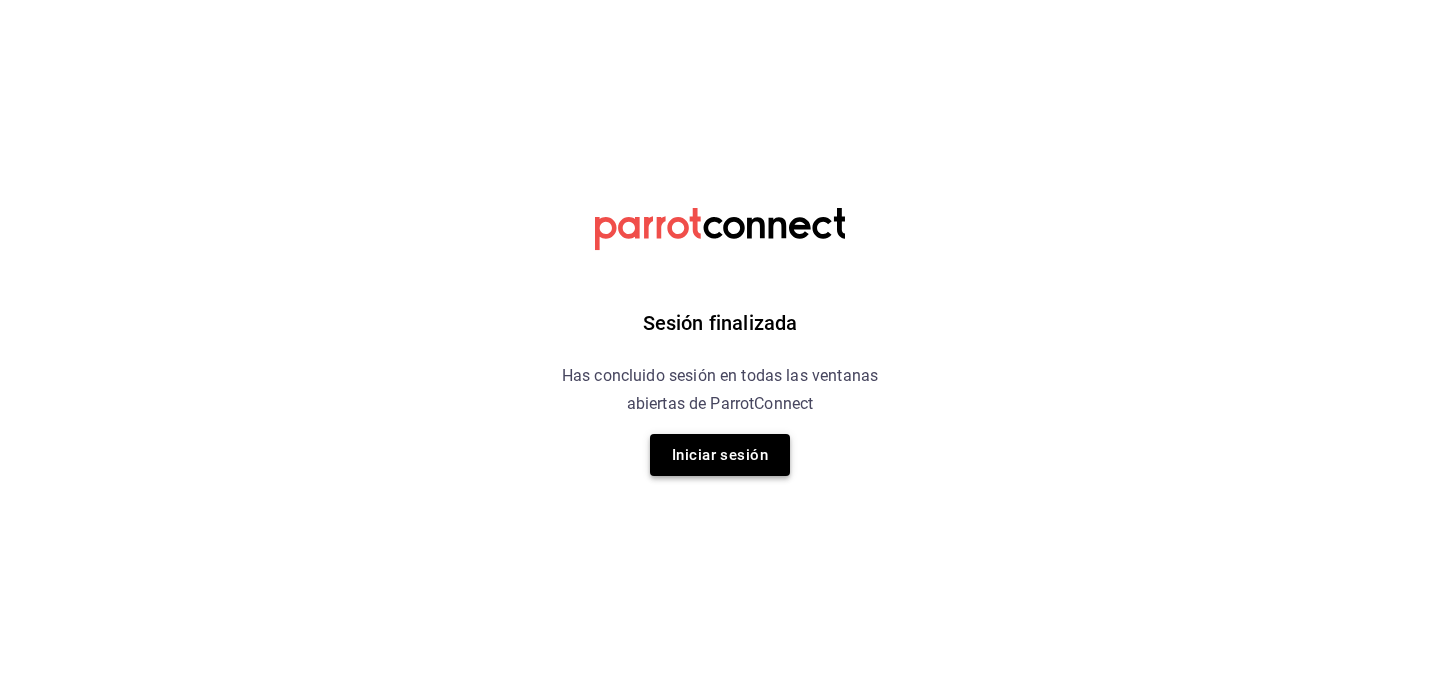 click on "Iniciar sesión" at bounding box center [720, 455] 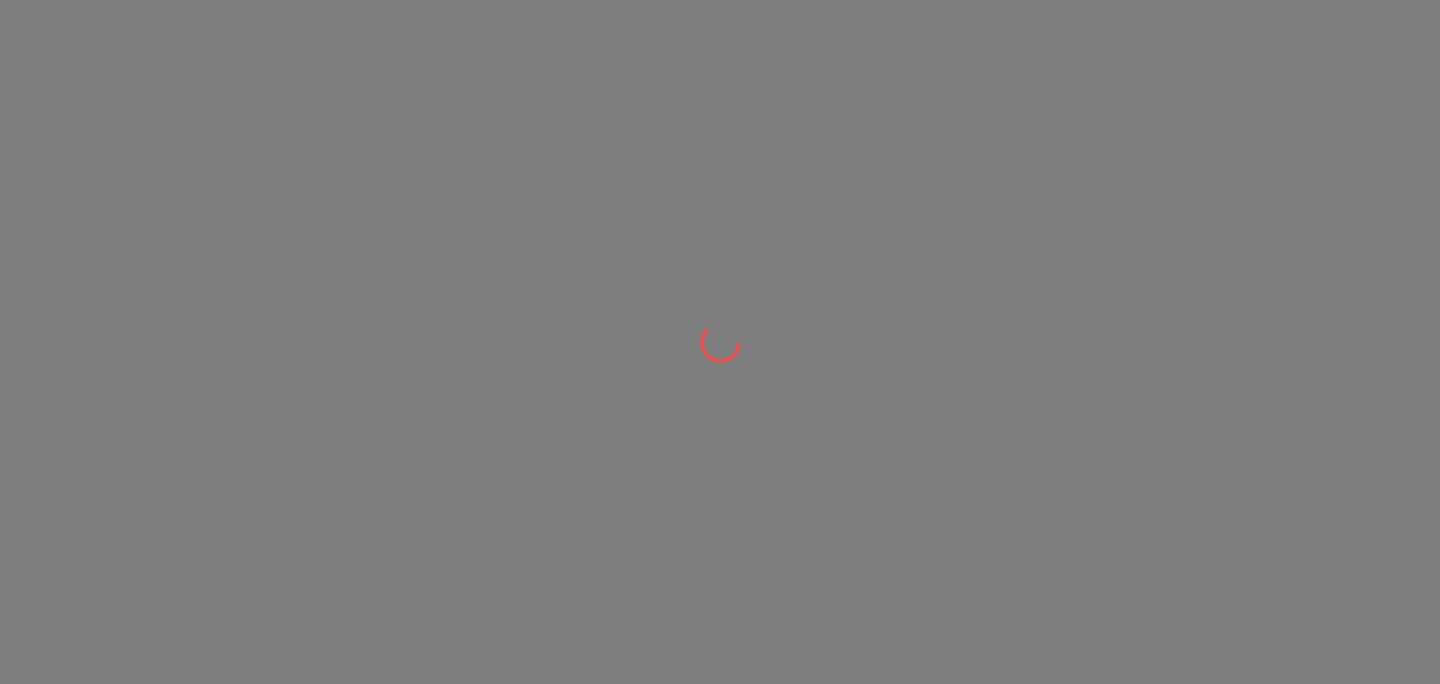 scroll, scrollTop: 0, scrollLeft: 0, axis: both 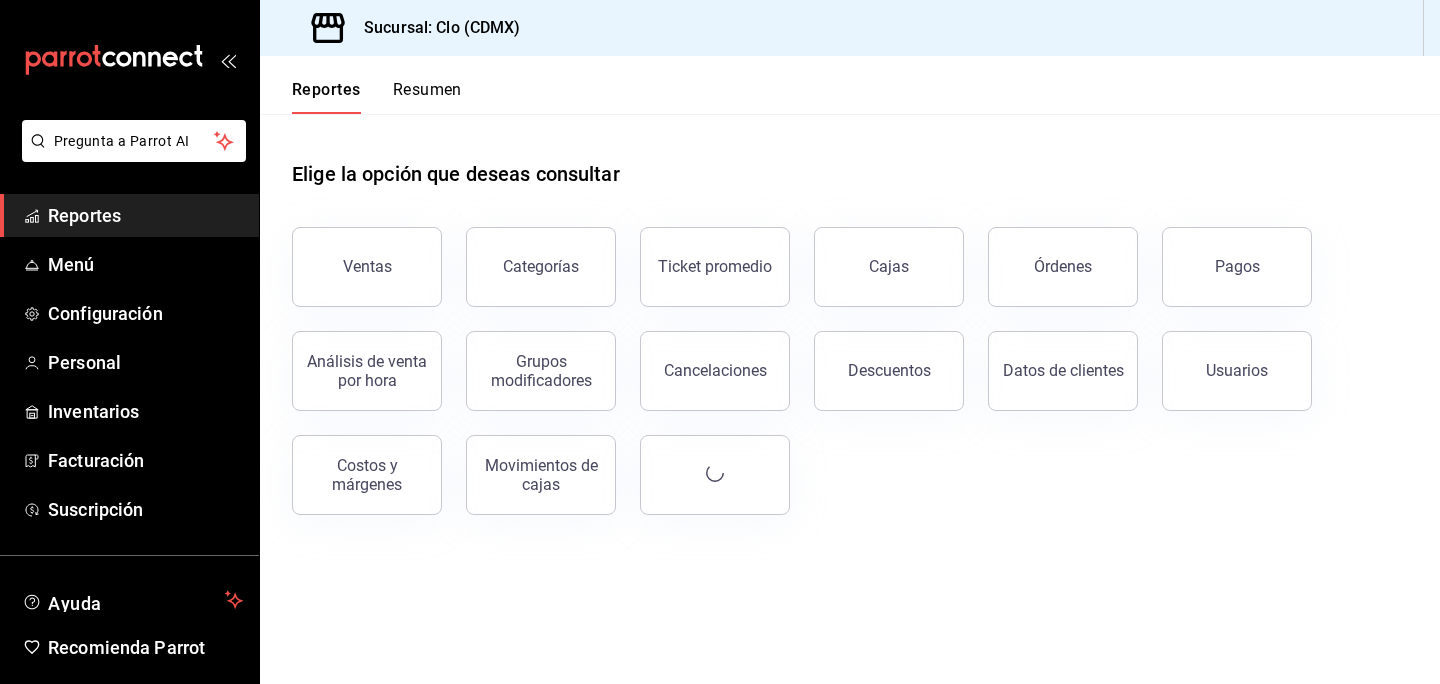 click on "Resumen" at bounding box center (427, 97) 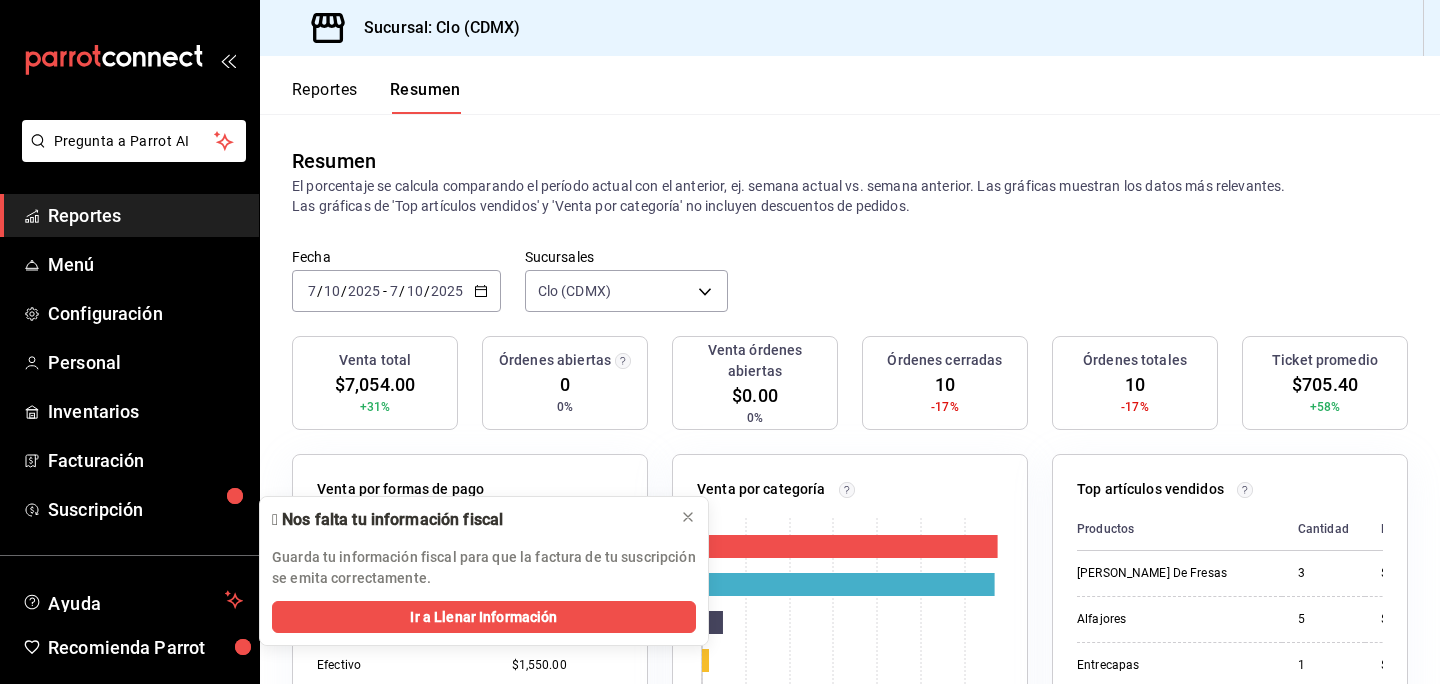 scroll, scrollTop: 246, scrollLeft: 0, axis: vertical 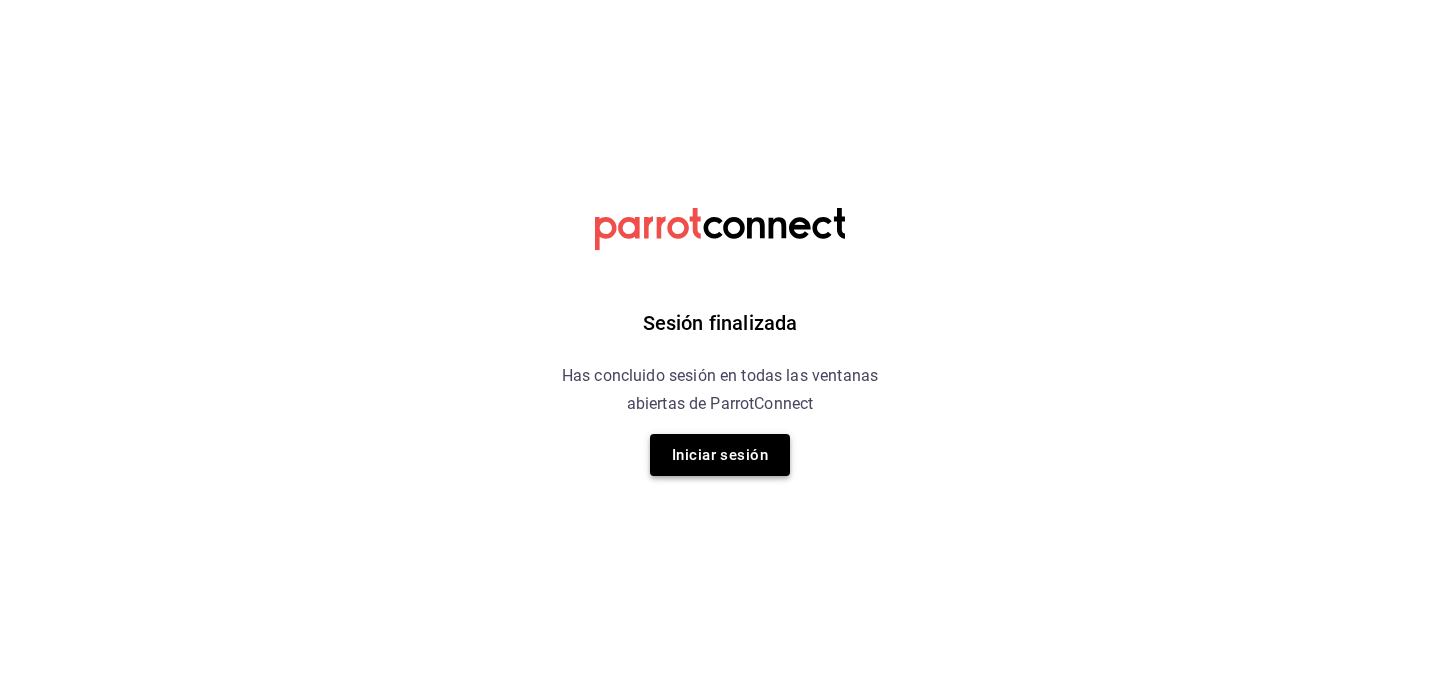 click on "Iniciar sesión" at bounding box center (720, 455) 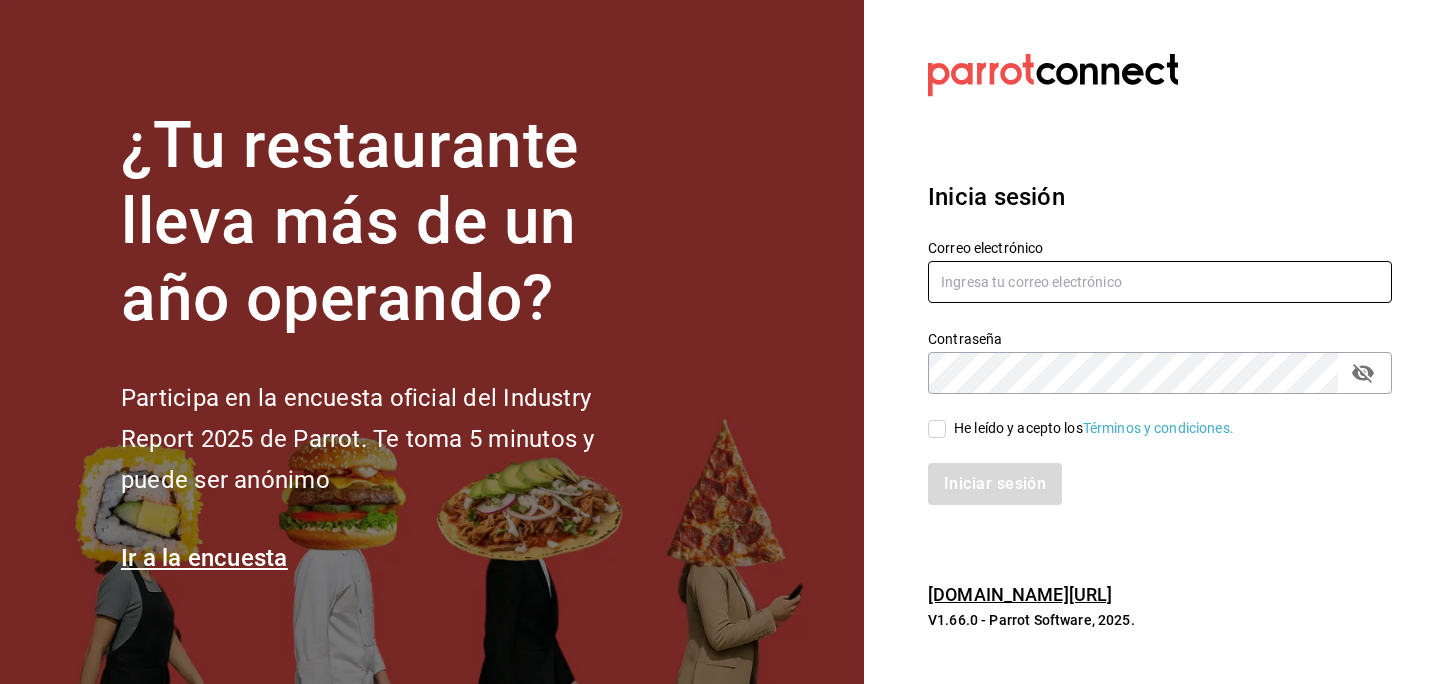 click at bounding box center (1160, 282) 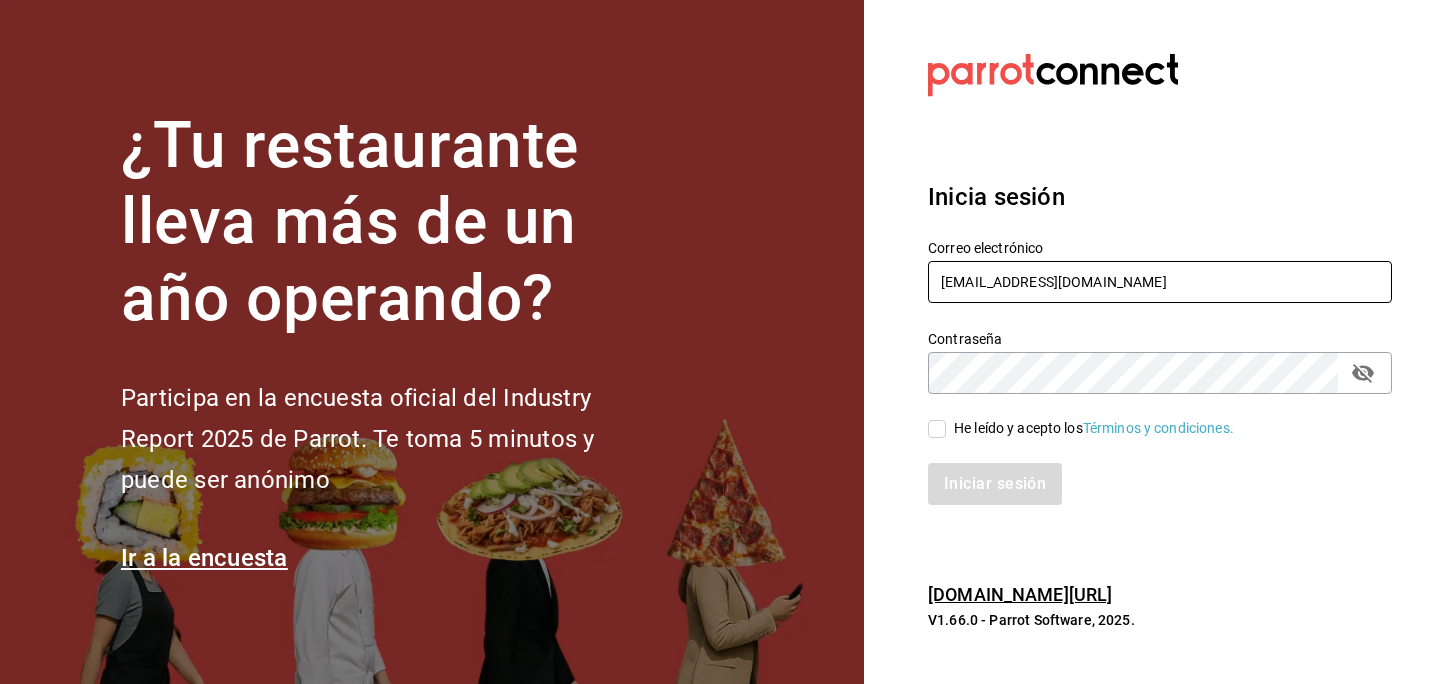 type on "nini@clopostres.com" 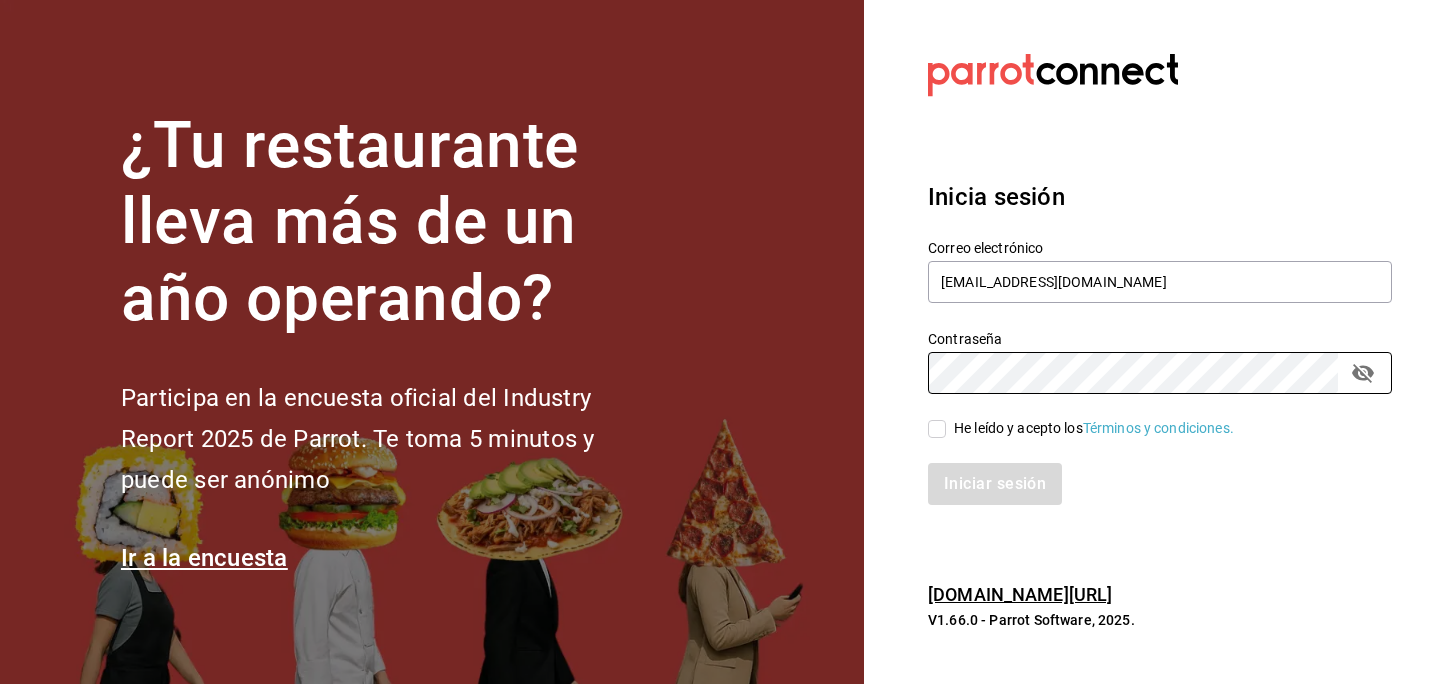 click on "He leído y acepto los  Términos y condiciones." at bounding box center (937, 429) 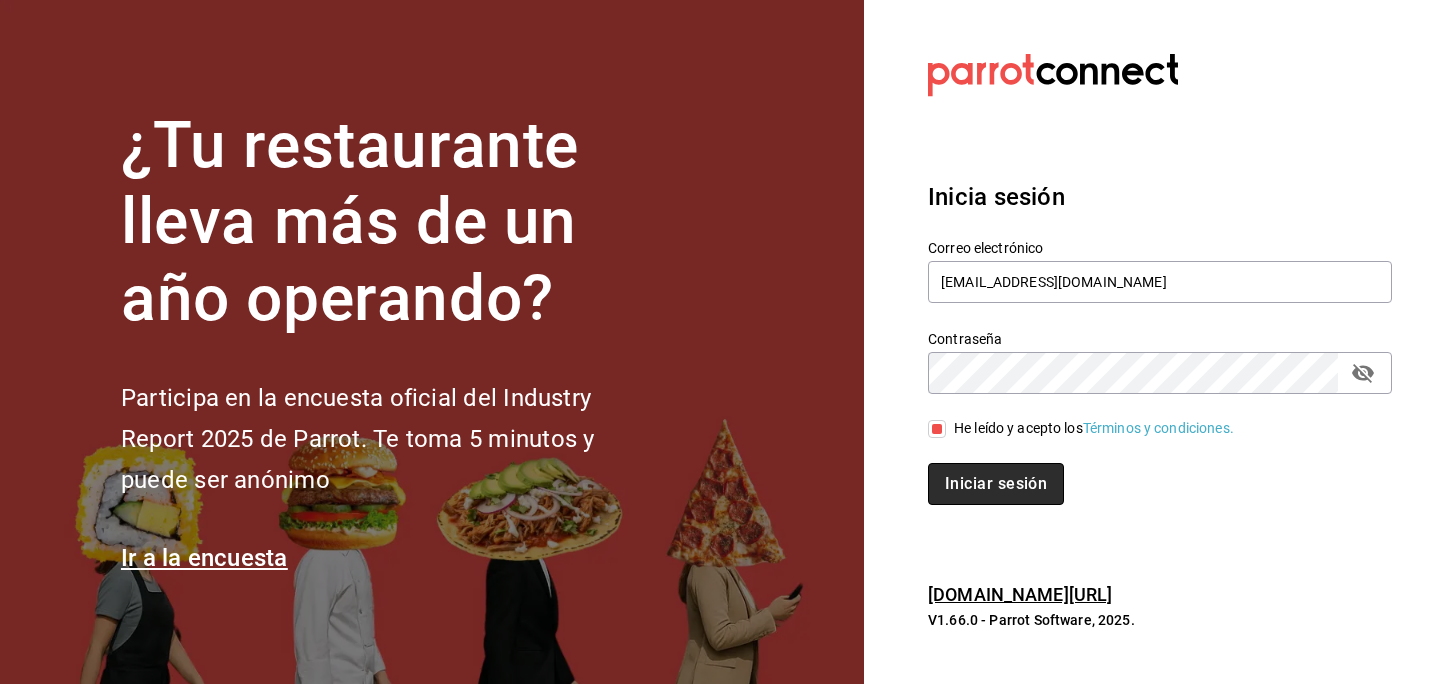 click on "Iniciar sesión" at bounding box center (996, 484) 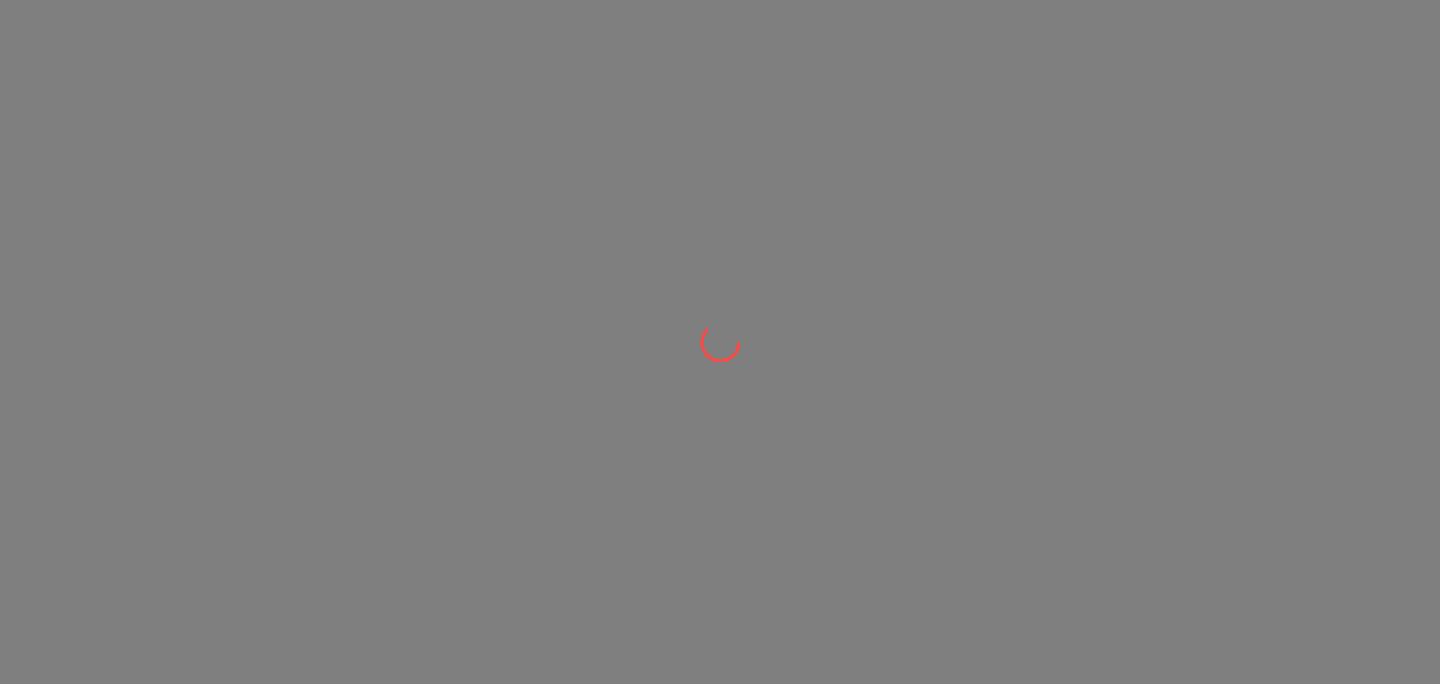scroll, scrollTop: 0, scrollLeft: 0, axis: both 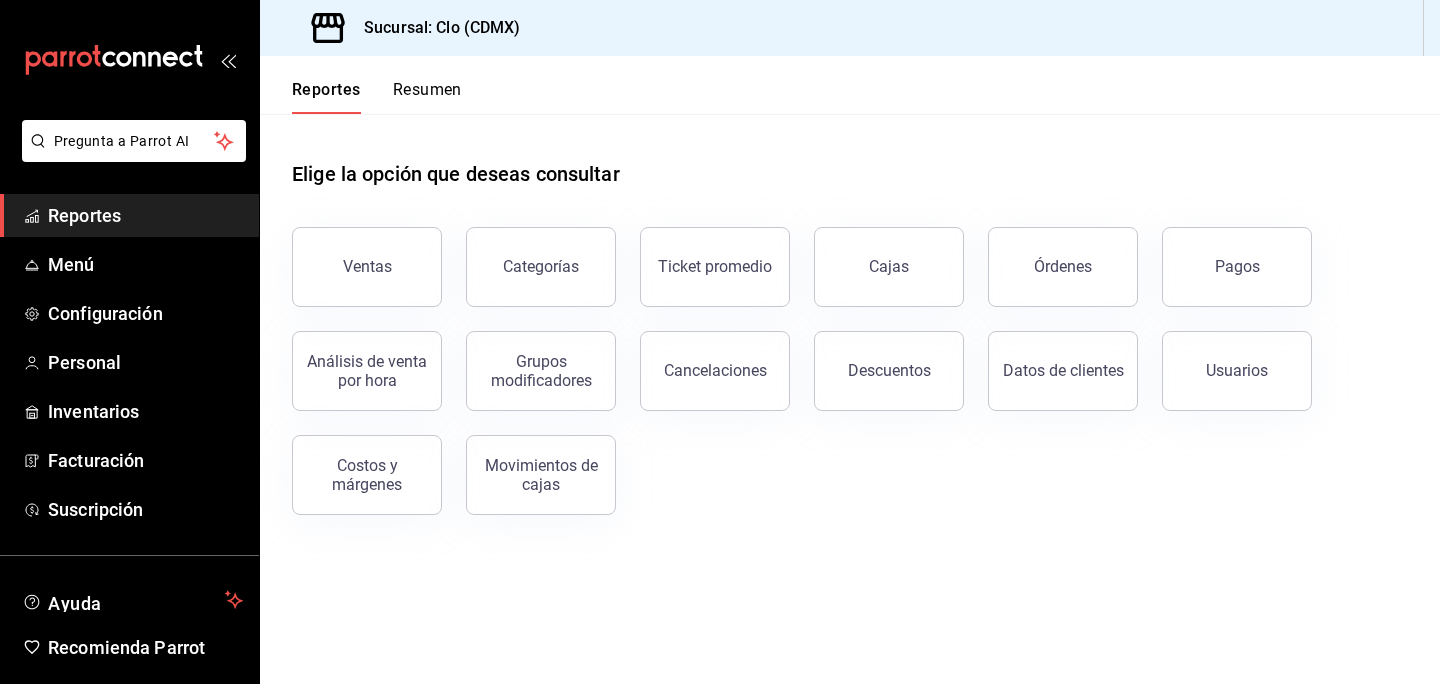 click on "Resumen" at bounding box center (427, 97) 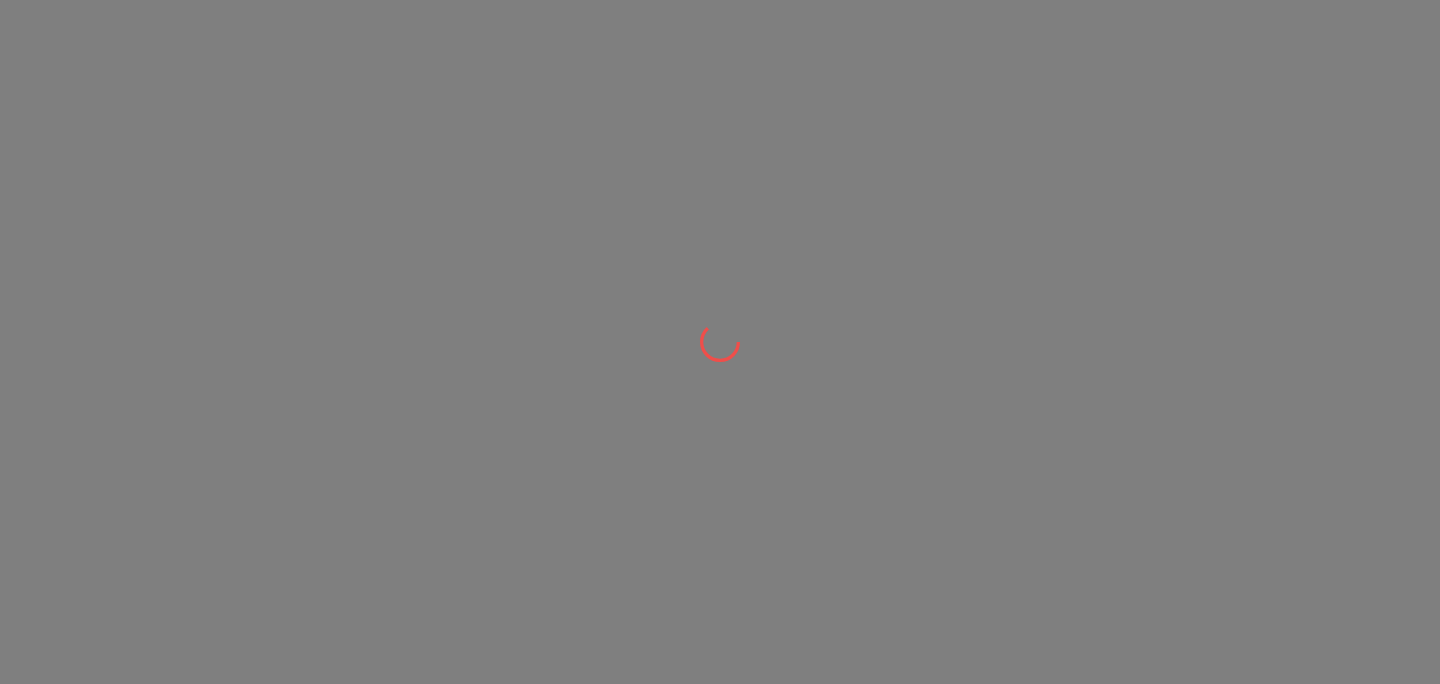 scroll, scrollTop: 0, scrollLeft: 0, axis: both 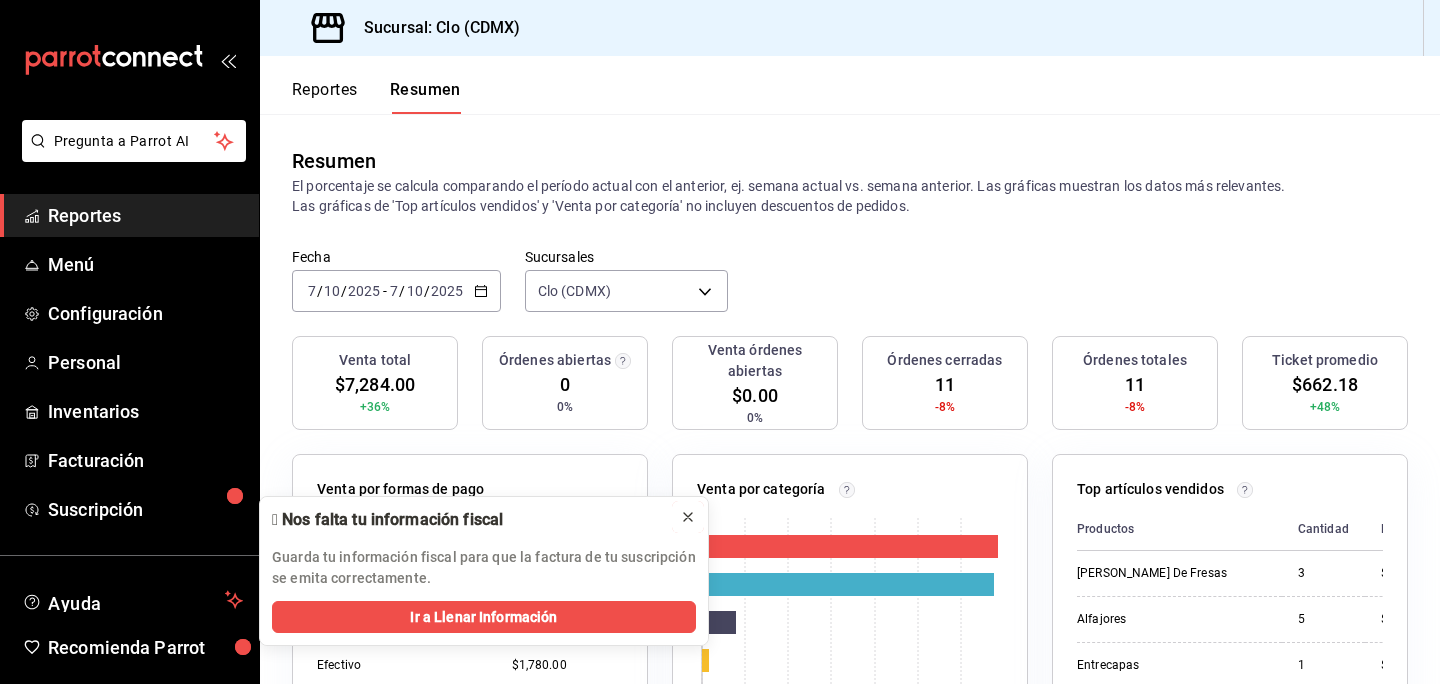 click 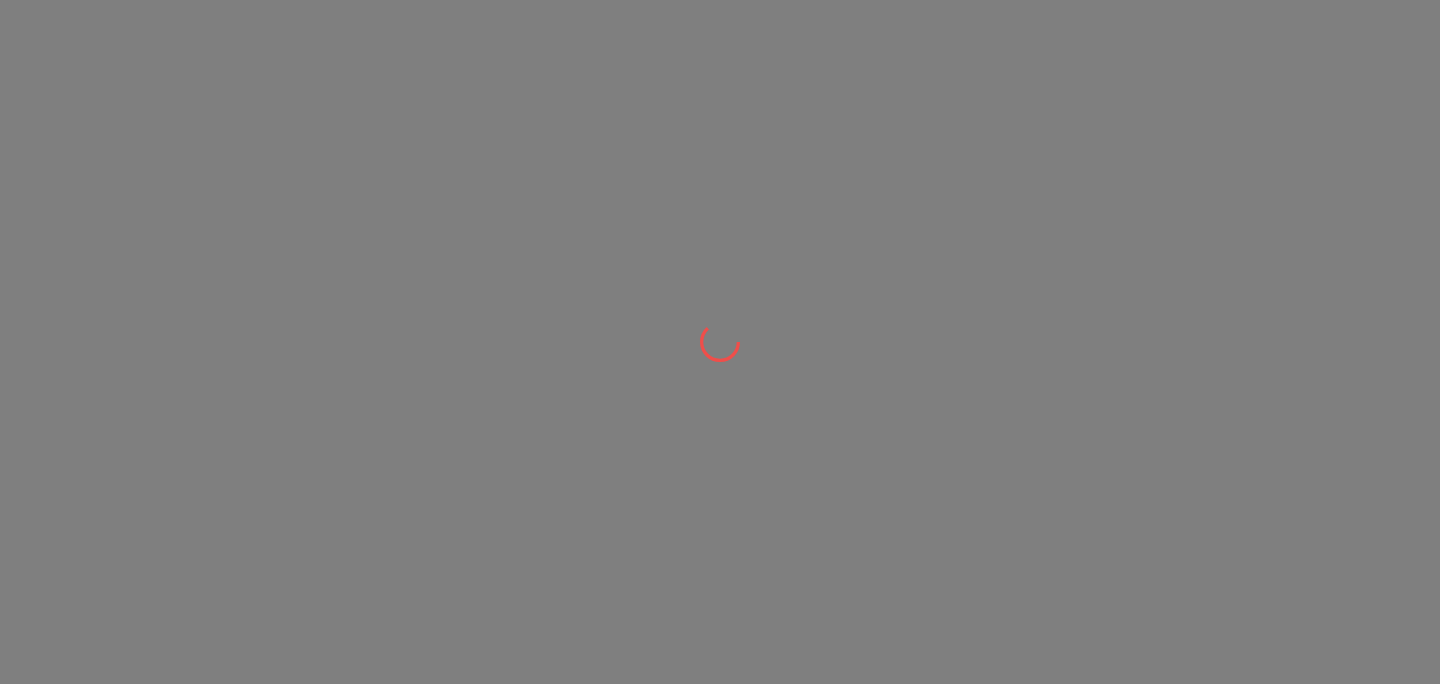 scroll, scrollTop: 0, scrollLeft: 0, axis: both 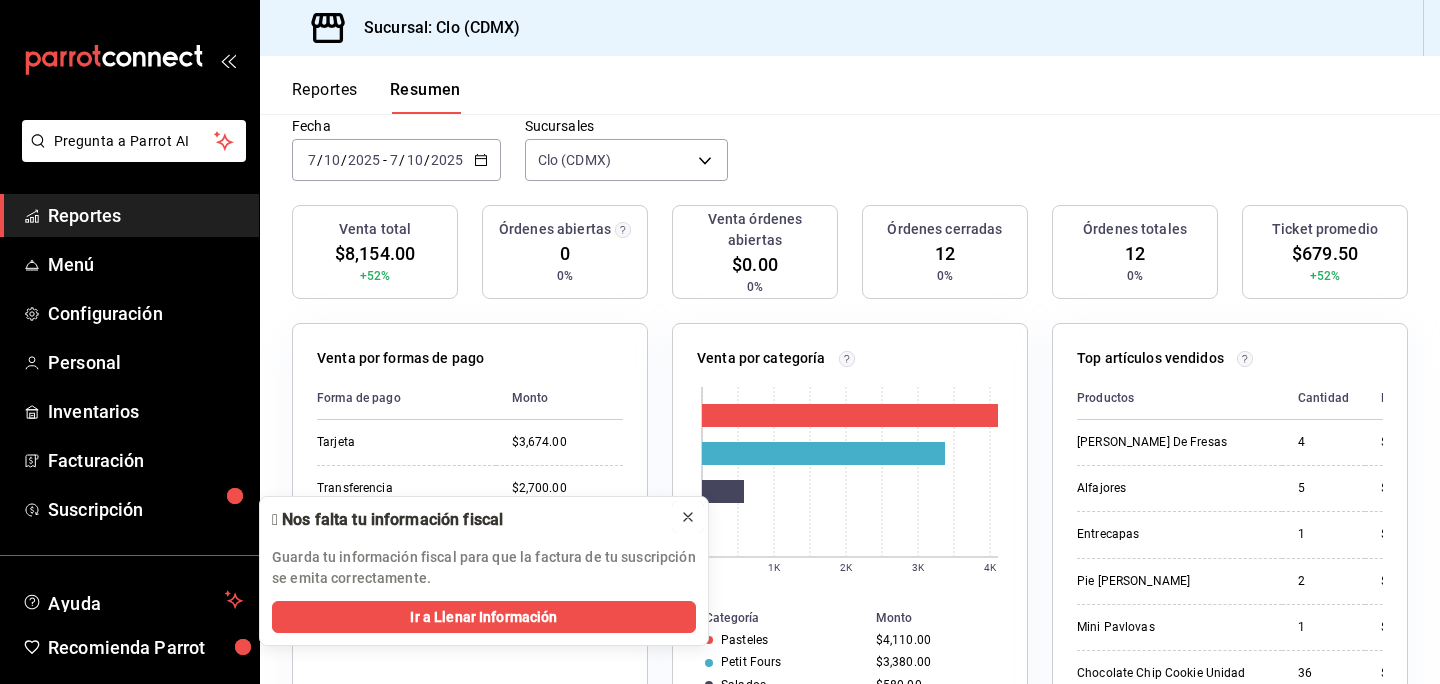 click 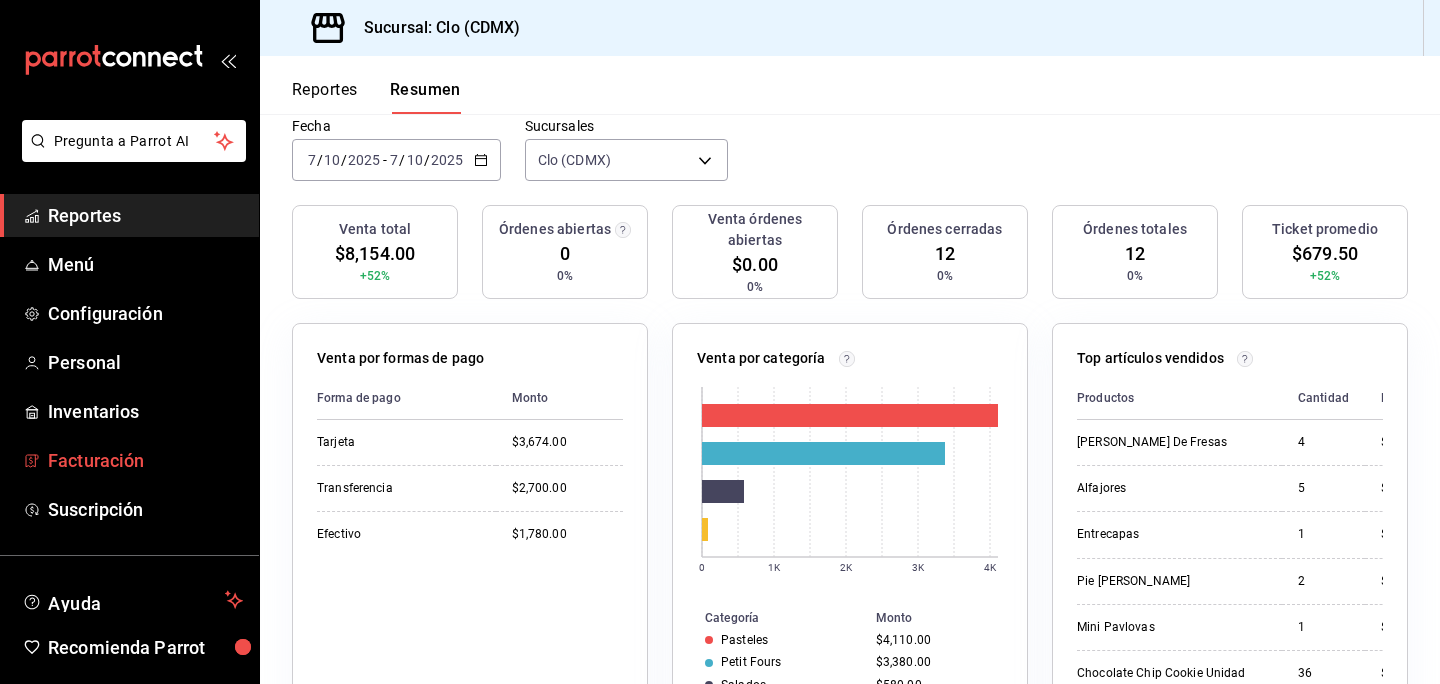 click on "Facturación" at bounding box center (145, 460) 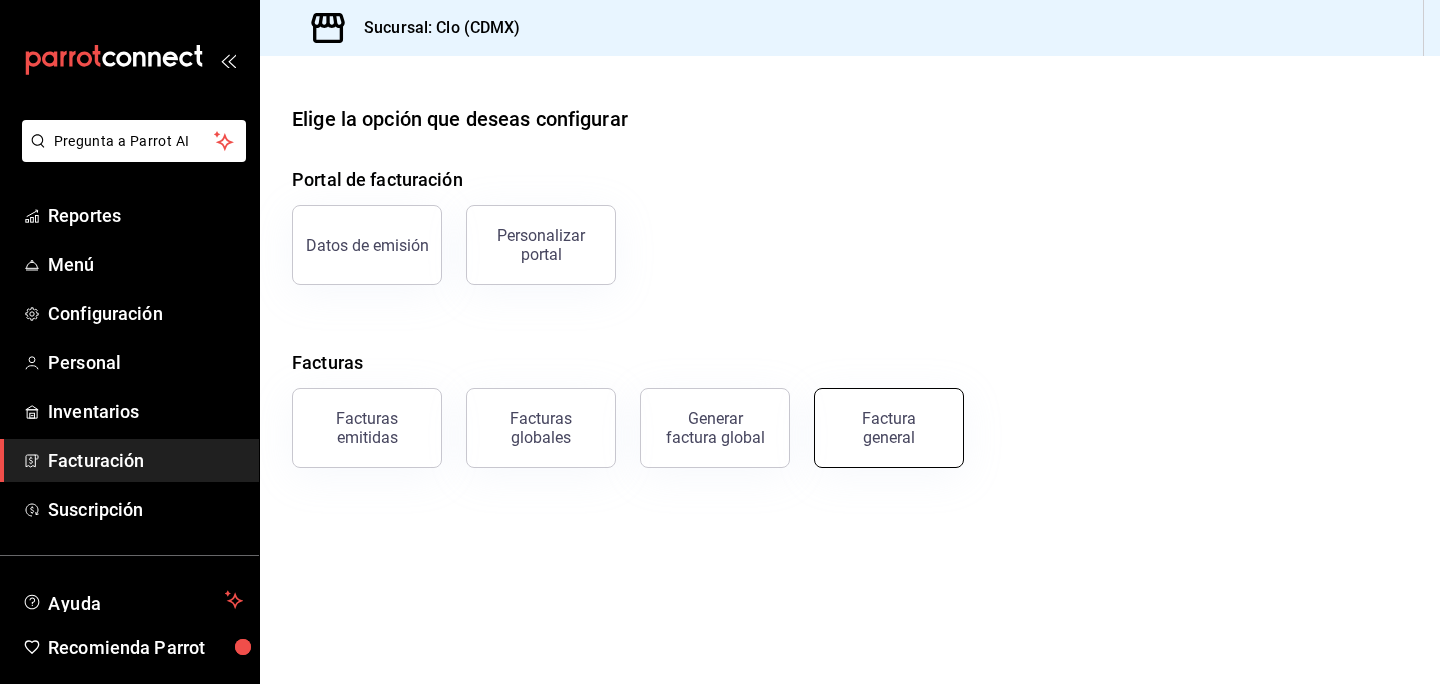 click on "Factura general" at bounding box center (889, 428) 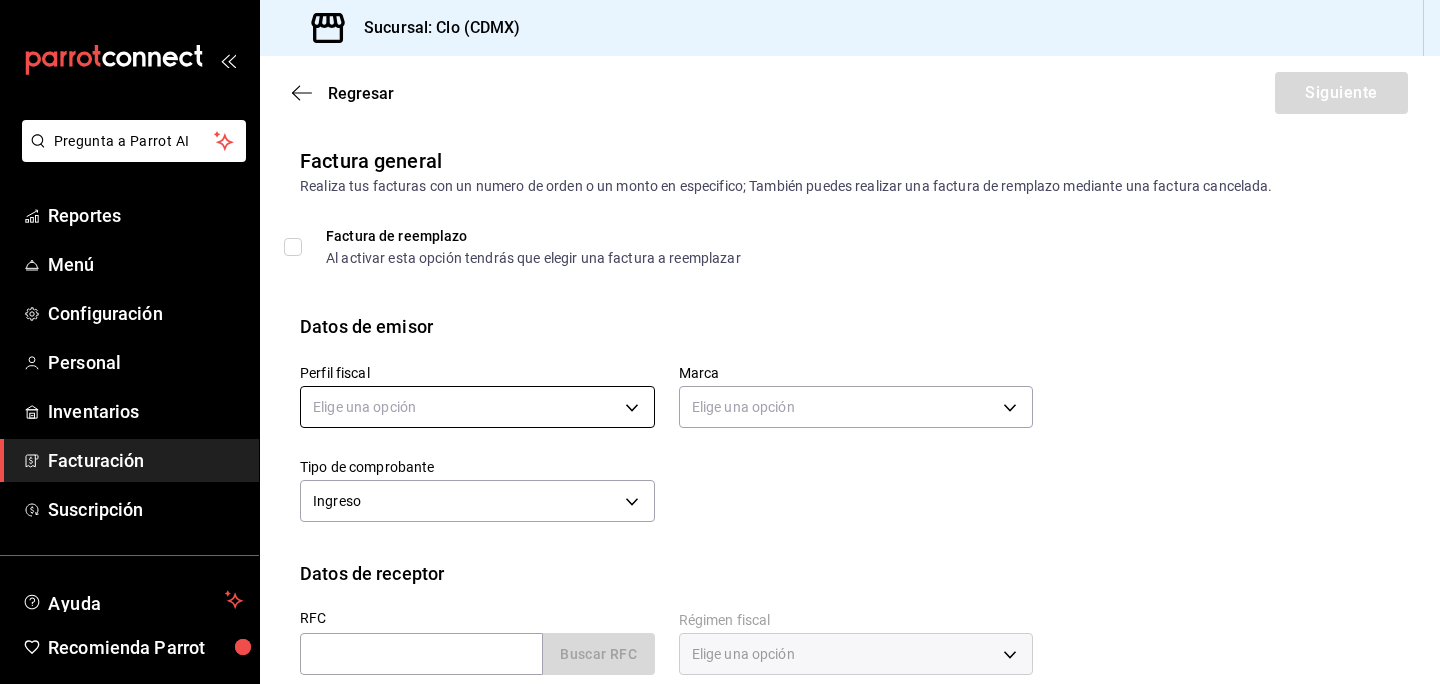 click on "Pregunta a Parrot AI Reportes   Menú   Configuración   Personal   Inventarios   Facturación   Suscripción   Ayuda Recomienda Parrot   Cristina Leon   Sugerir nueva función   Sucursal: Clo (CDMX) Regresar Siguiente Factura general Realiza tus facturas con un numero de orden o un monto en especifico; También puedes realizar una factura de remplazo mediante una factura cancelada. Factura de reemplazo Al activar esta opción tendrás que elegir una factura a reemplazar Datos de emisor Perfil fiscal Elige una opción Marca Elige una opción Tipo de comprobante Ingreso I Datos de receptor RFC Buscar RFC Régimen fiscal Elige una opción Uso de CFDI Elige una opción Correo electrónico Dirección Calle # exterior # interior Código postal Estado ​ Municipio ​ Colonia ​ GANA 1 MES GRATIS EN TU SUSCRIPCIÓN AQUÍ Pregunta a Parrot AI Reportes   Menú   Configuración   Personal   Inventarios   Facturación   Suscripción   Ayuda Recomienda Parrot   Cristina Leon   Sugerir nueva función   (81) 2046 6363" at bounding box center (720, 342) 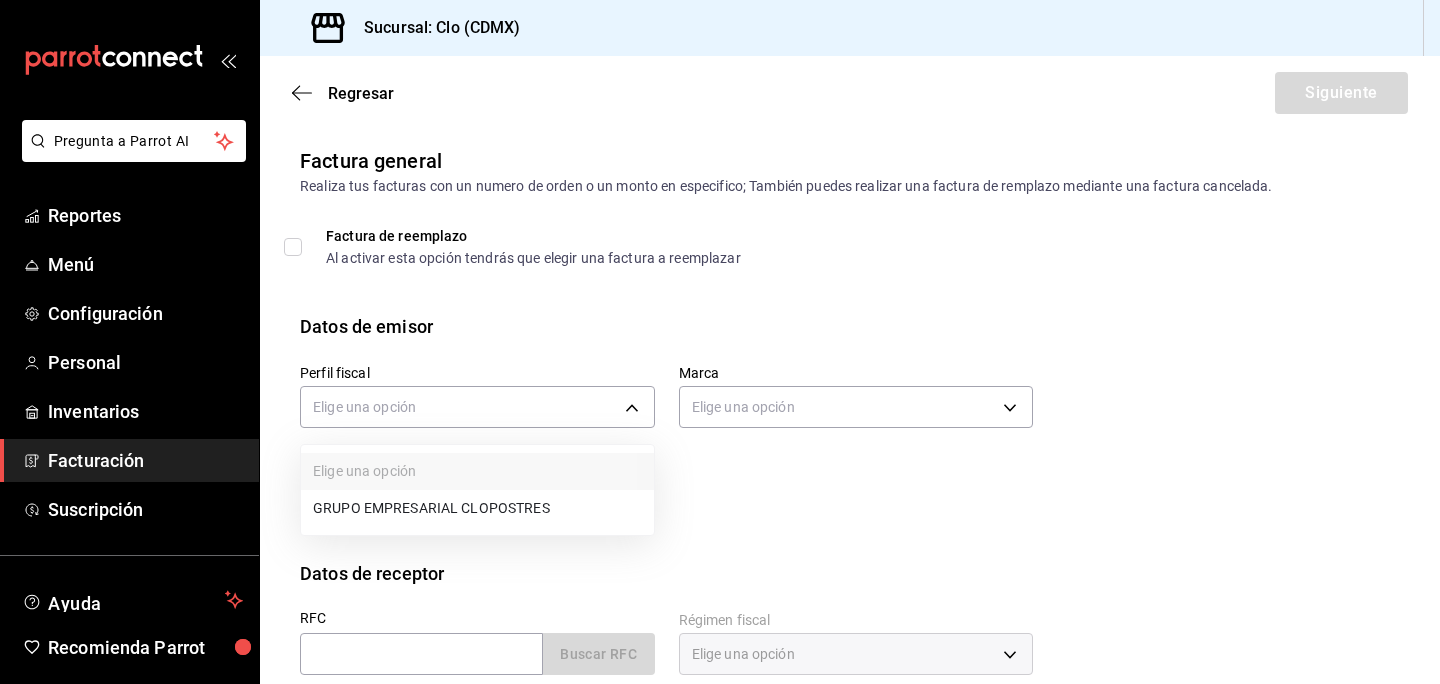 click on "GRUPO EMPRESARIAL CLOPOSTRES" at bounding box center [477, 508] 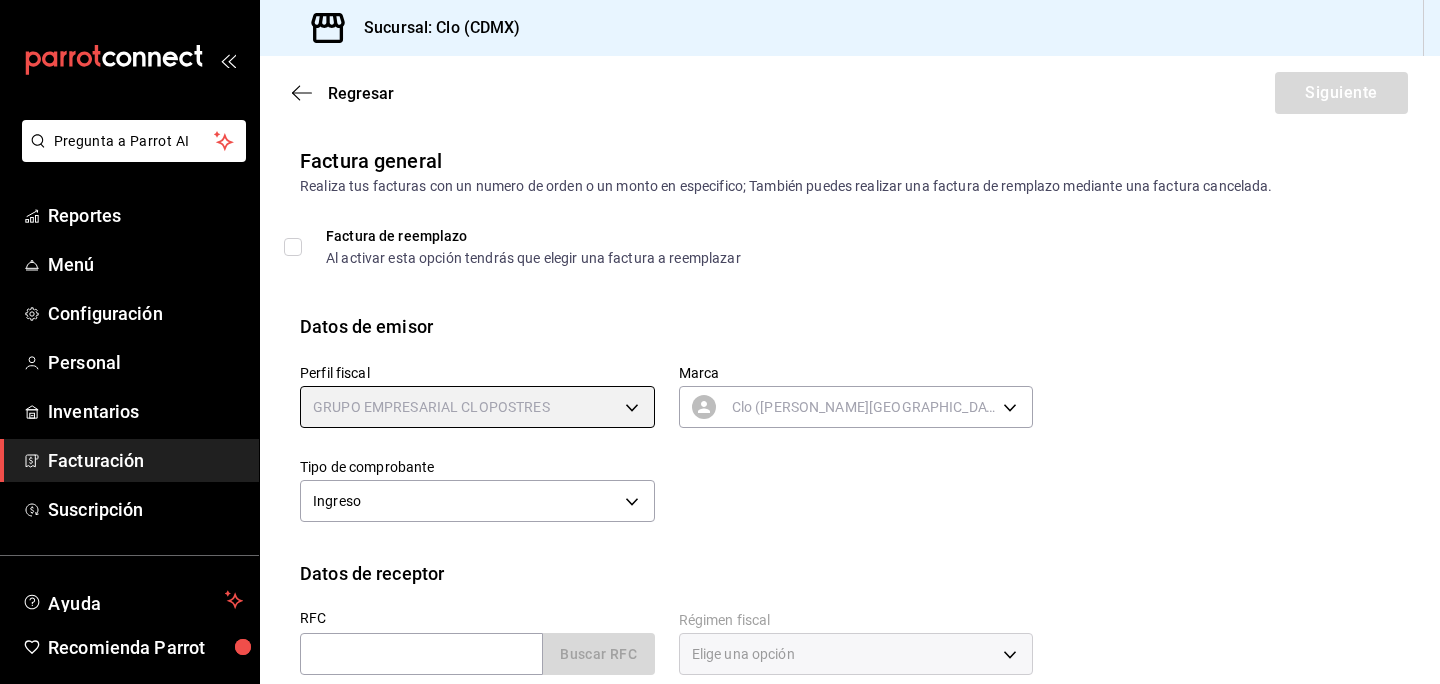 type on "3e946d07-37fc-446c-80d0-42351865bde5" 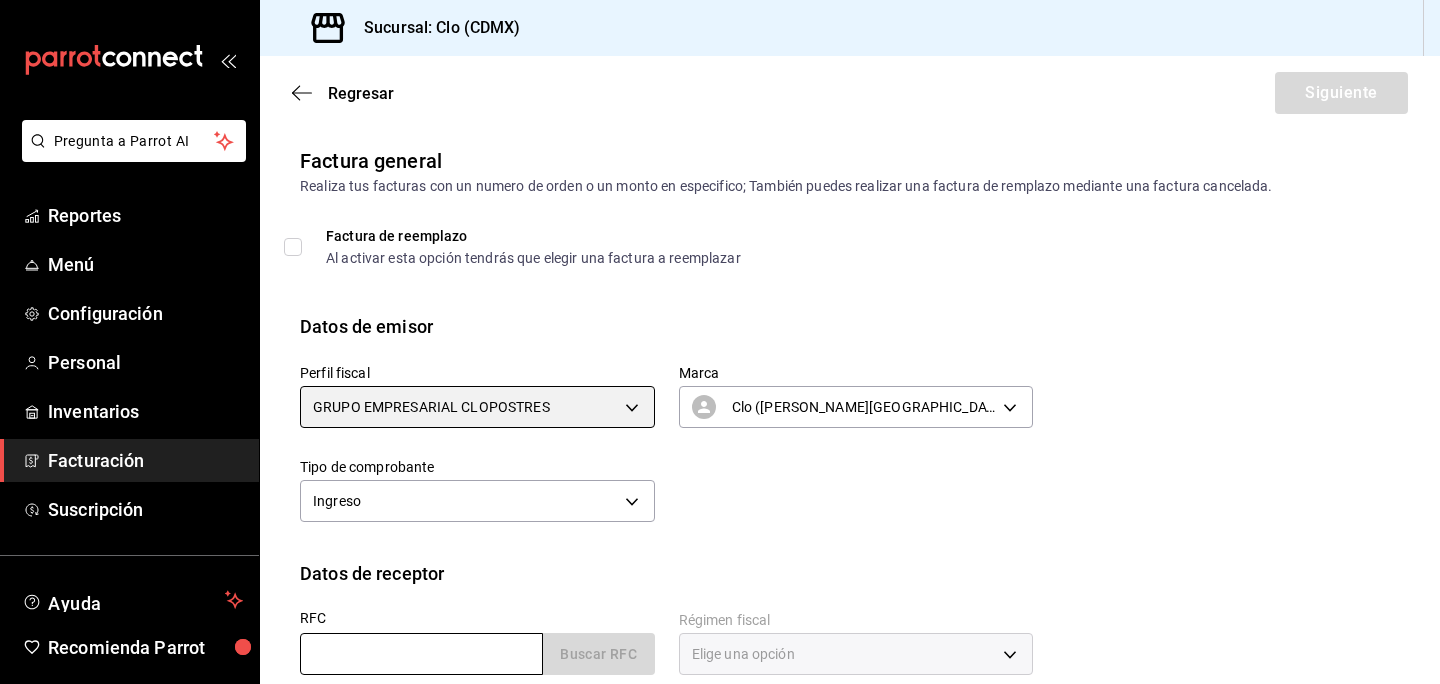 scroll, scrollTop: 92, scrollLeft: 0, axis: vertical 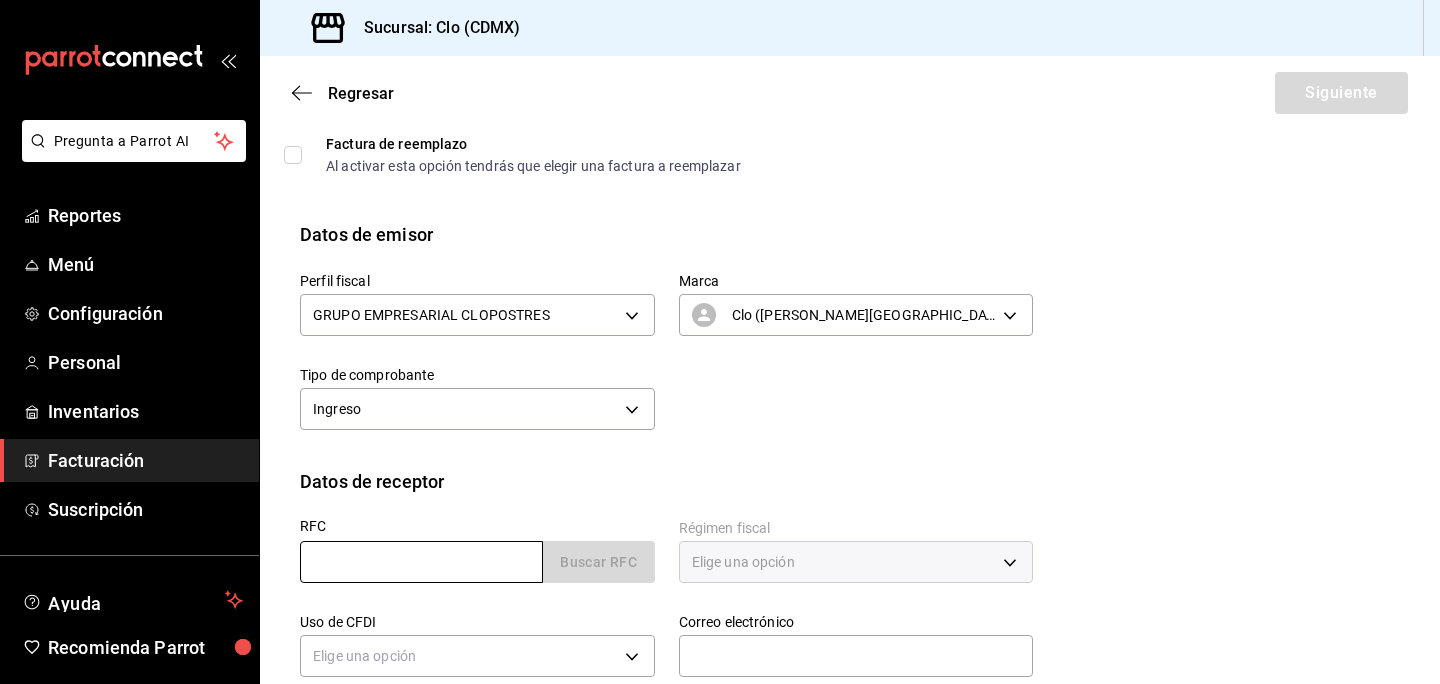 click at bounding box center (421, 562) 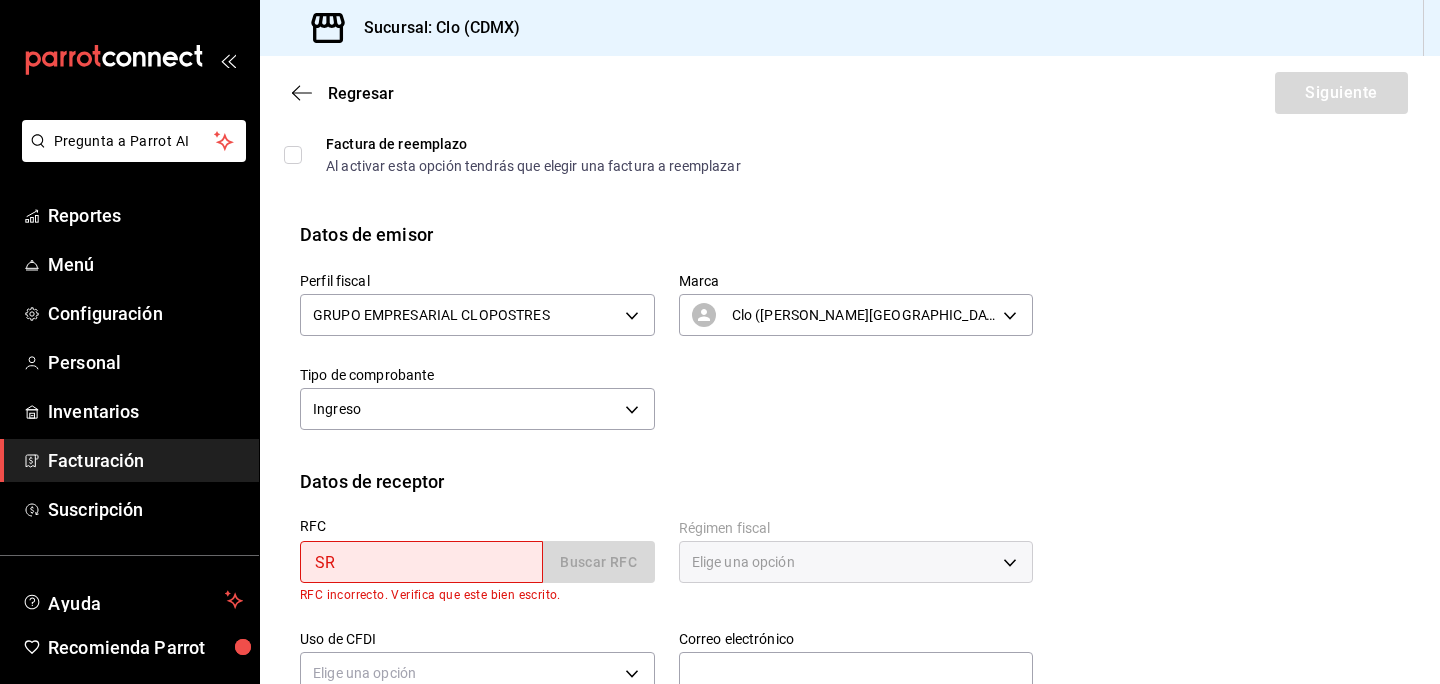 type on "SRA210205887" 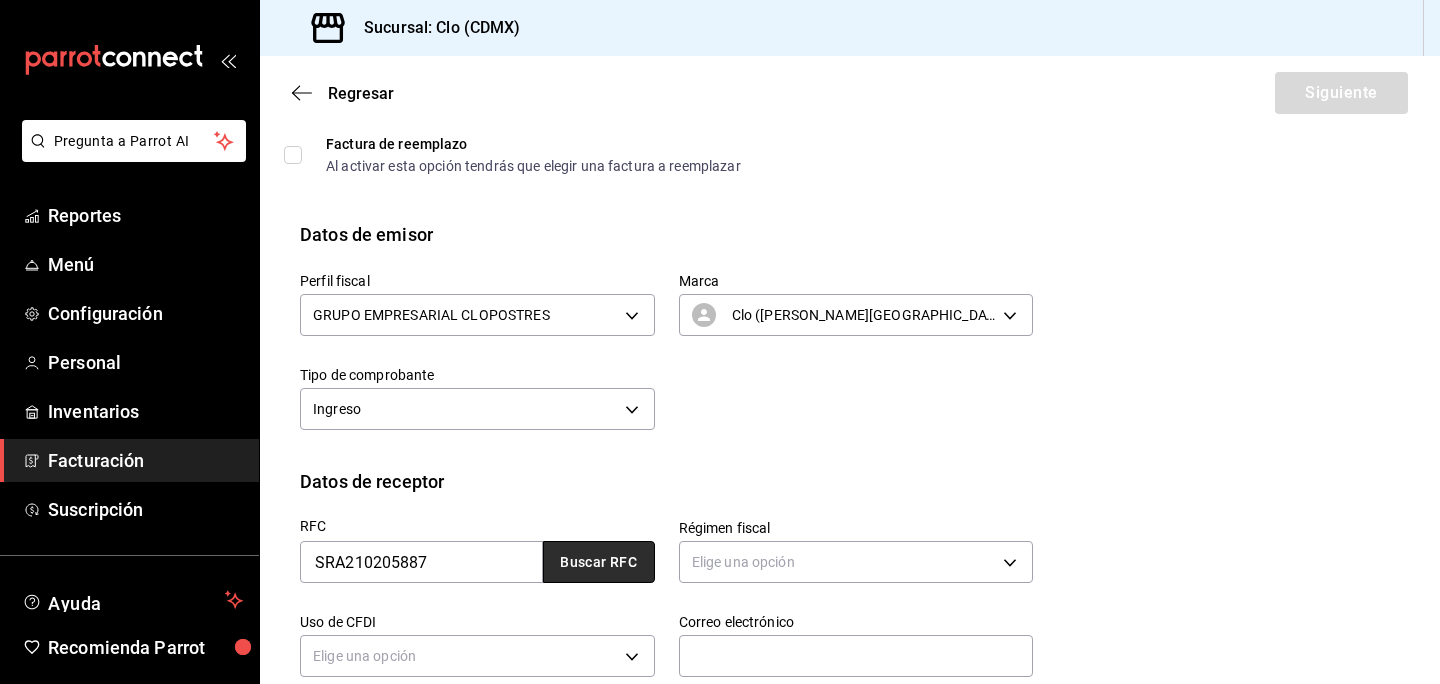 click on "Buscar RFC" at bounding box center [599, 562] 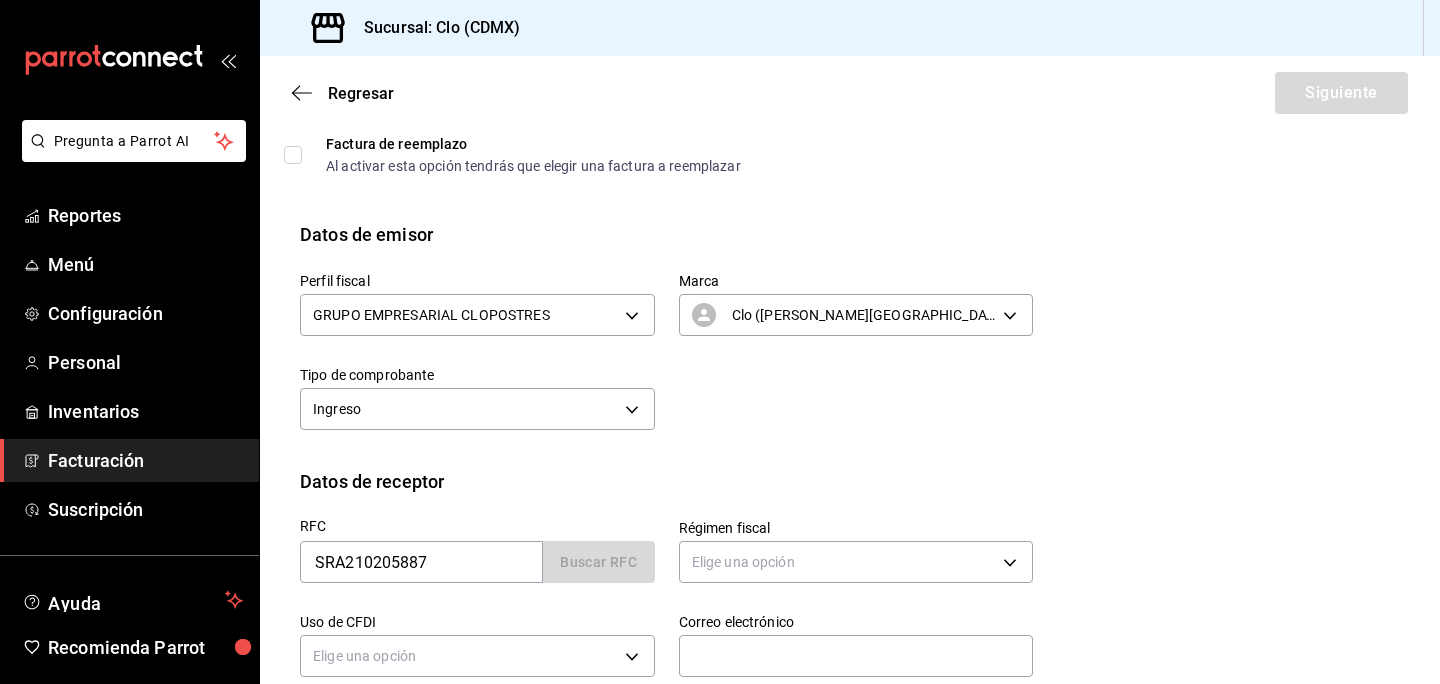type on "601" 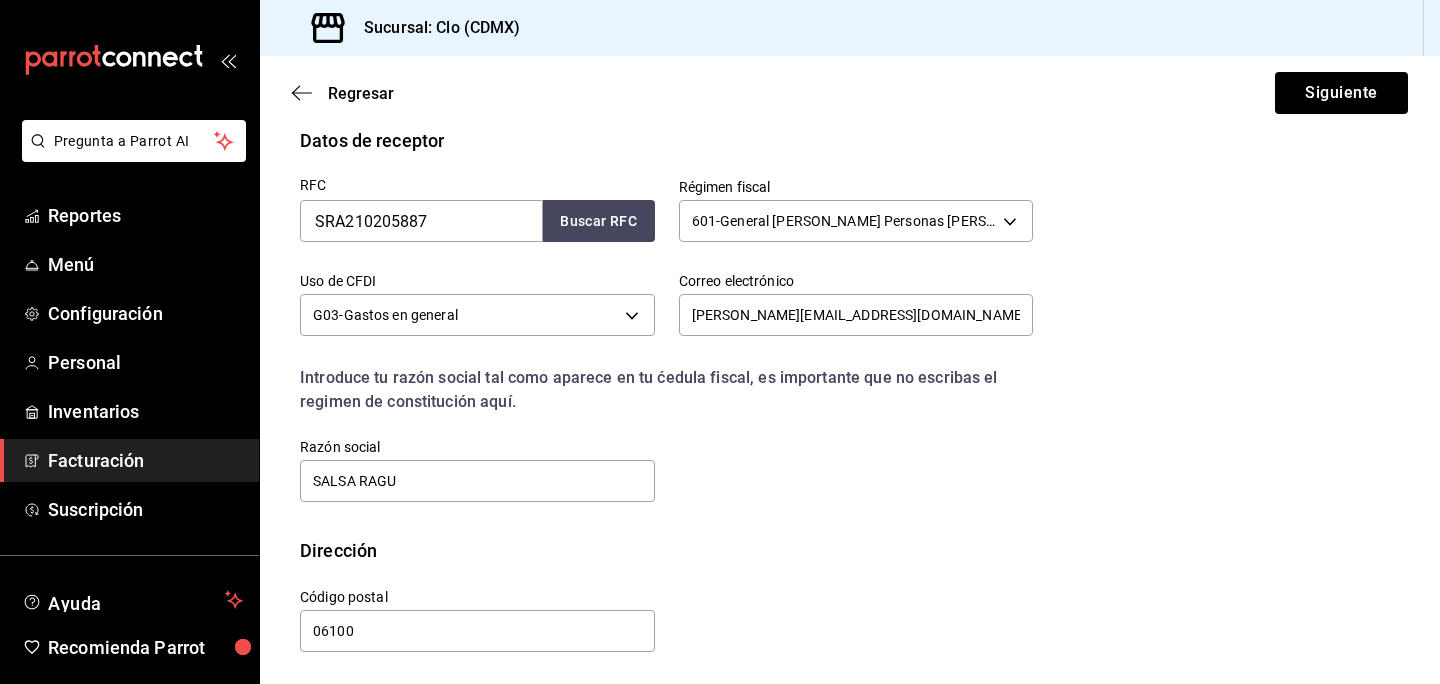 scroll, scrollTop: 436, scrollLeft: 0, axis: vertical 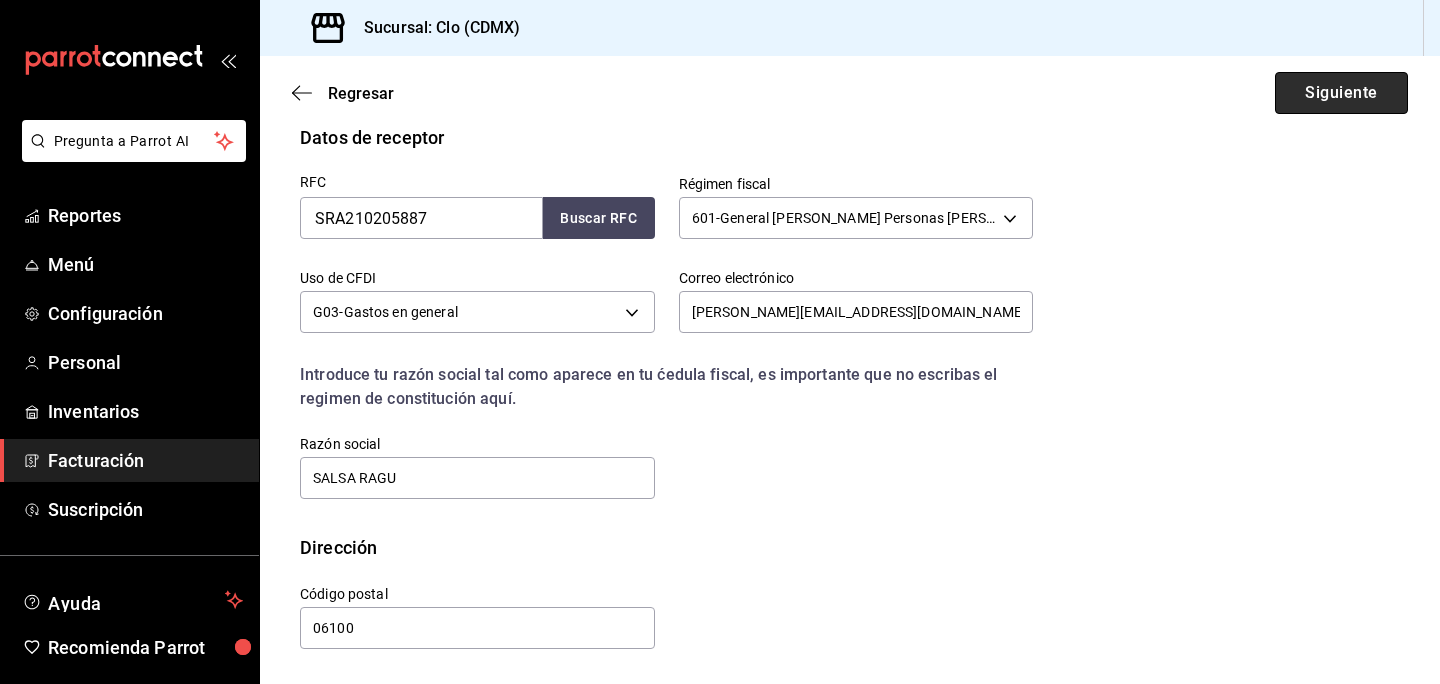 click on "Siguiente" at bounding box center [1341, 93] 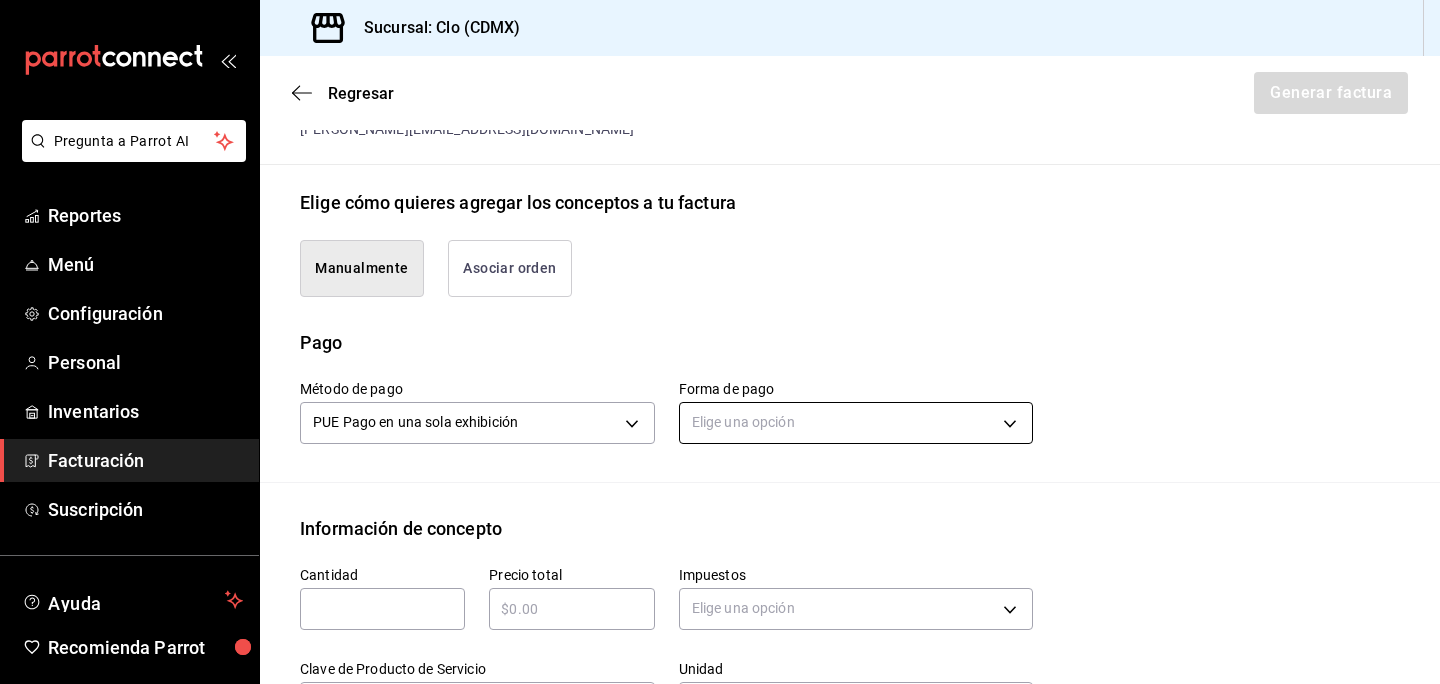 click on "Pregunta a Parrot AI Reportes   Menú   Configuración   Personal   Inventarios   Facturación   Suscripción   Ayuda Recomienda Parrot   Cristina Leon   Sugerir nueva función   Sucursal: Clo (CDMX) Regresar Generar factura Emisor Perfil fiscal GRUPO EMPRESARIAL CLOPOSTRES Tipo de comprobante Ingreso Receptor Nombre / Razón social SALSA RAGU RFC Receptor SRA210205887 Régimen fiscal General de Ley Personas Morales Uso de CFDI G03: Gastos en general Correo electrónico diana@darosamx.com Elige cómo quieres agregar los conceptos a tu factura Manualmente Asociar orden Pago Método de pago PUE   Pago en una sola exhibición PUE Forma de pago Elige una opción Información de concepto Cantidad ​ Precio total ​ Impuestos Elige una opción Clave de Producto de Servicio 90101500 - Establecimientos para comer y beber ​ Unidad E48 - Unidad de Servicio ​ Descripción Agregar IVA Total $0.00 IEPS Total $0.00 Subtotal $0.00 Total $0.00 Orden Cantidad Clave Unidad Monto Impuesto Subtotal Total Reportes   Menú" at bounding box center [720, 342] 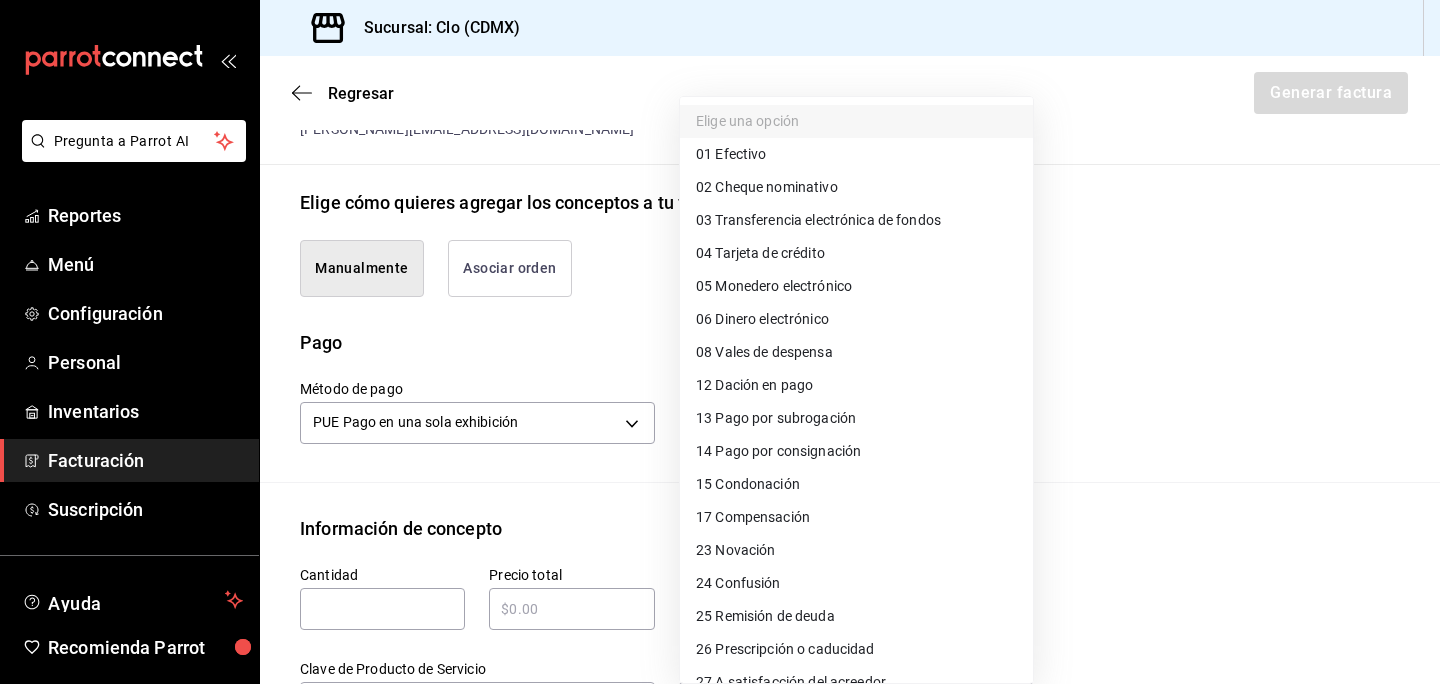 click on "03   Transferencia electrónica de fondos" at bounding box center (818, 220) 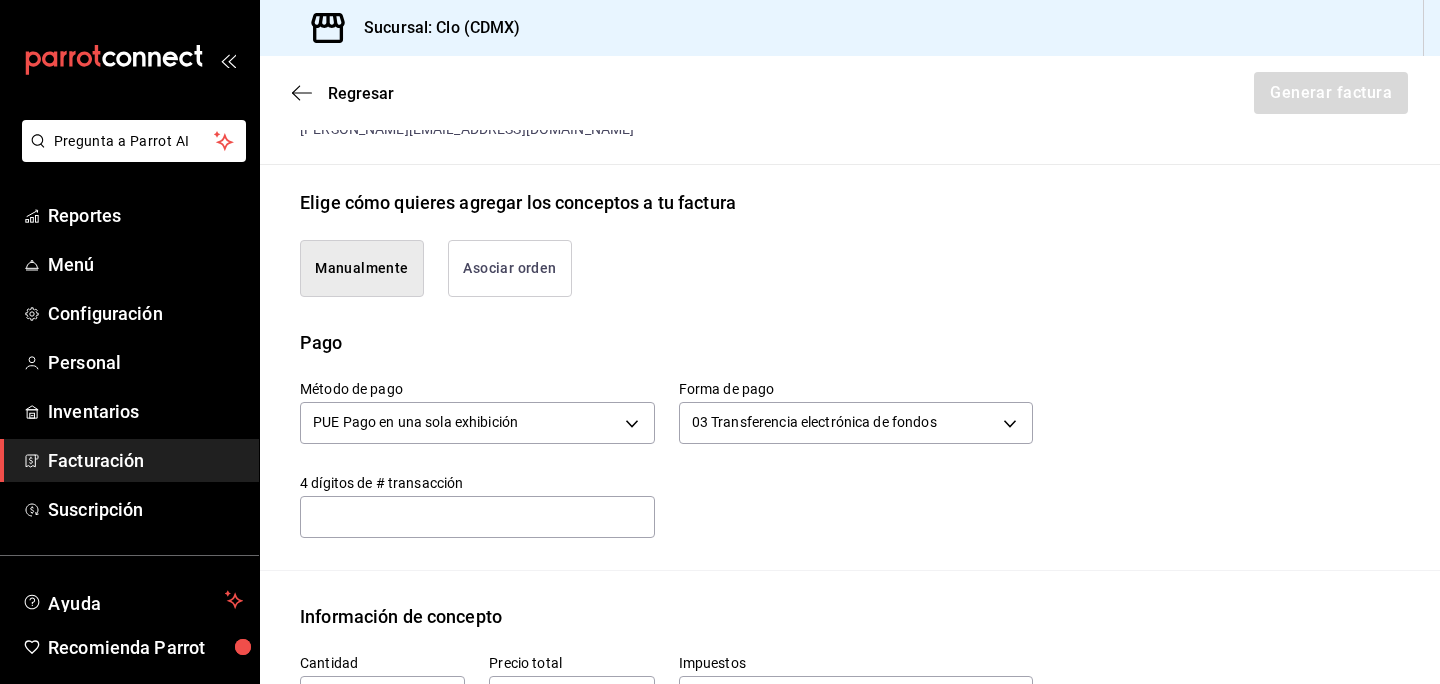 click at bounding box center (477, 516) 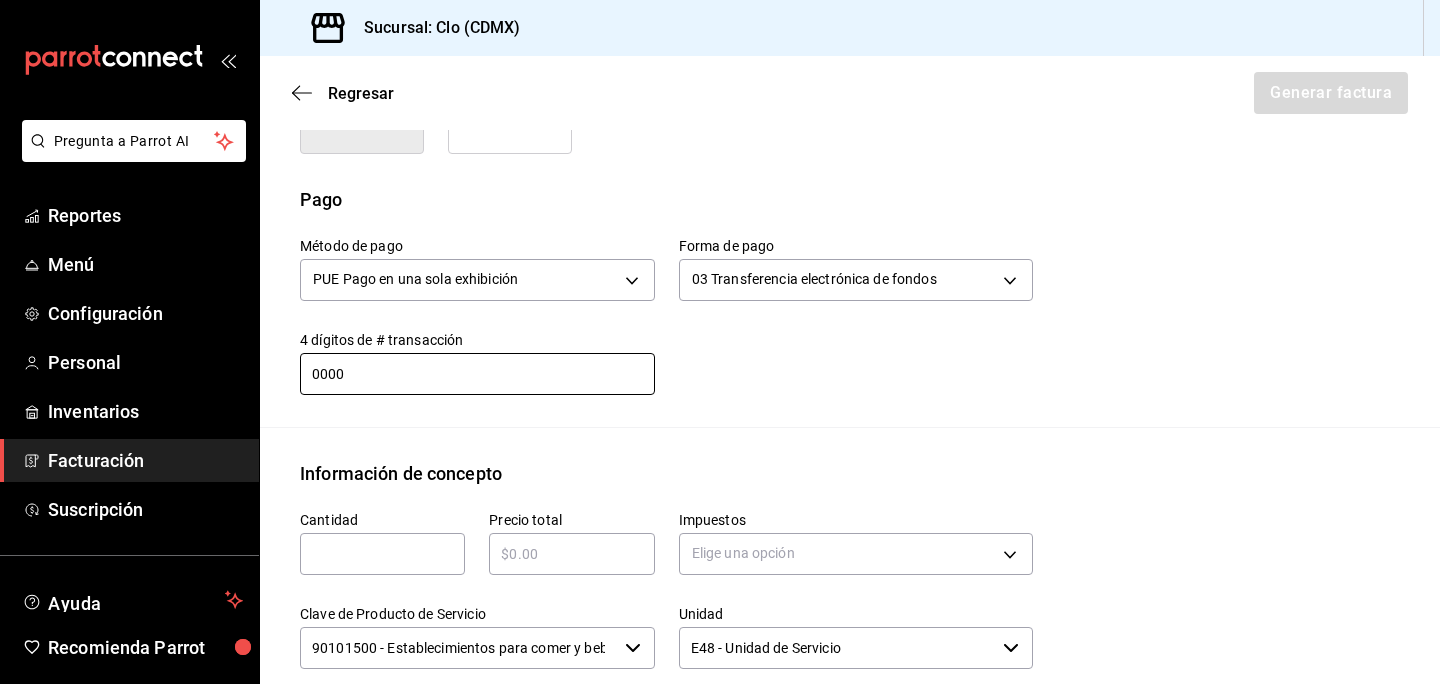 scroll, scrollTop: 599, scrollLeft: 0, axis: vertical 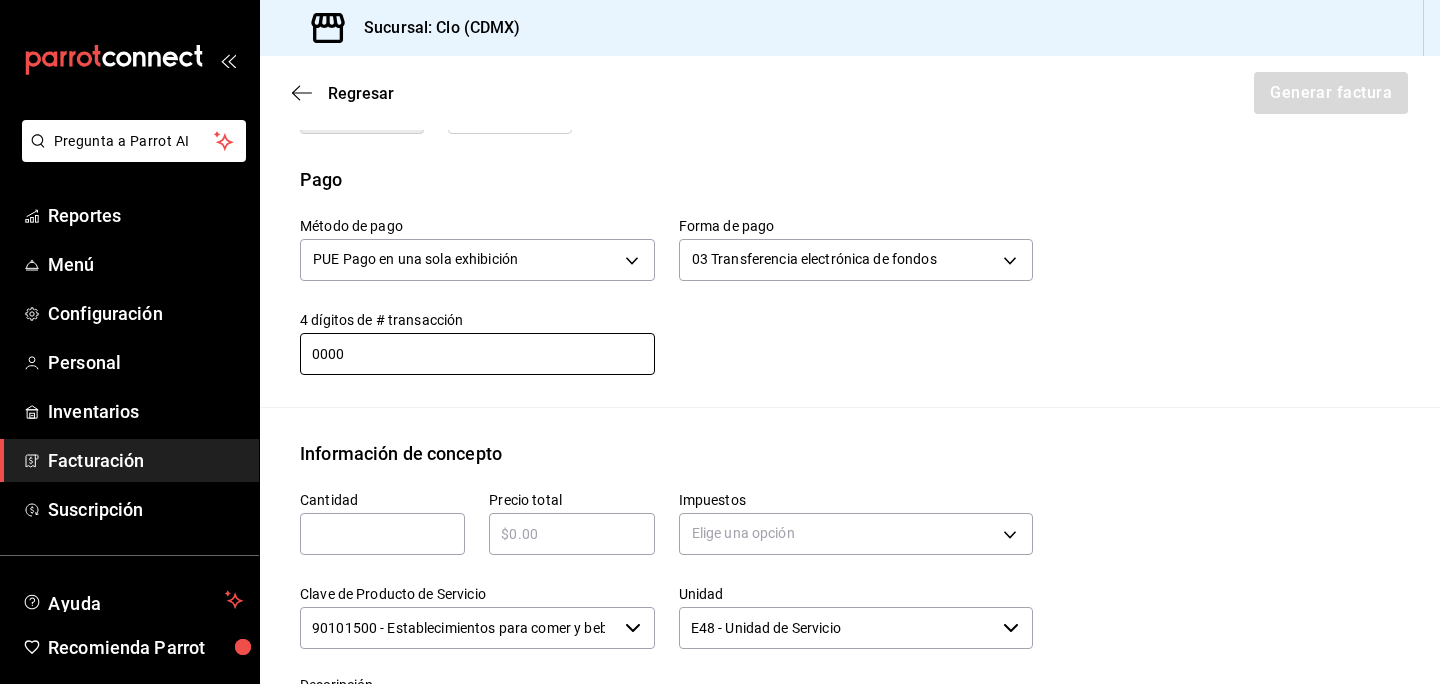 type on "0000" 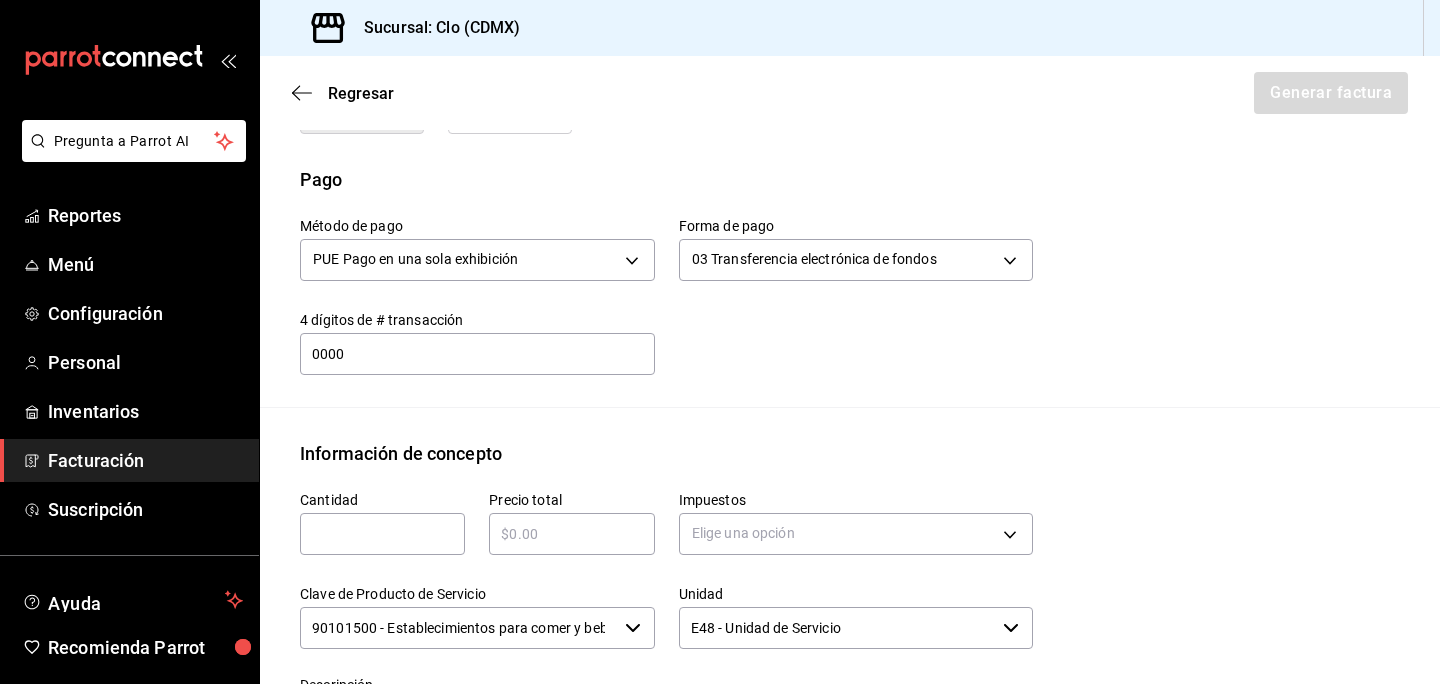 click at bounding box center [382, 534] 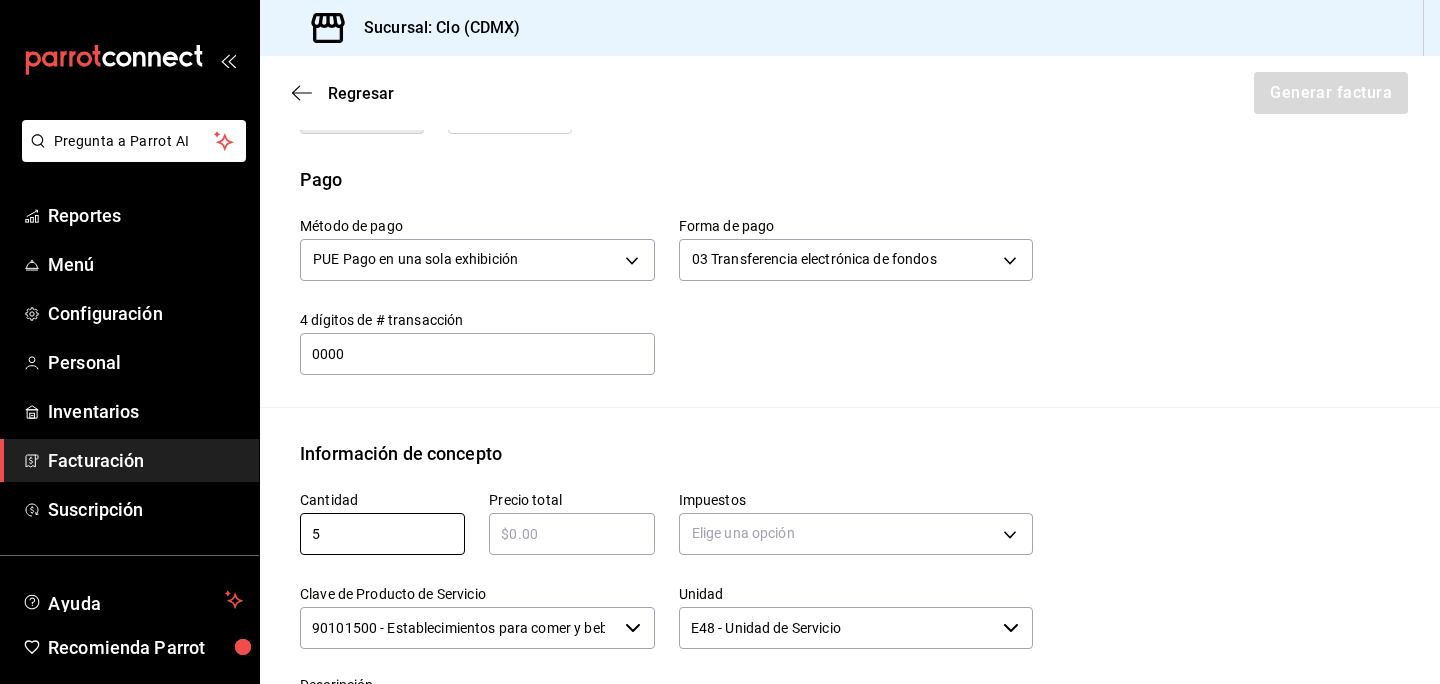 type on "5" 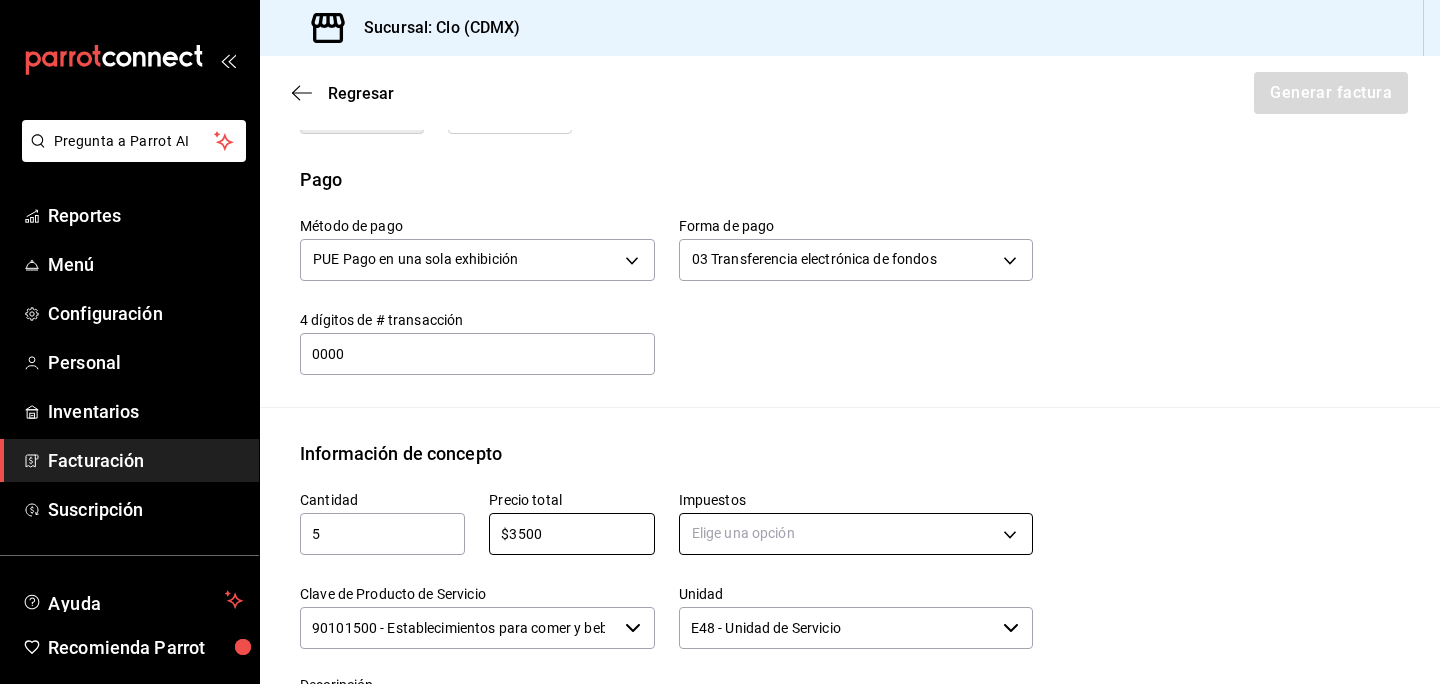 type on "$3500" 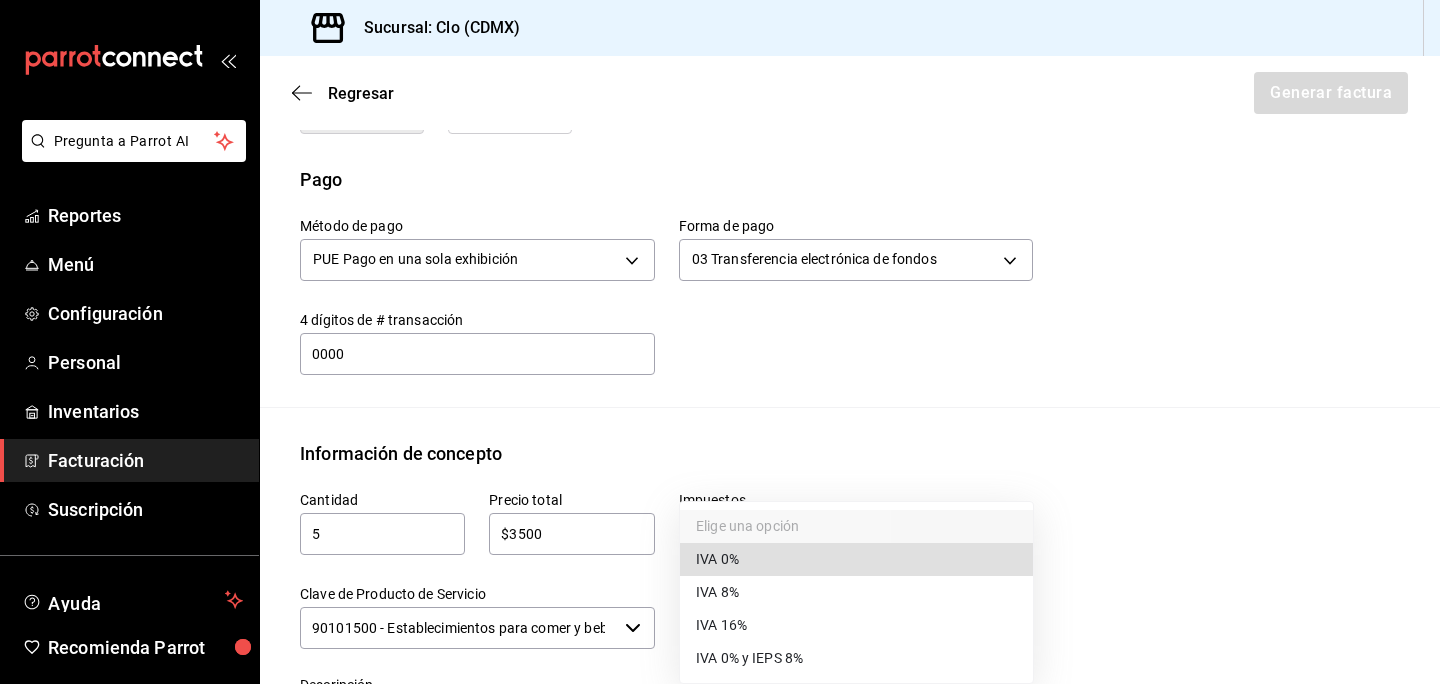 click on "IVA 16%" at bounding box center (721, 625) 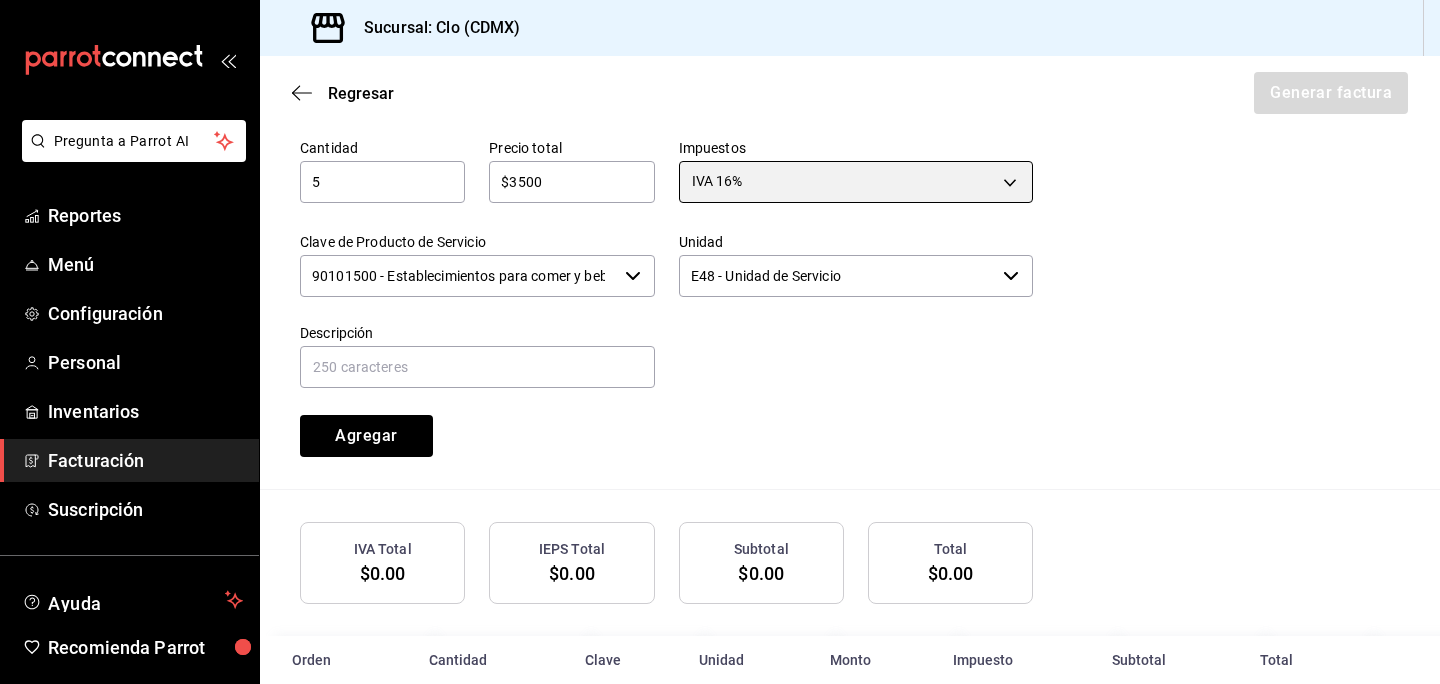 scroll, scrollTop: 950, scrollLeft: 0, axis: vertical 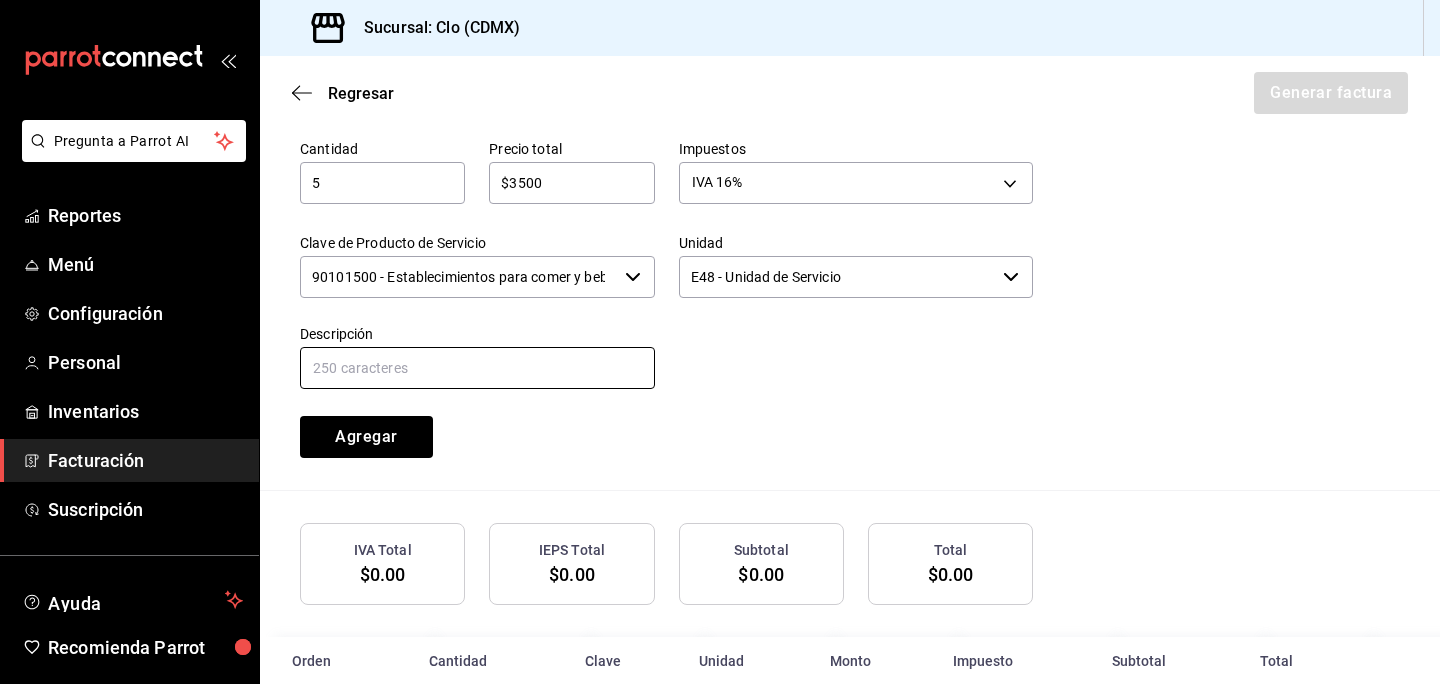 click at bounding box center [477, 368] 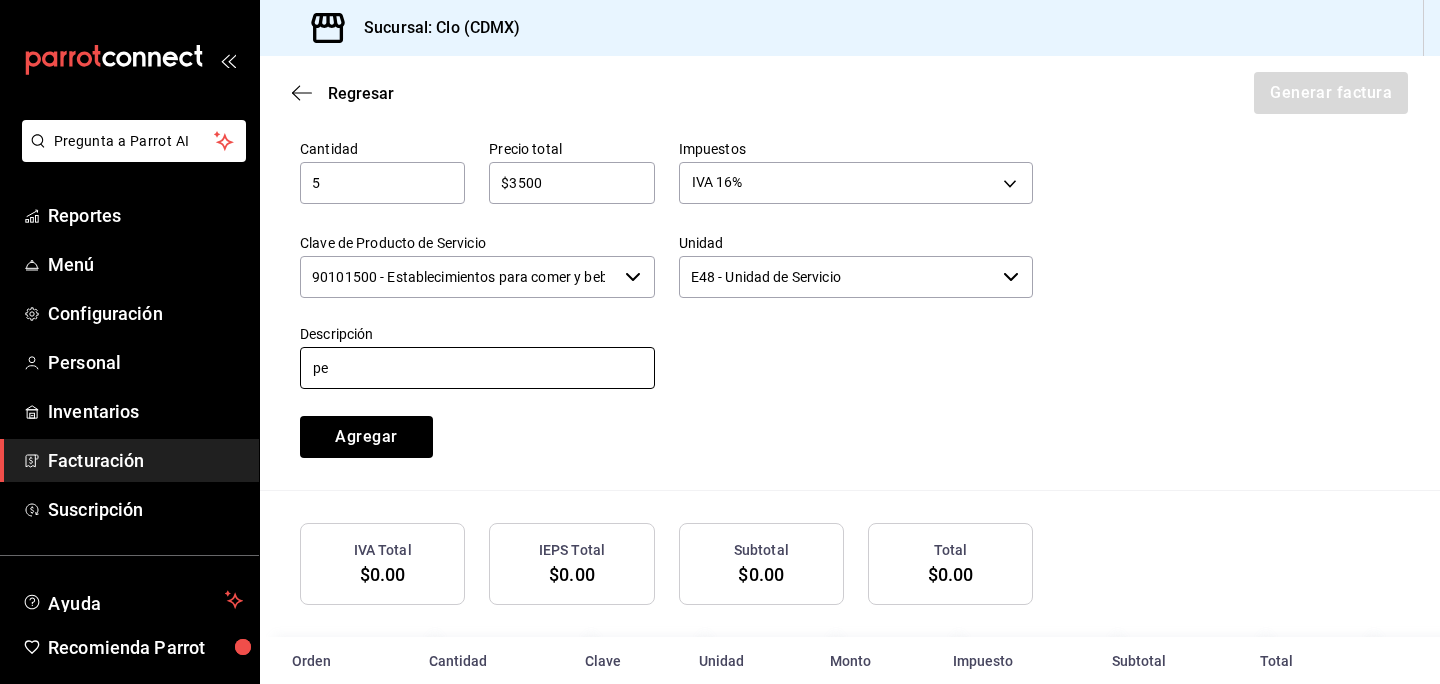 type on "p" 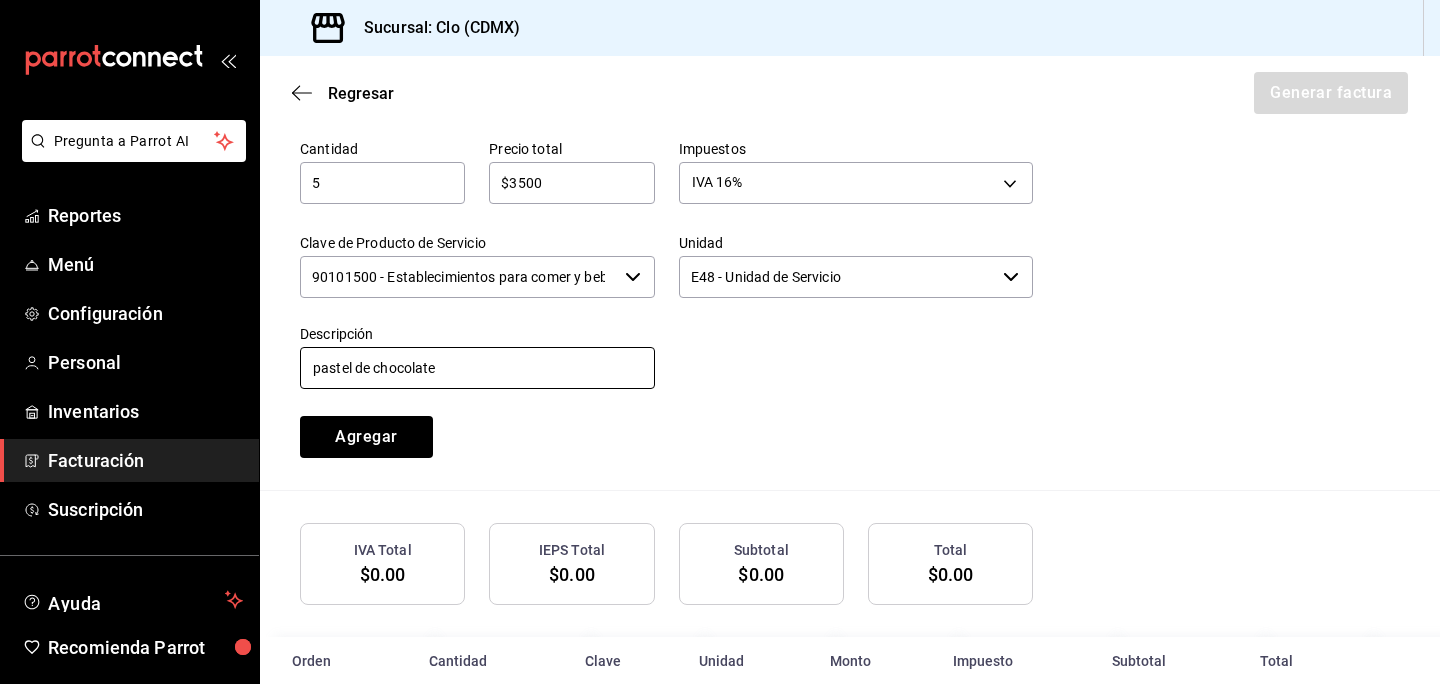 type on "pastel de chocolate" 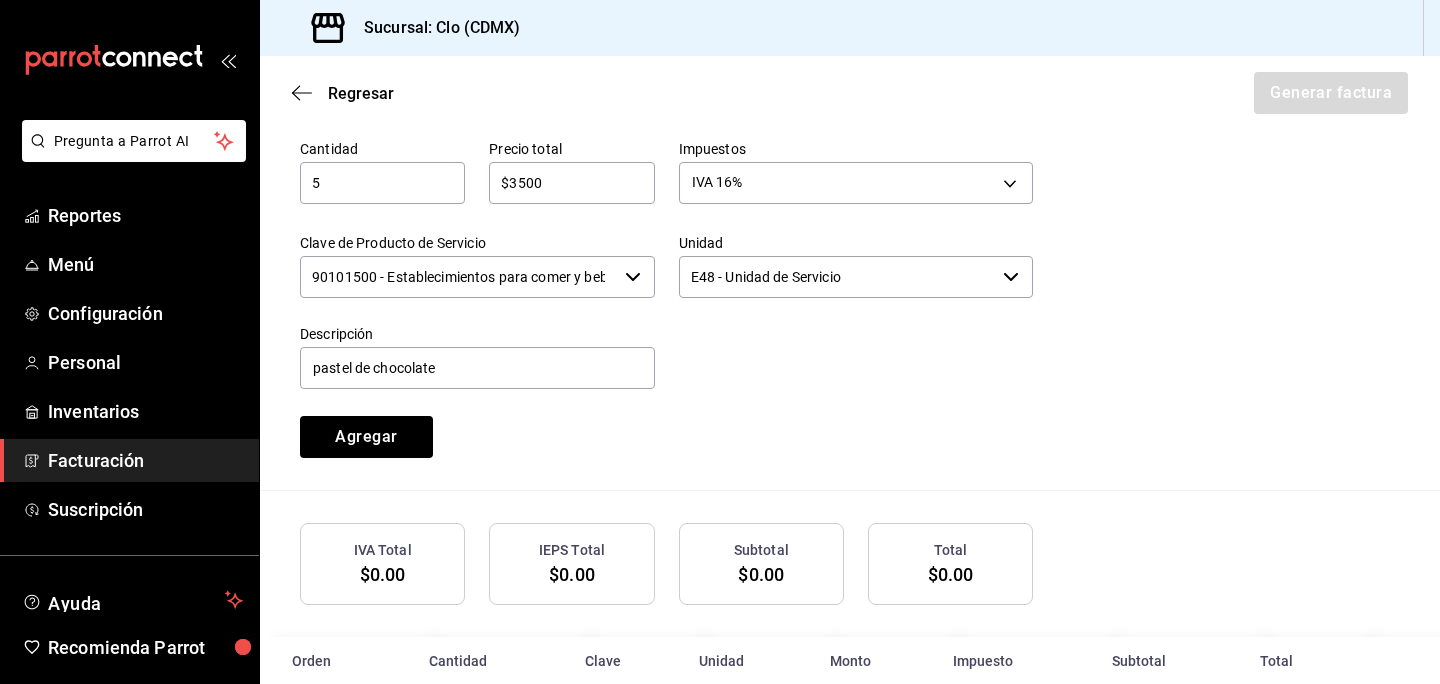 click on "E48 - Unidad de Servicio" at bounding box center (837, 277) 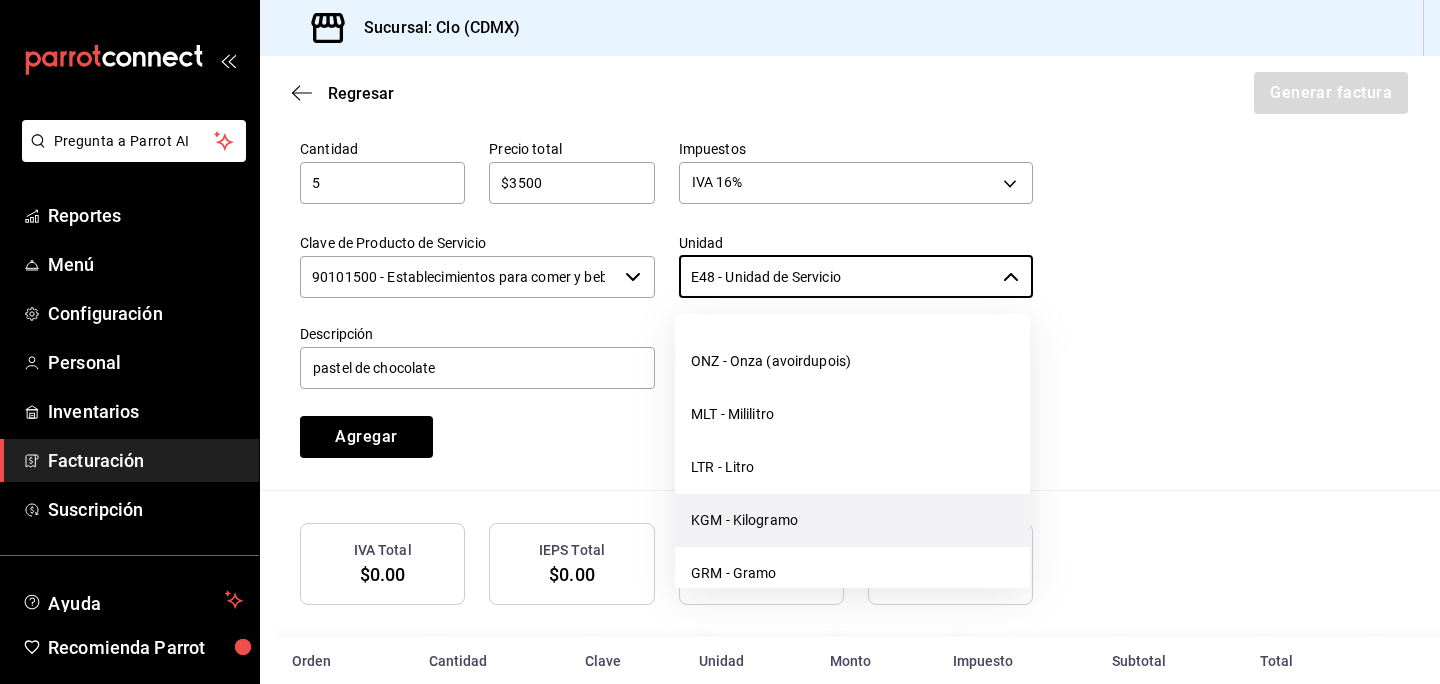 scroll, scrollTop: 5450, scrollLeft: 0, axis: vertical 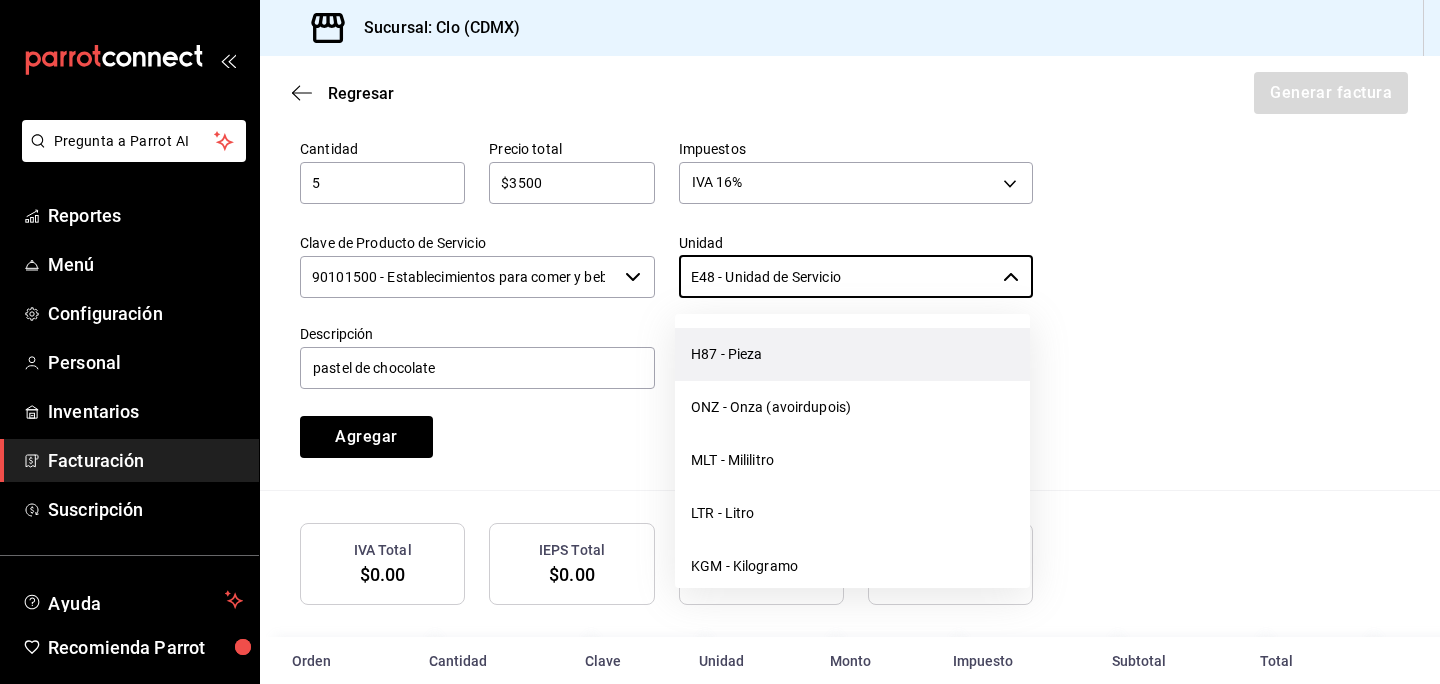 click on "H87 - Pieza" at bounding box center (852, 354) 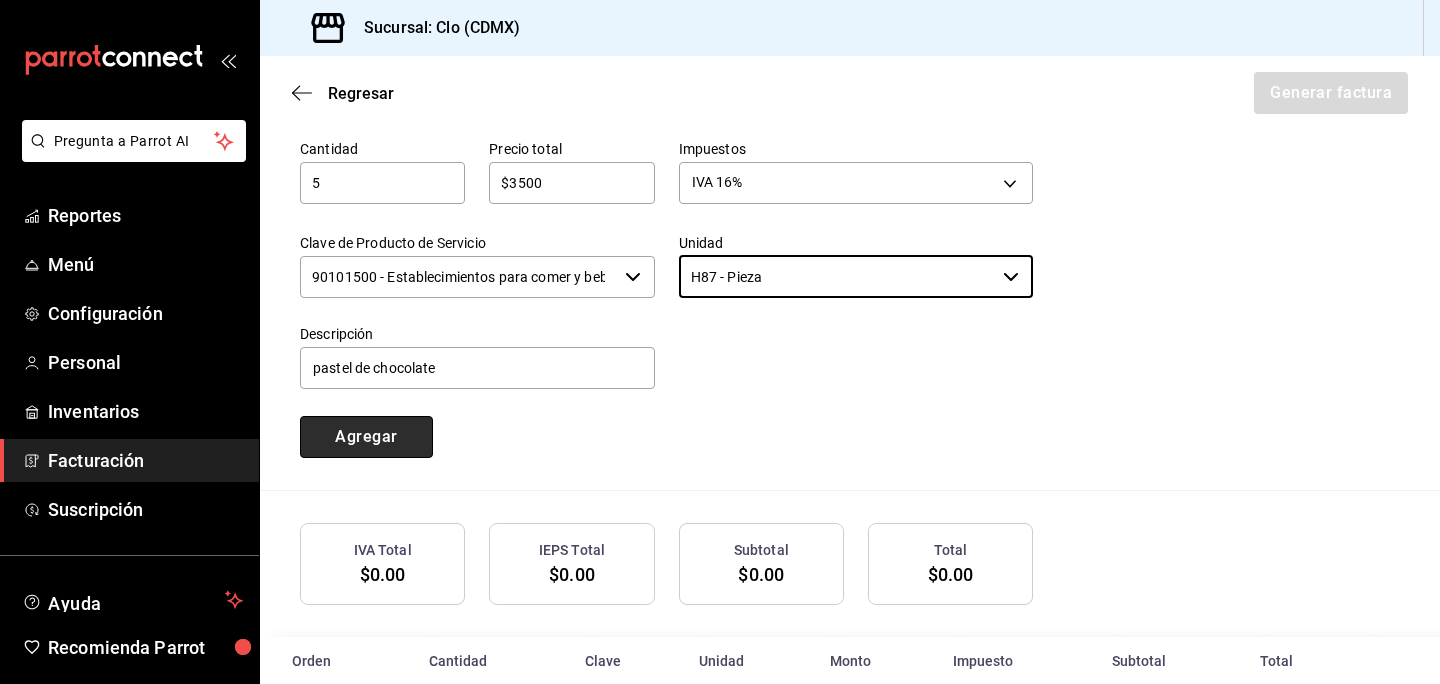 click on "Agregar" at bounding box center (366, 437) 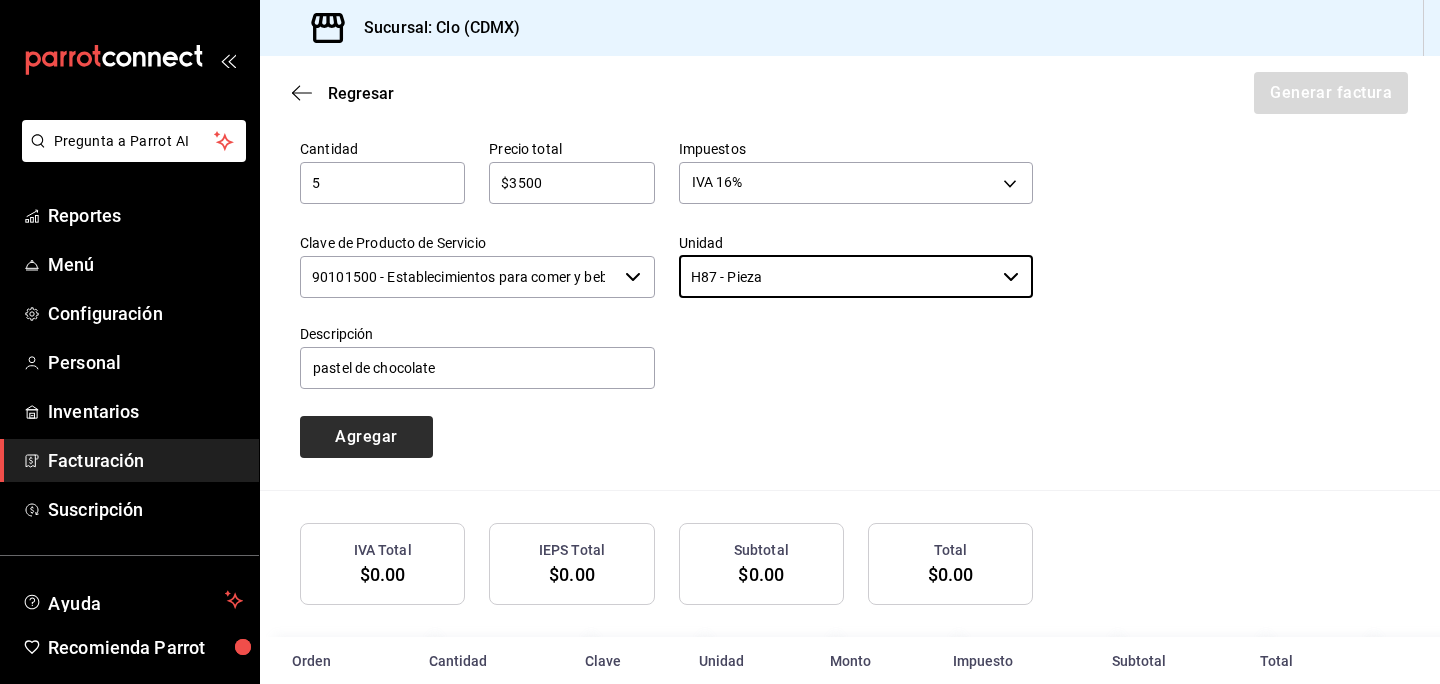 type 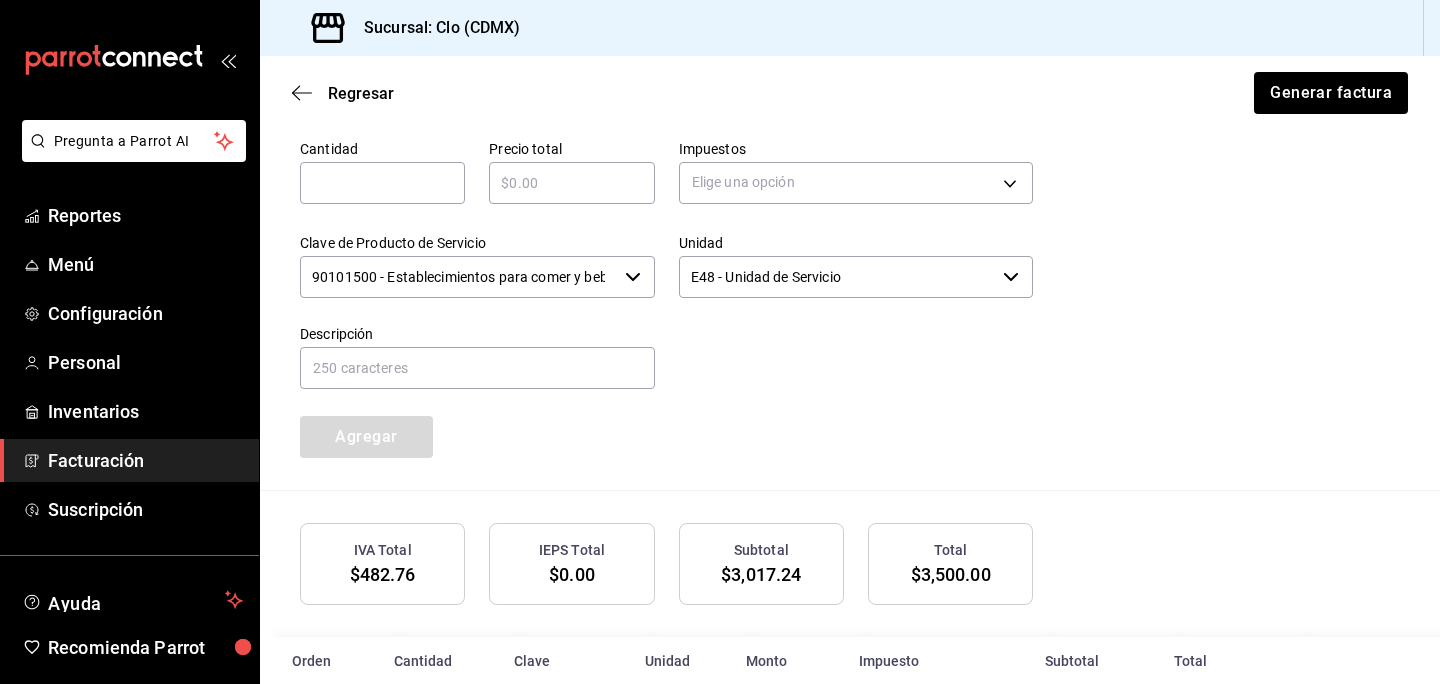 scroll, scrollTop: 1040, scrollLeft: 0, axis: vertical 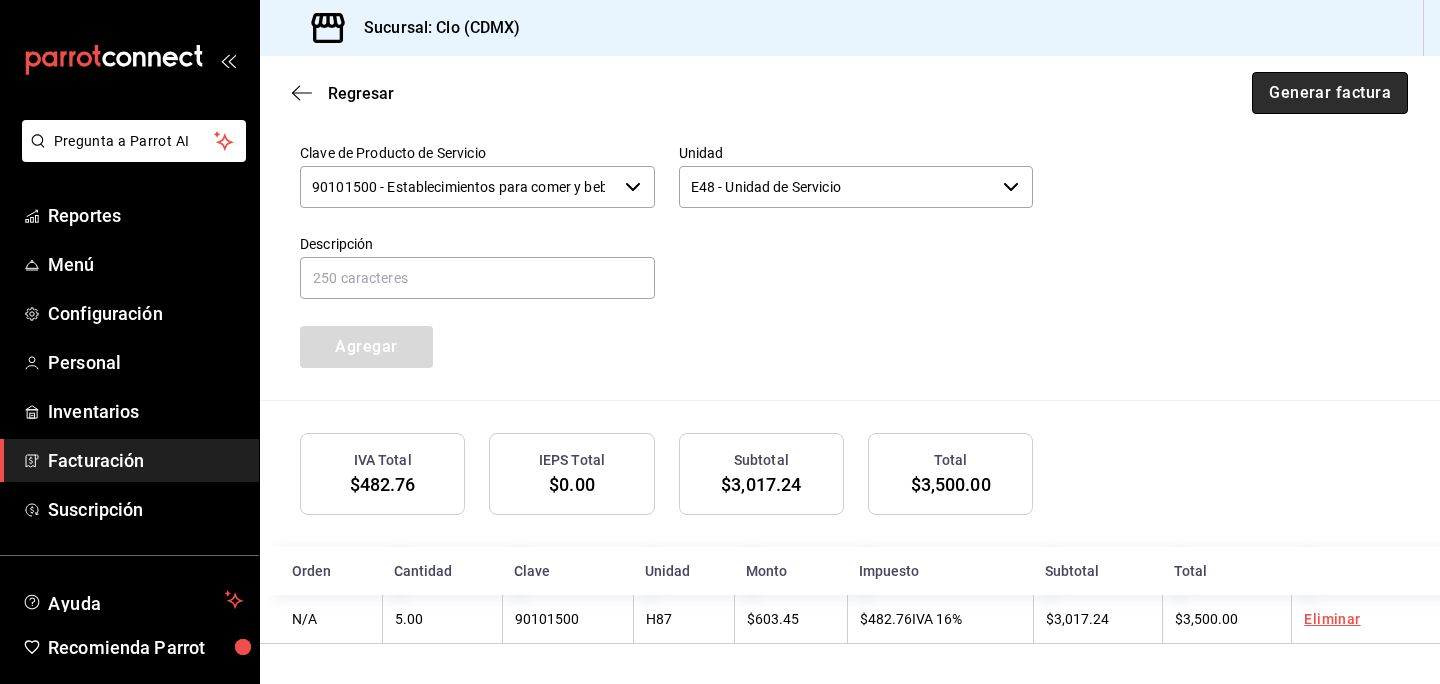 click on "Generar factura" at bounding box center (1330, 93) 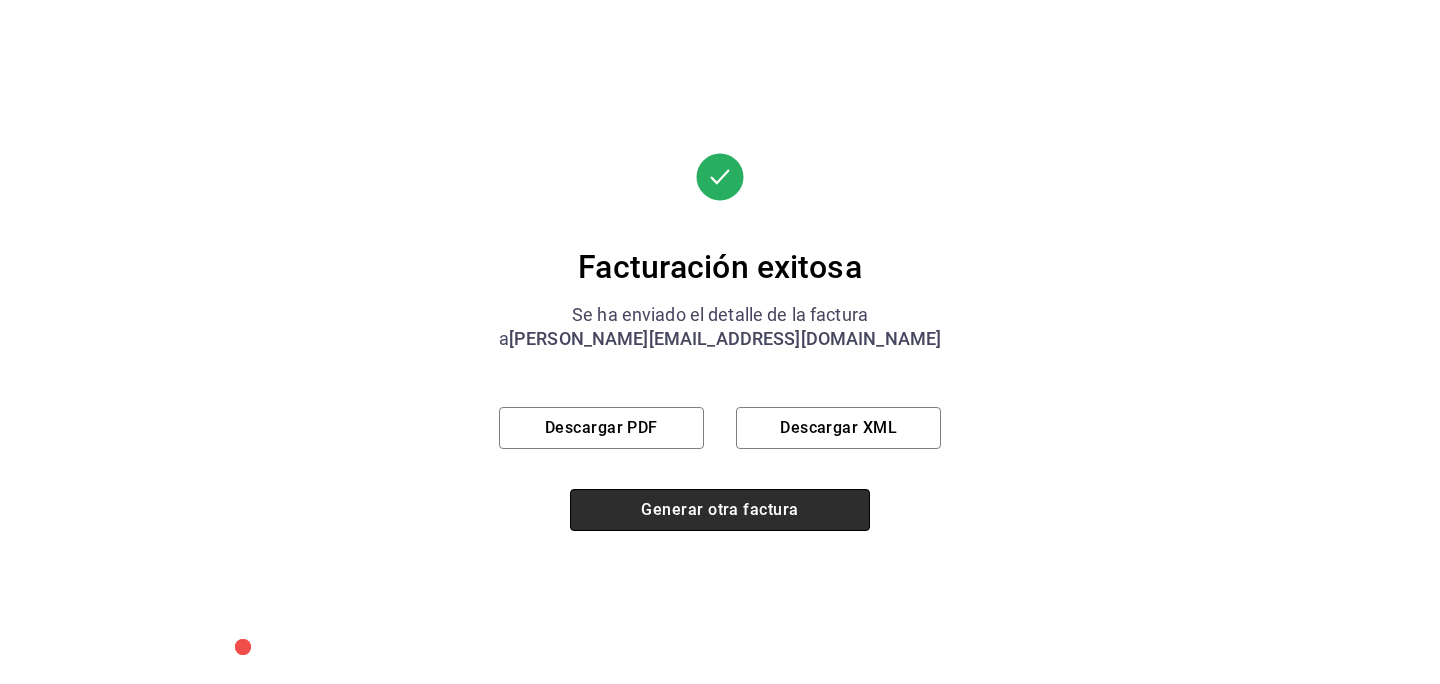 click on "Generar otra factura" at bounding box center (720, 510) 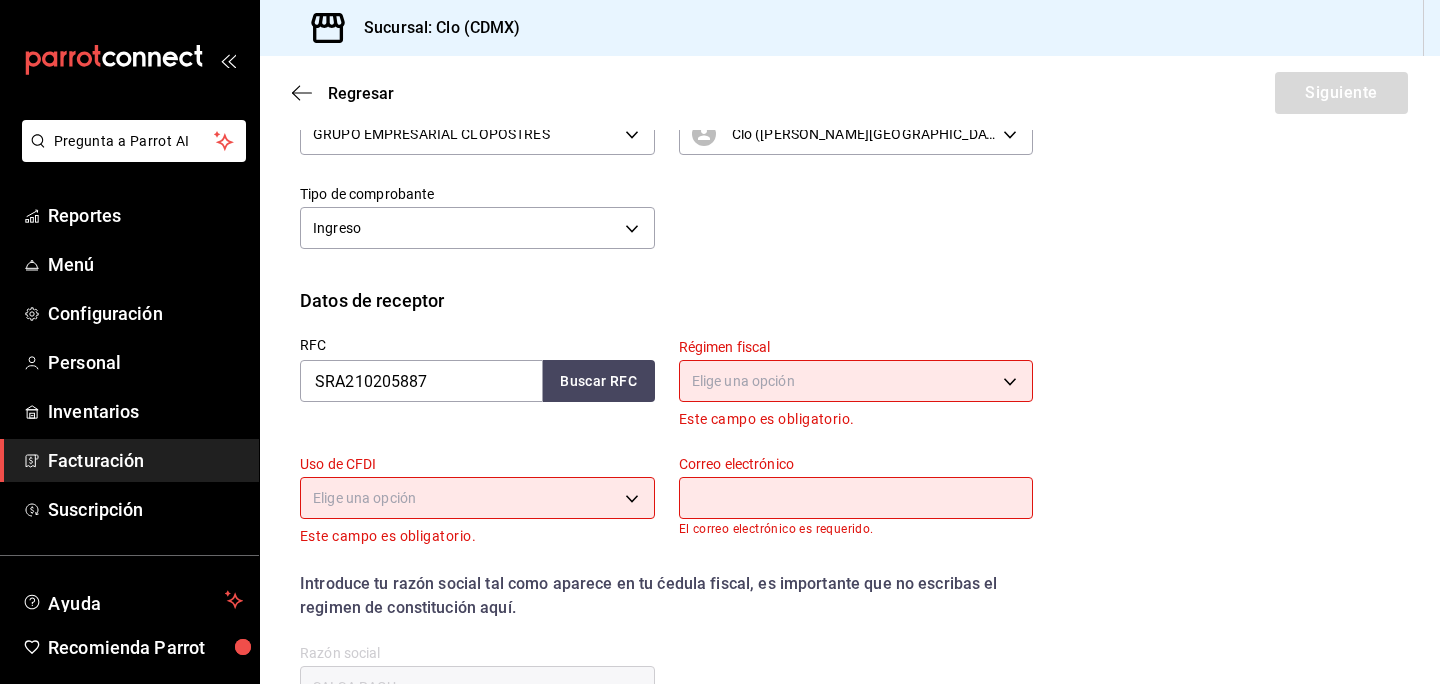 scroll, scrollTop: 264, scrollLeft: 0, axis: vertical 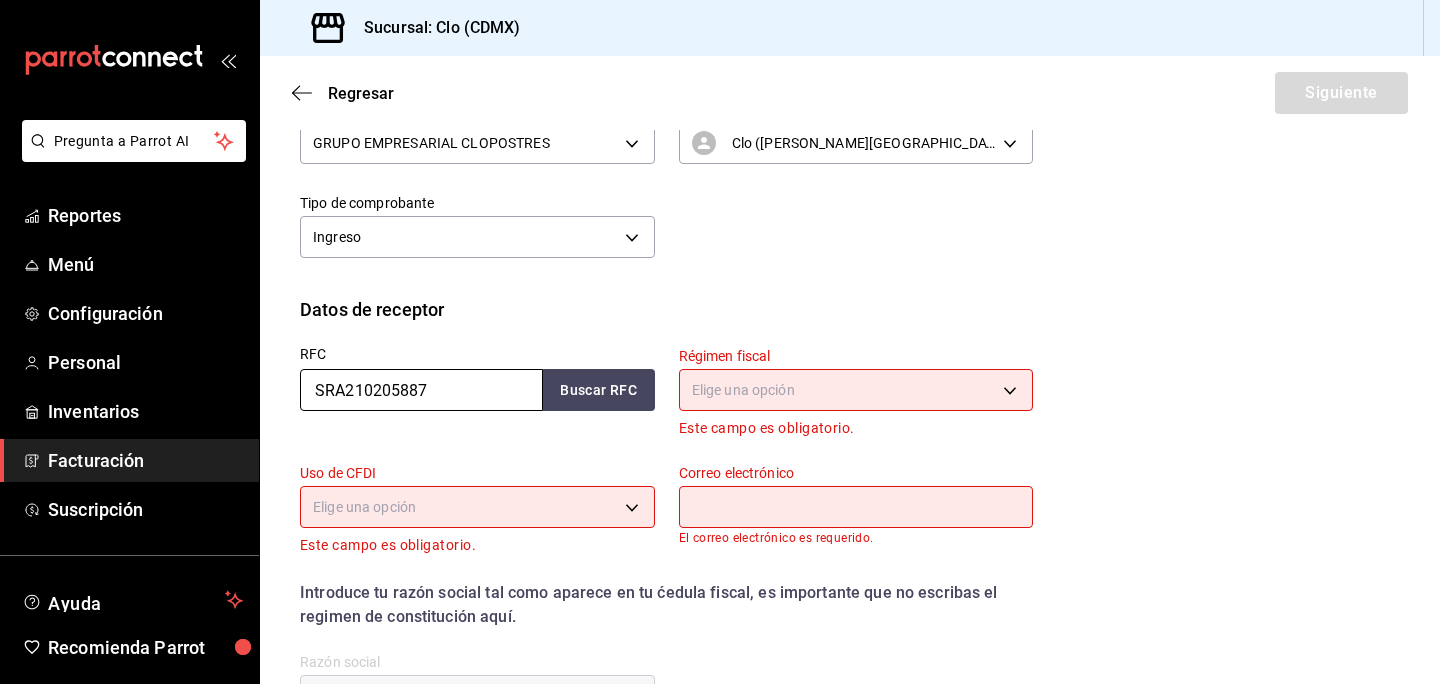 drag, startPoint x: 476, startPoint y: 390, endPoint x: 343, endPoint y: 380, distance: 133.37541 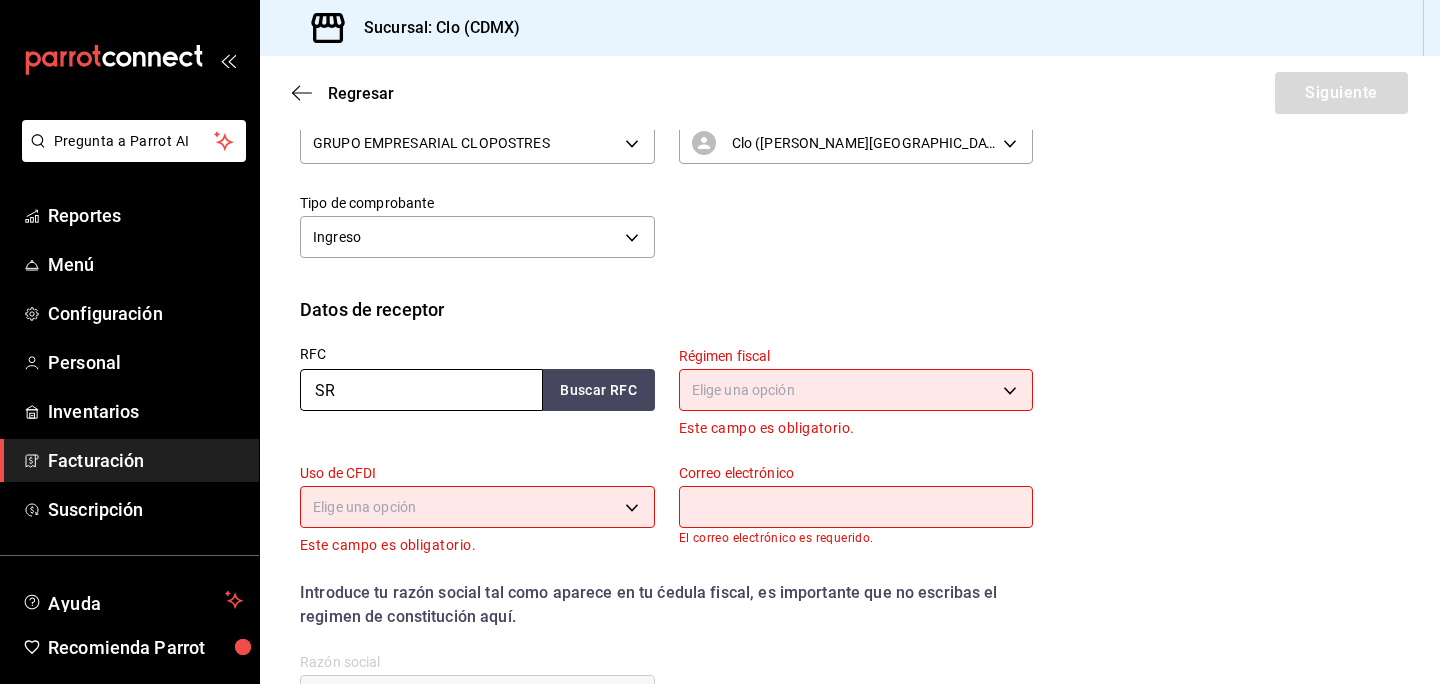 type on "S" 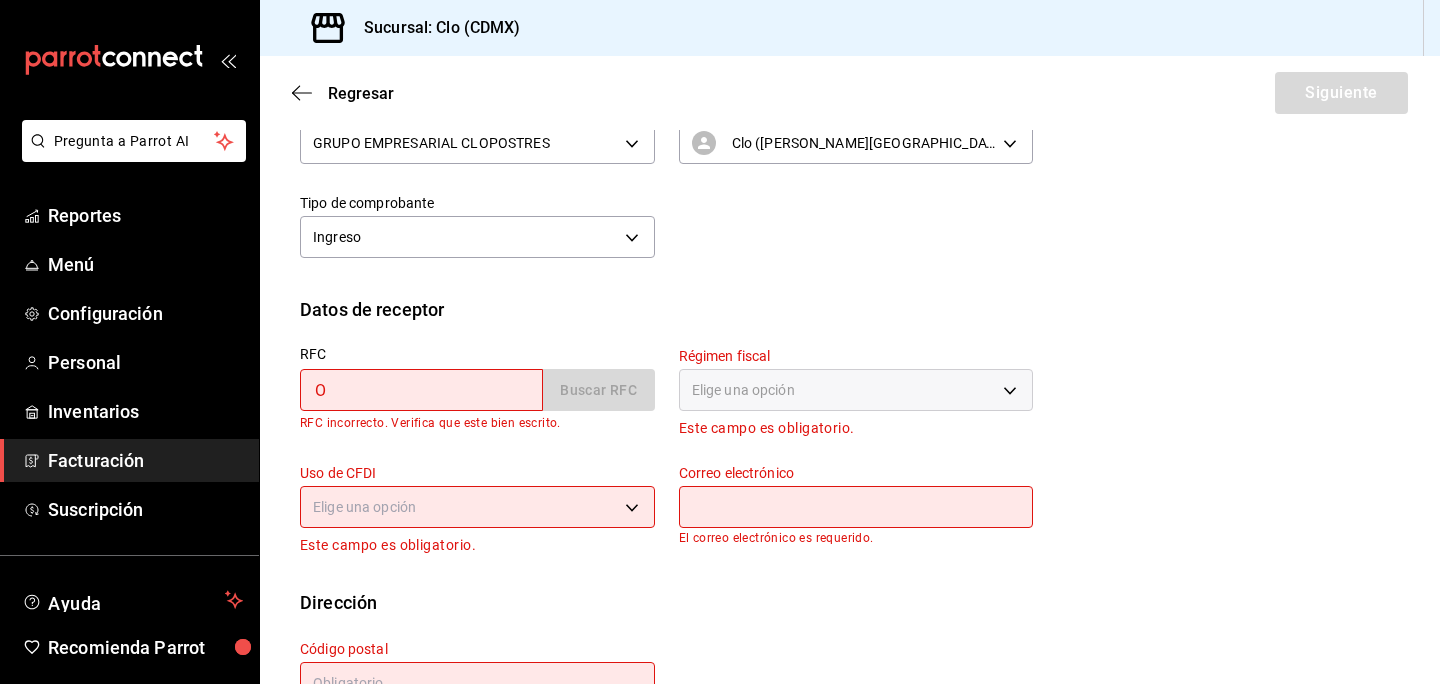 type on "ORE2303301SA" 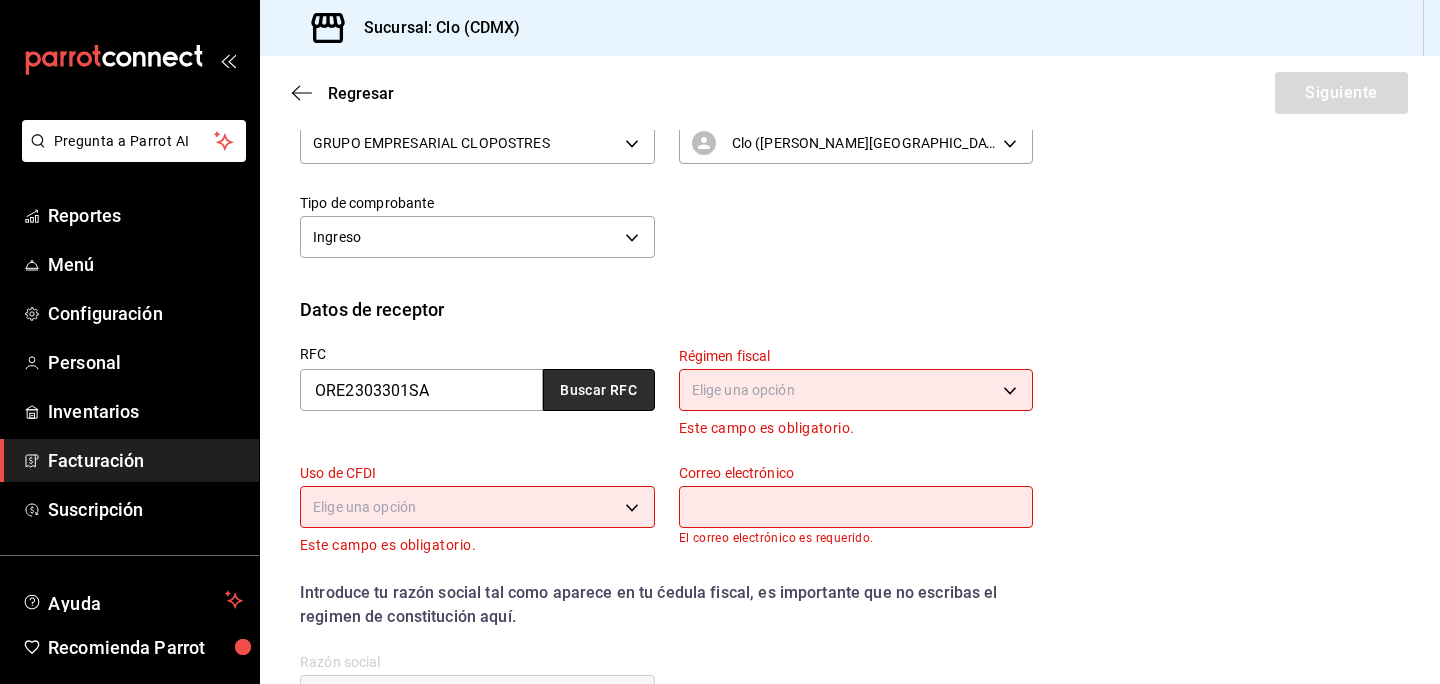 click on "Buscar RFC" at bounding box center (599, 390) 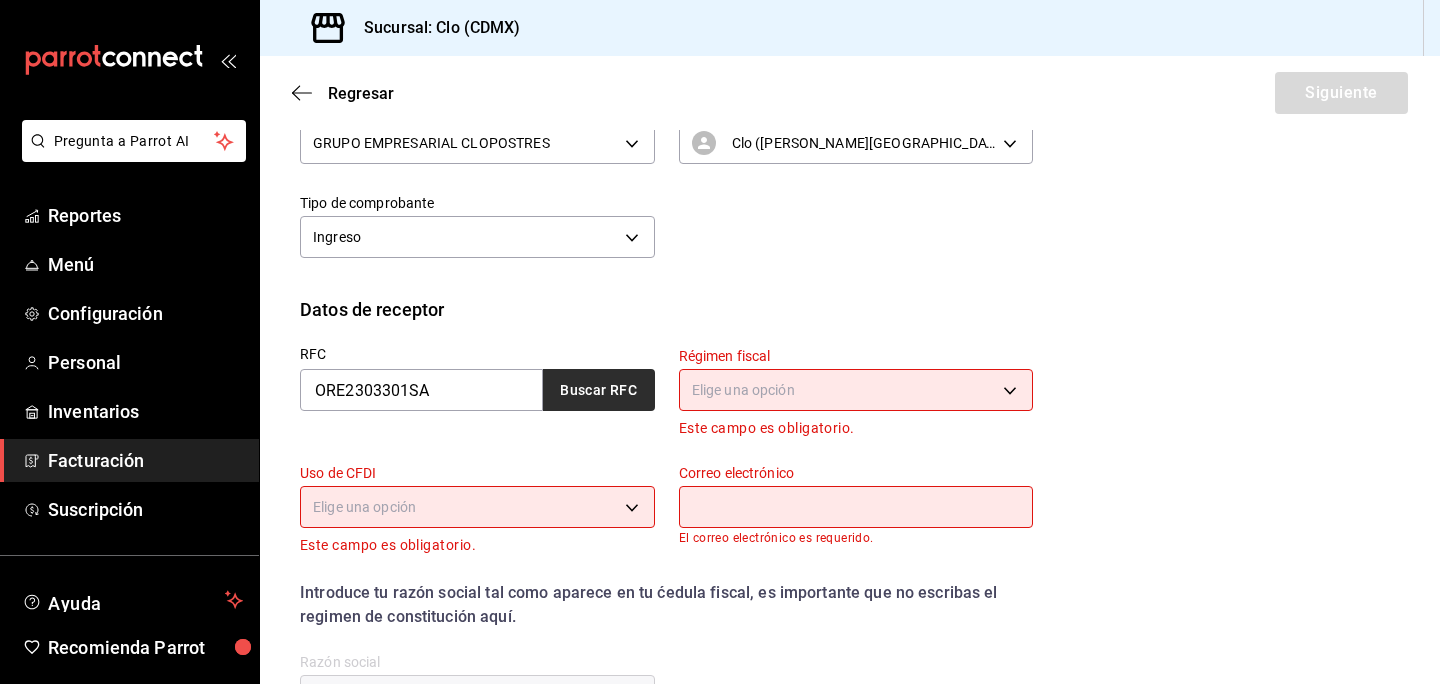 type on "601" 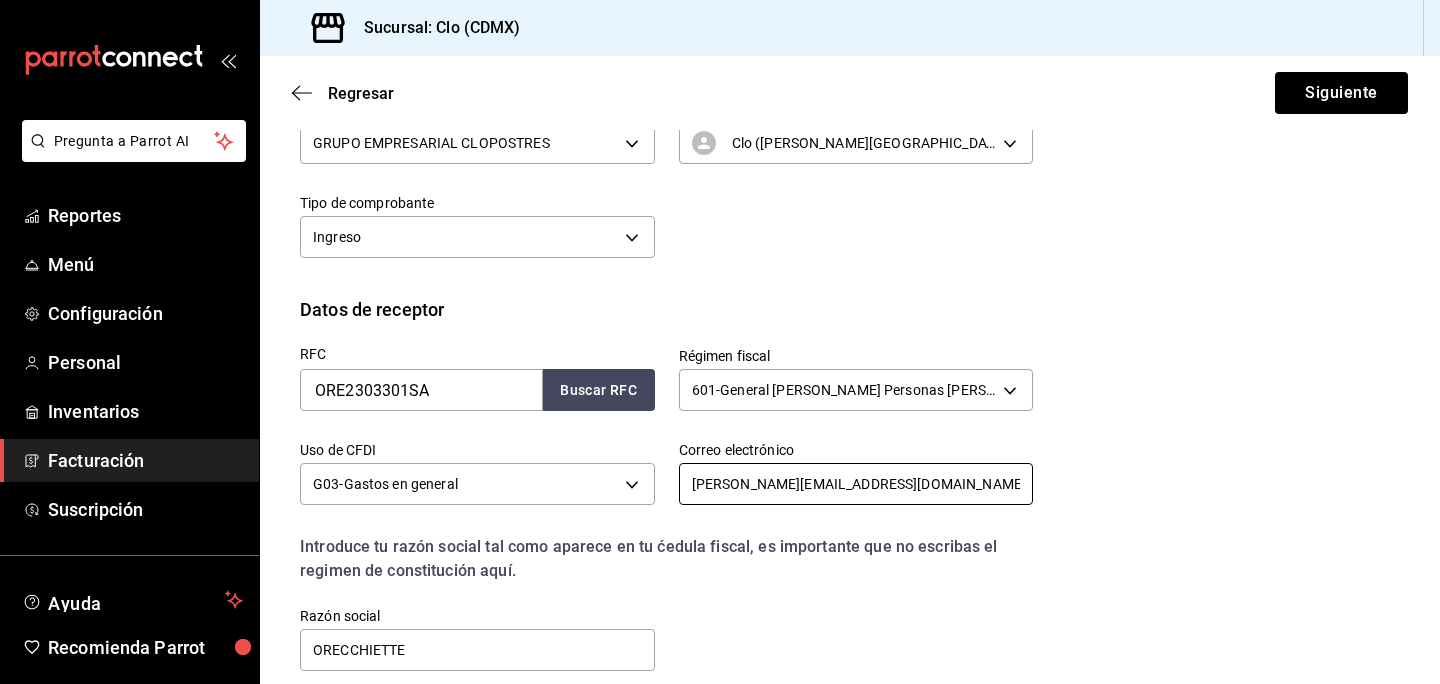 scroll, scrollTop: 436, scrollLeft: 0, axis: vertical 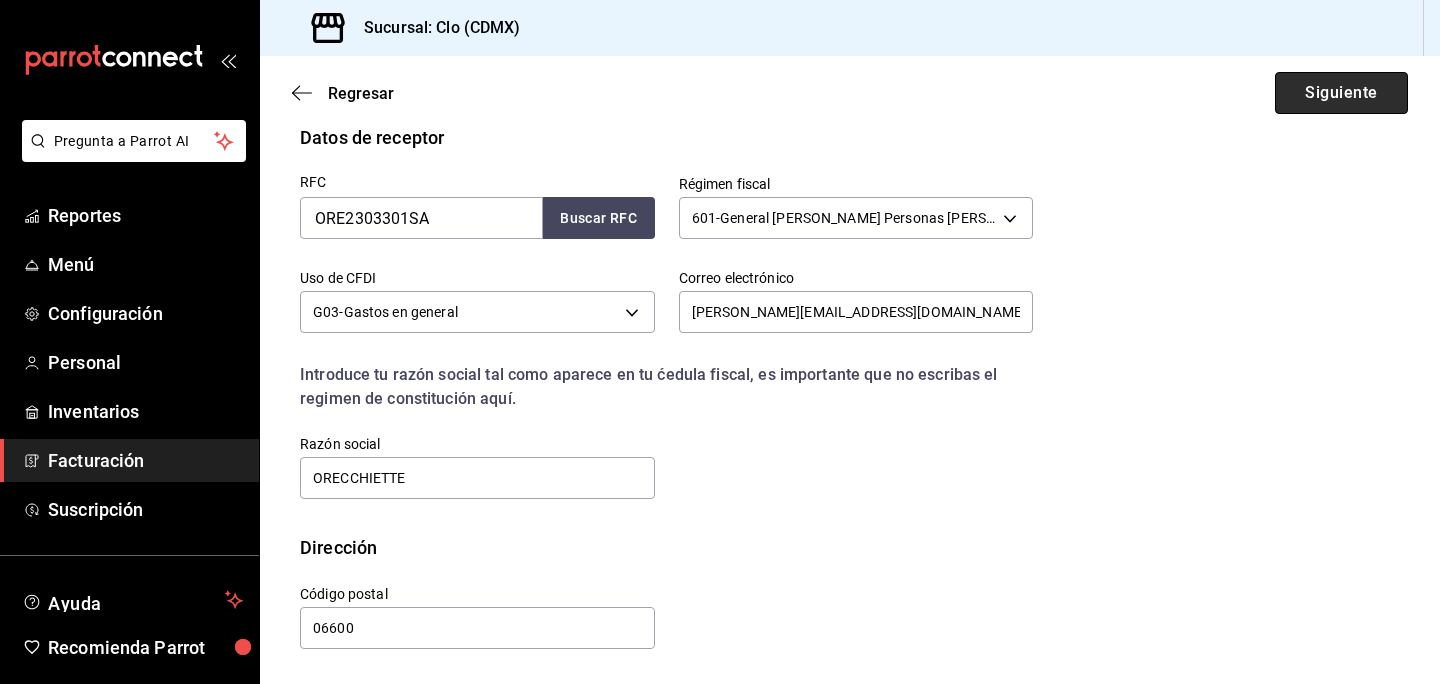 click on "Siguiente" at bounding box center (1341, 93) 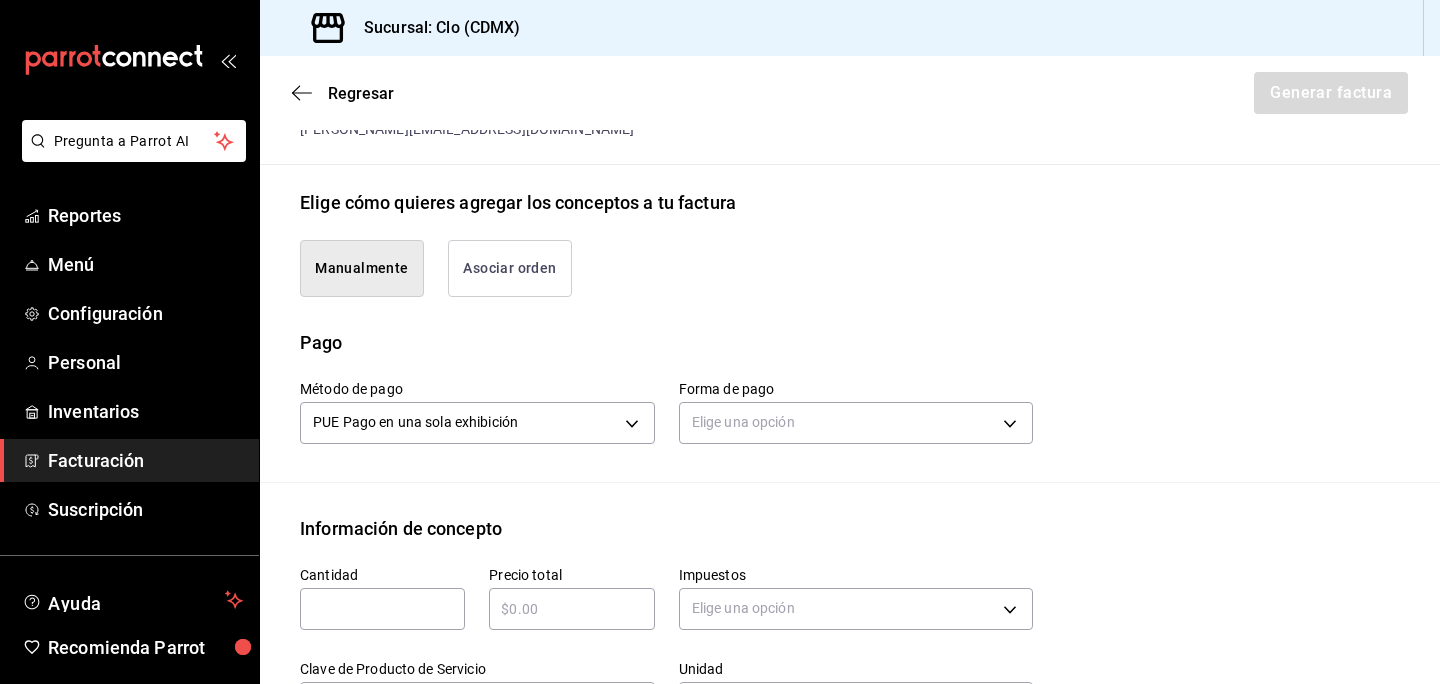 click on "Elige una opción" at bounding box center [856, 420] 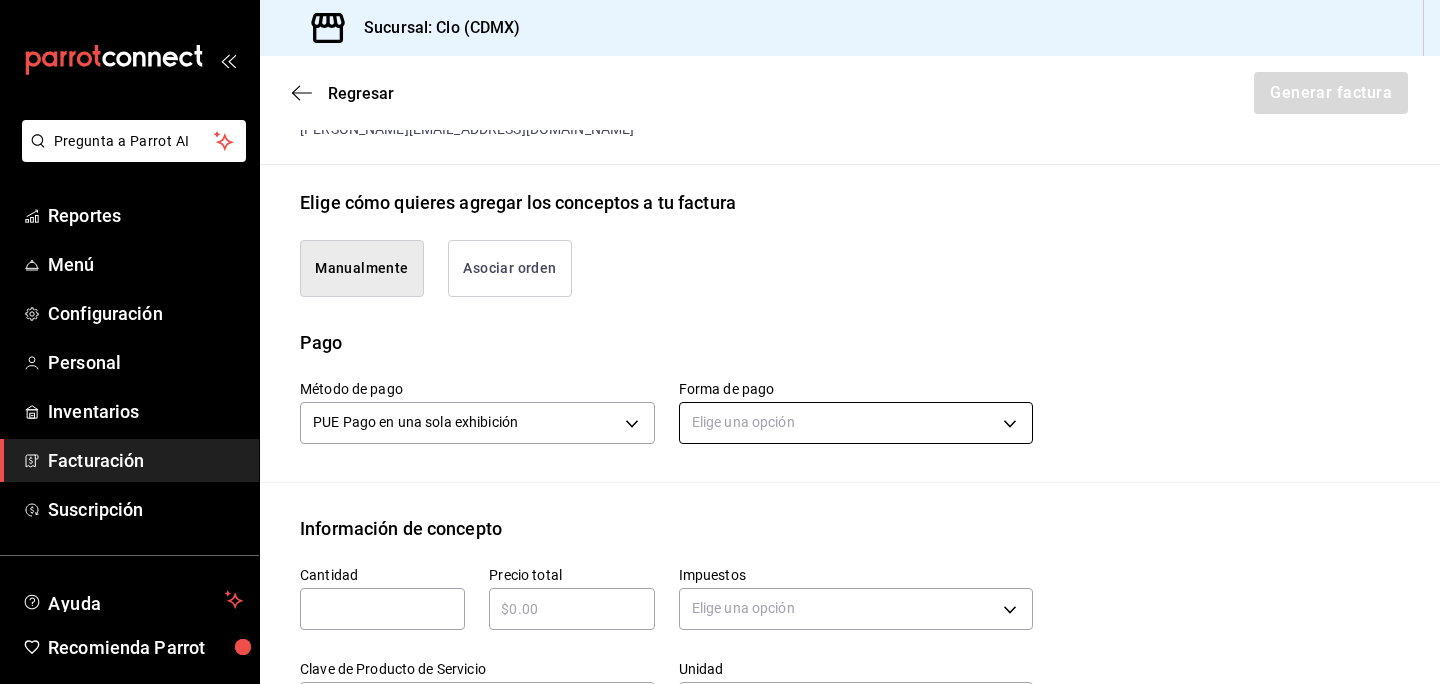 click on "Pregunta a Parrot AI Reportes   Menú   Configuración   Personal   Inventarios   Facturación   Suscripción   Ayuda Recomienda Parrot   Cristina Leon   Sugerir nueva función   Sucursal: Clo (CDMX) Regresar Generar factura Emisor Perfil fiscal GRUPO EMPRESARIAL CLOPOSTRES Tipo de comprobante Ingreso Receptor Nombre / Razón social ORECCHIETTE RFC Receptor ORE2303301SA Régimen fiscal General de Ley Personas Morales Uso de CFDI G03: Gastos en general Correo electrónico diana@darosamx.com Elige cómo quieres agregar los conceptos a tu factura Manualmente Asociar orden Pago Método de pago PUE   Pago en una sola exhibición PUE Forma de pago Elige una opción Información de concepto Cantidad ​ Precio total ​ Impuestos Elige una opción Clave de Producto de Servicio 90101500 - Establecimientos para comer y beber ​ Unidad E48 - Unidad de Servicio ​ Descripción Agregar IVA Total $0.00 IEPS Total $0.00 Subtotal $0.00 Total $0.00 Orden Cantidad Clave Unidad Monto Impuesto Subtotal Total Reportes   Menú" at bounding box center [720, 342] 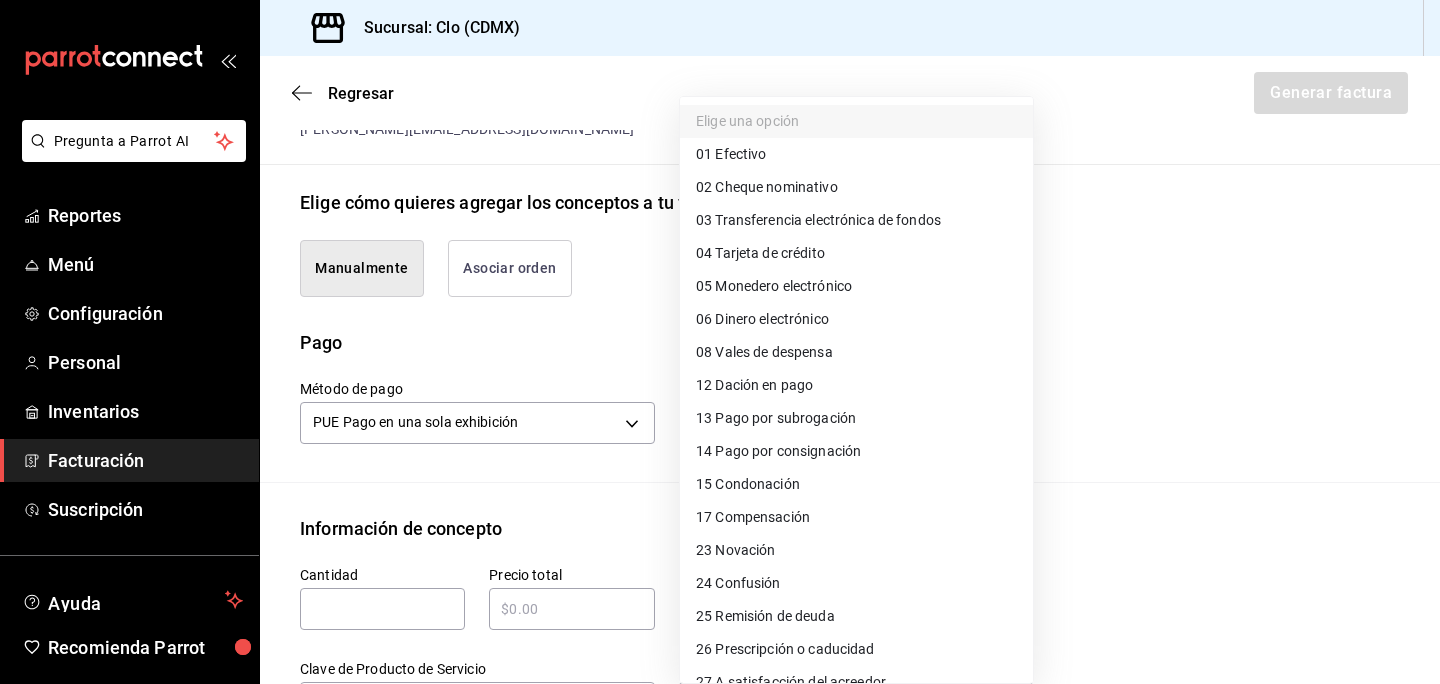 click on "03   Transferencia electrónica de fondos" at bounding box center (818, 220) 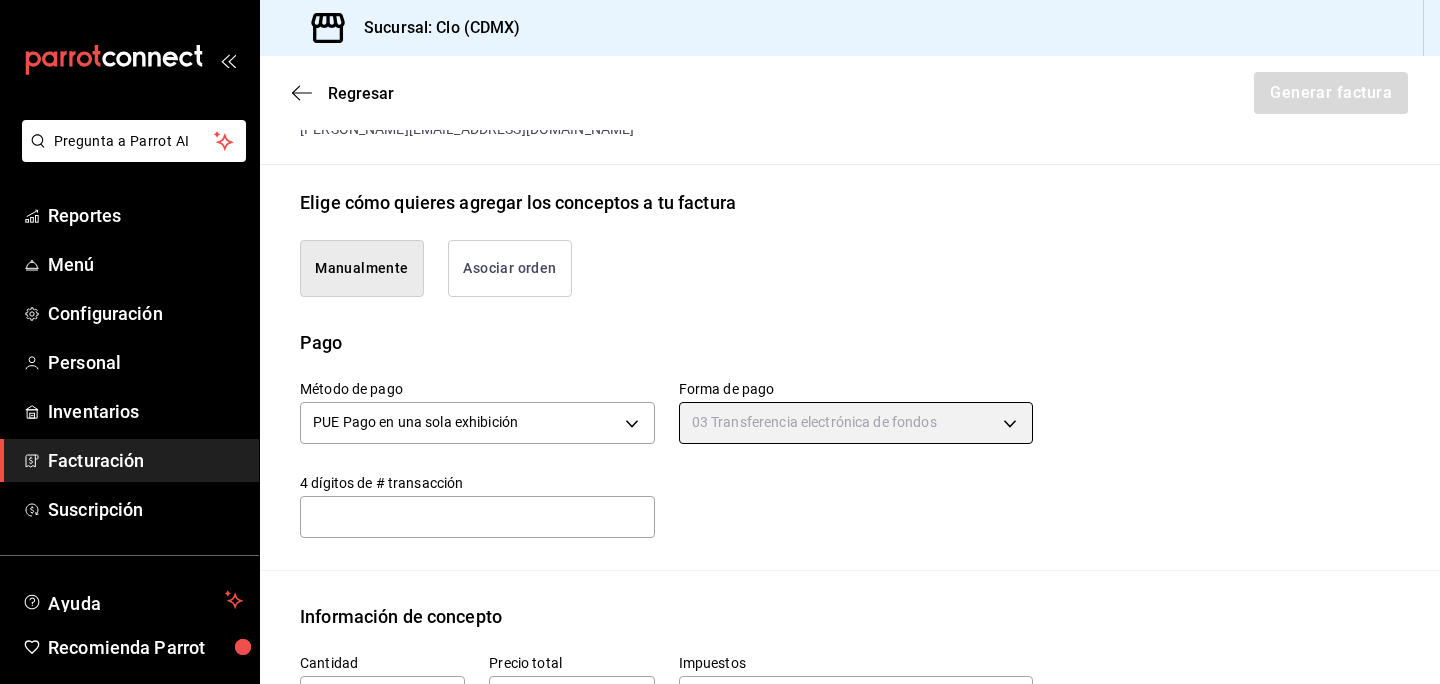 type on "03" 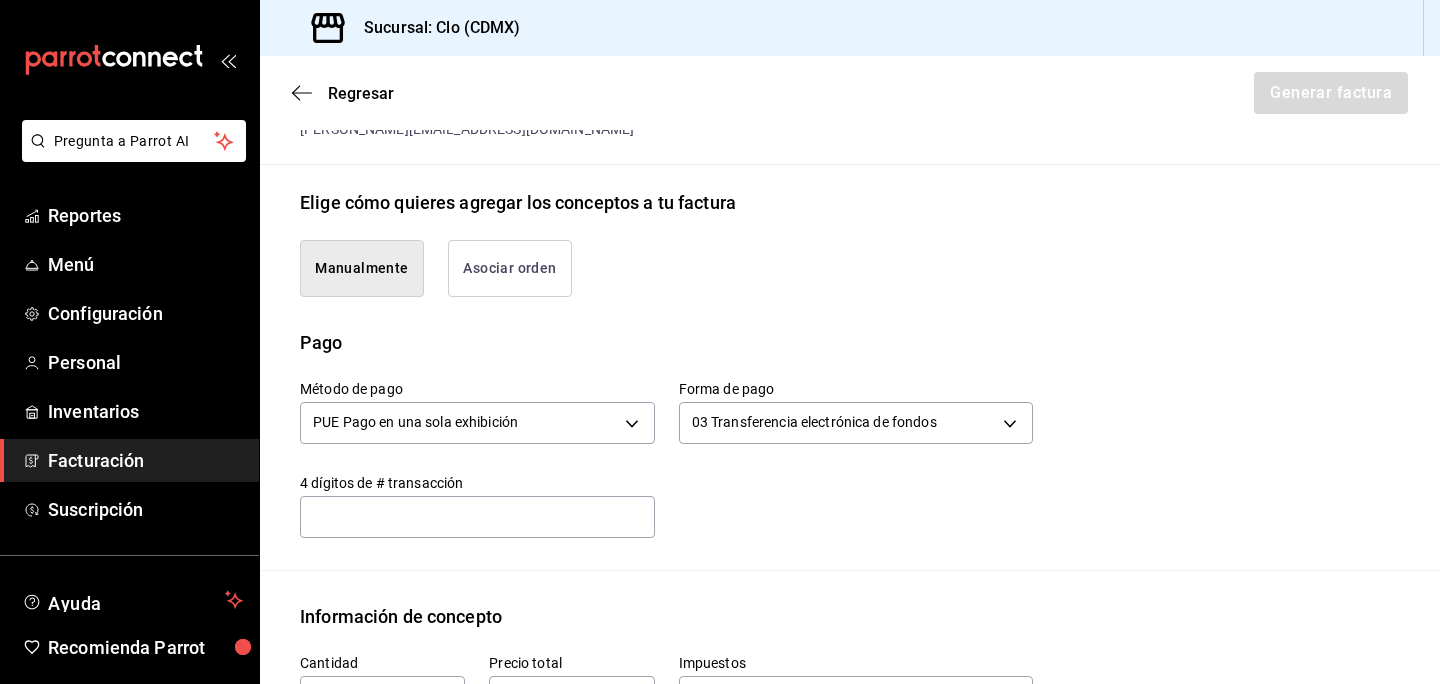 click at bounding box center (477, 516) 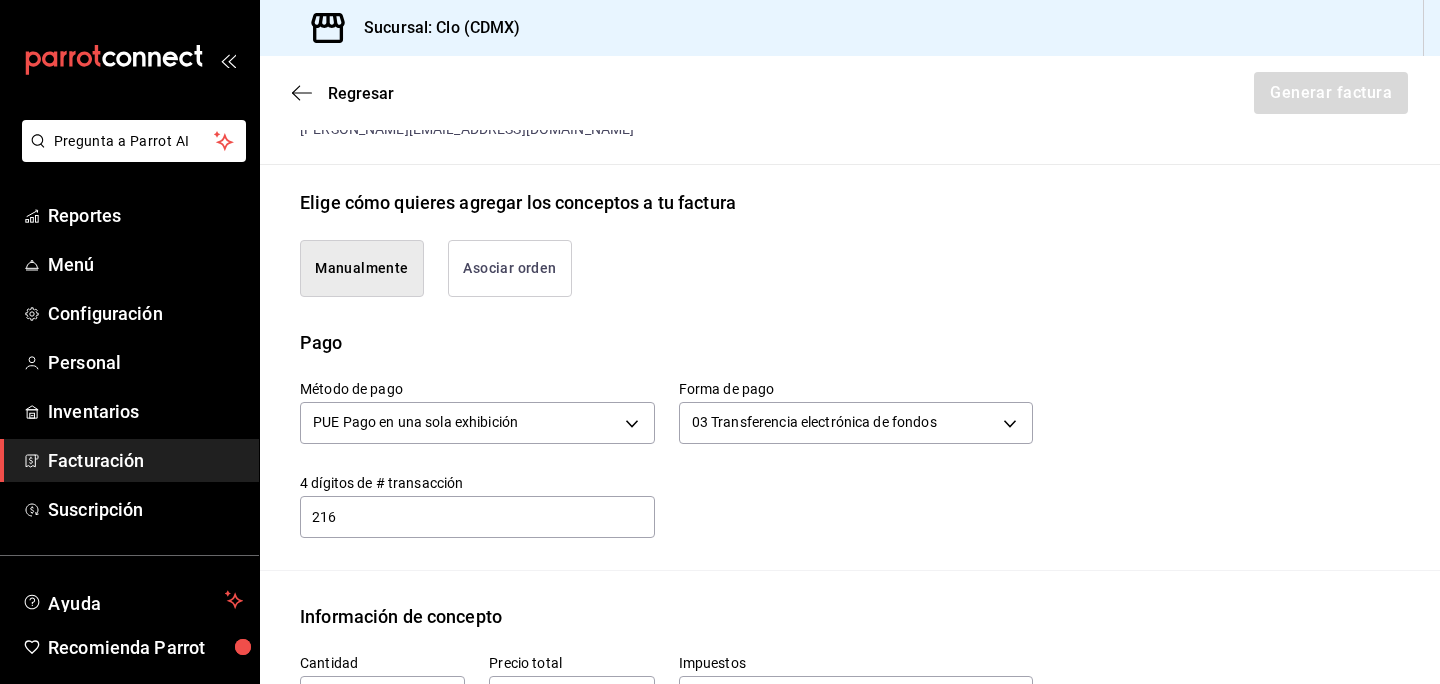 type on "2160" 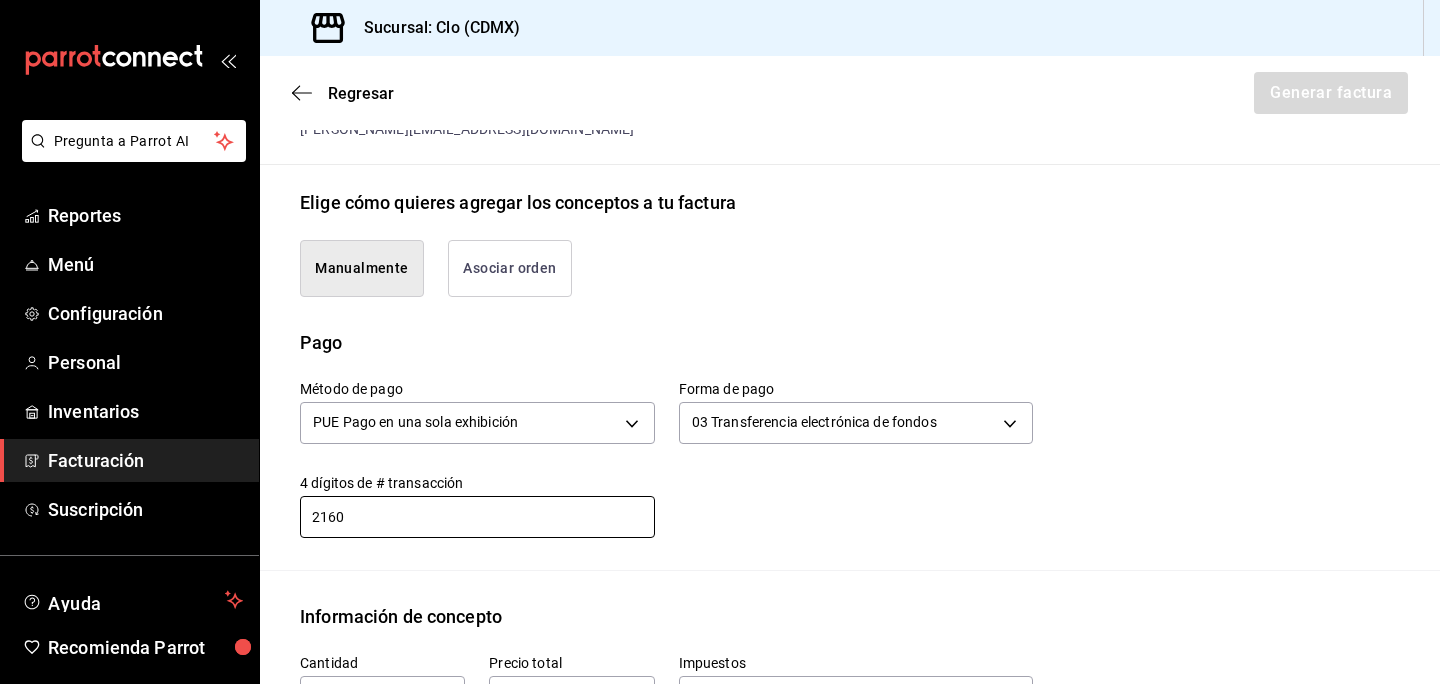 drag, startPoint x: 539, startPoint y: 512, endPoint x: 332, endPoint y: 480, distance: 209.45883 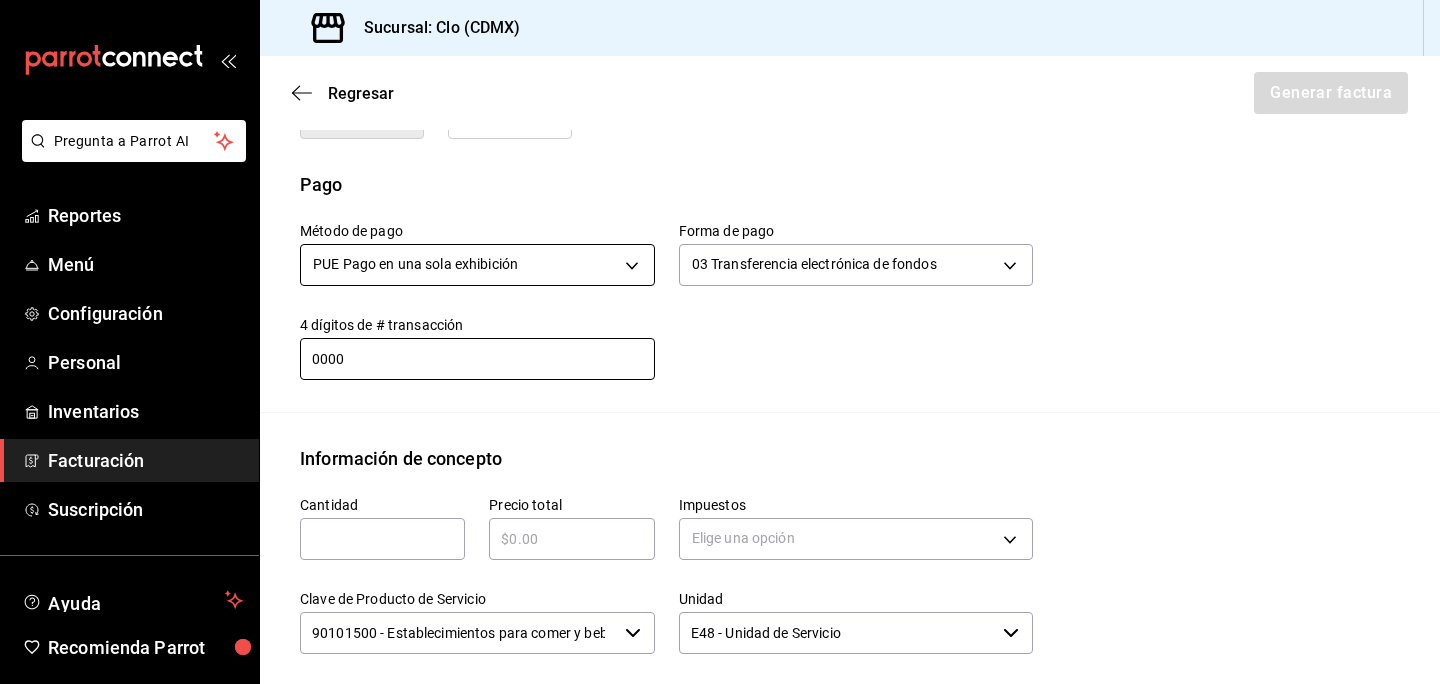 scroll, scrollTop: 607, scrollLeft: 0, axis: vertical 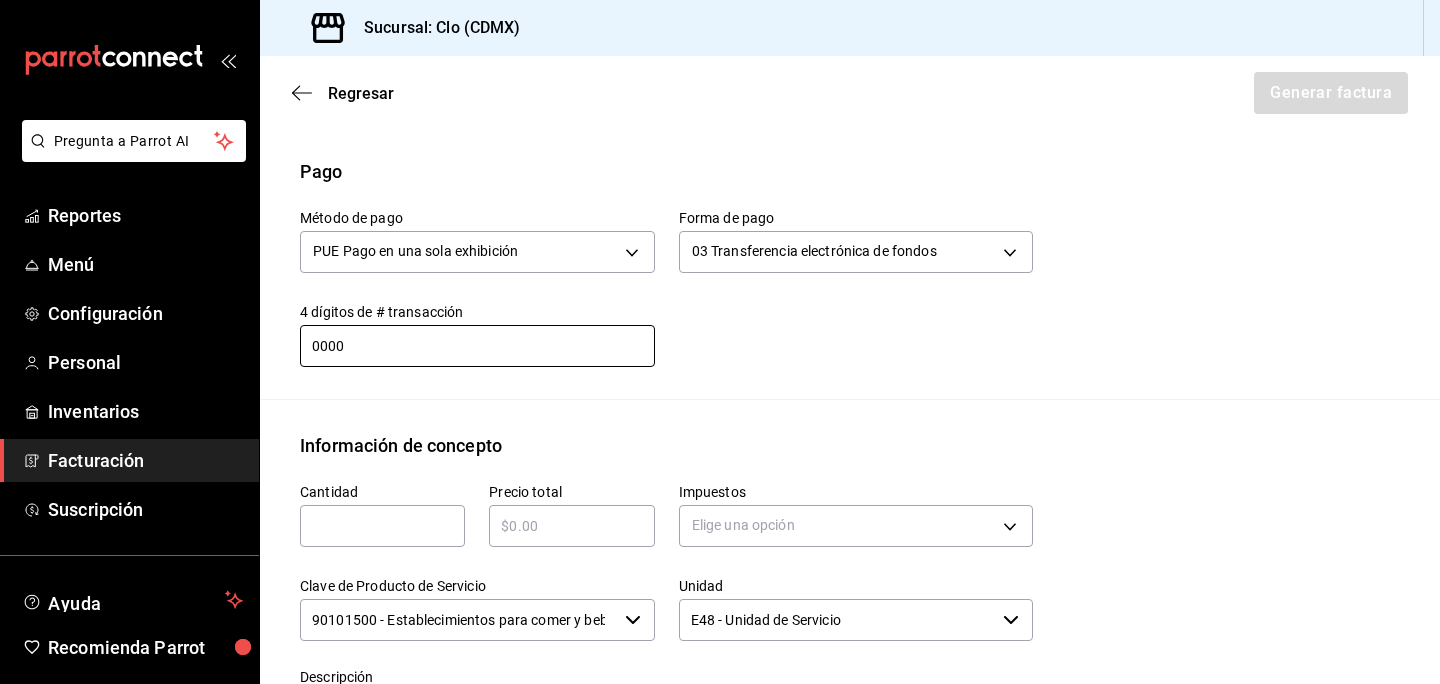 type on "0000" 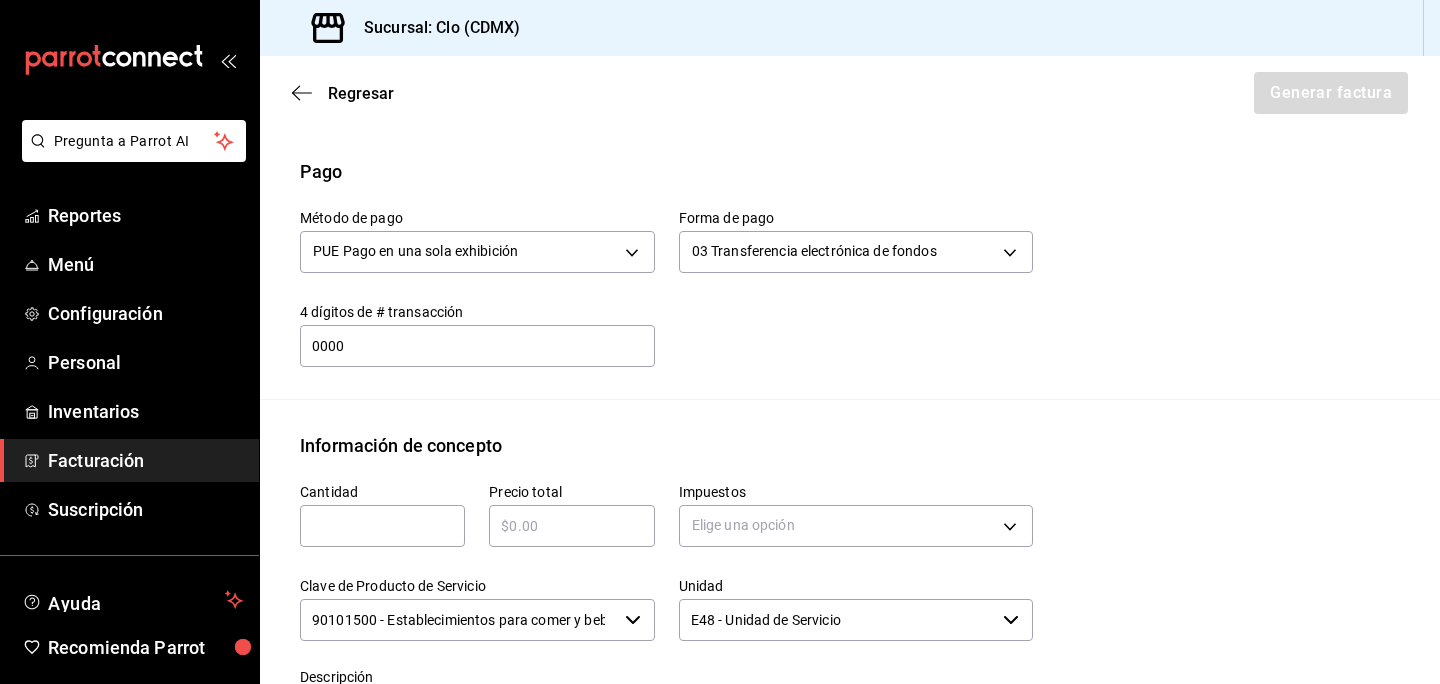 click at bounding box center [382, 526] 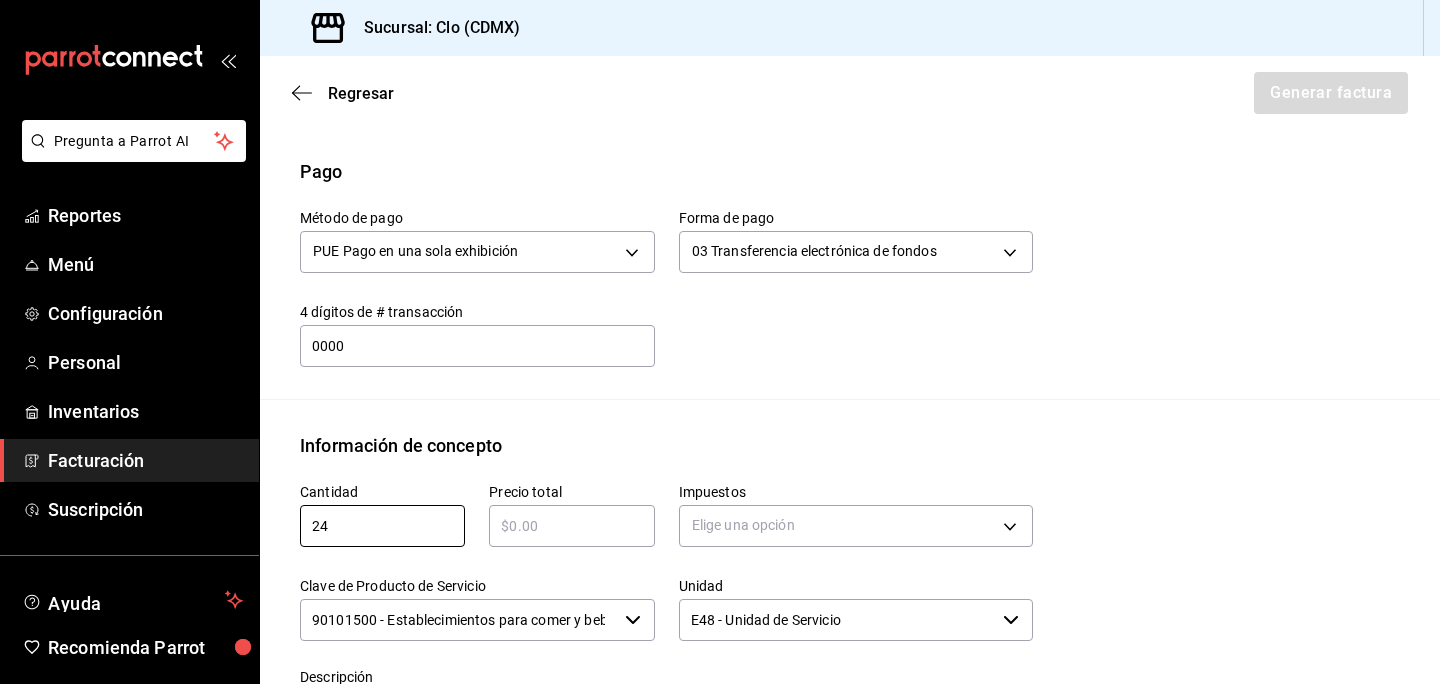 type on "24" 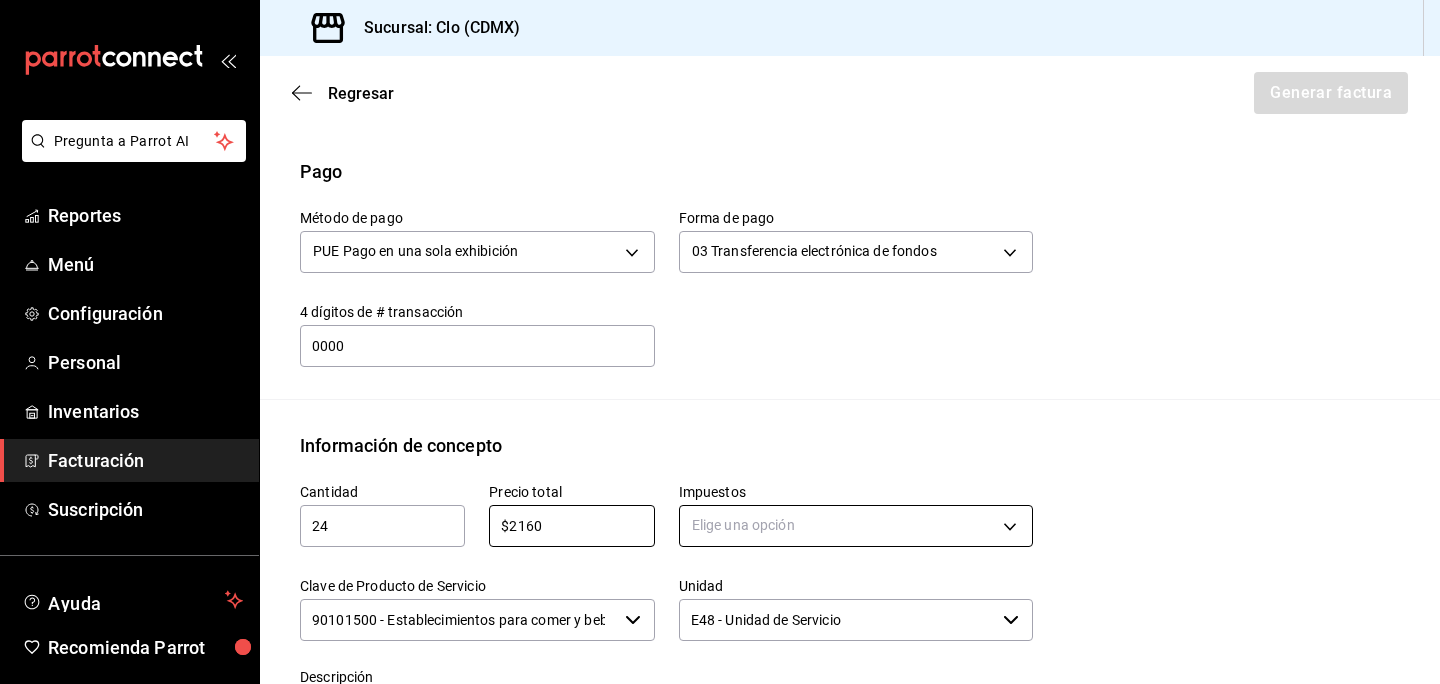 type on "$2160" 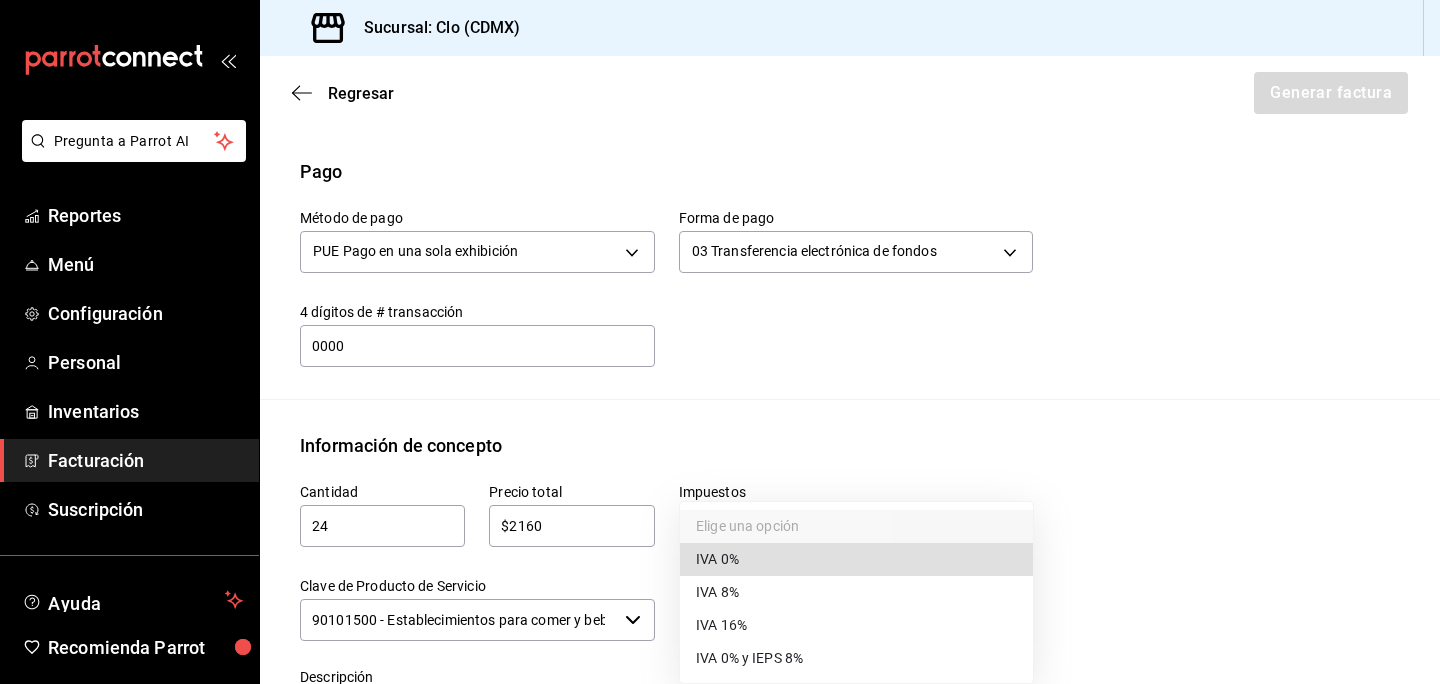click on "IVA 16%" at bounding box center (856, 625) 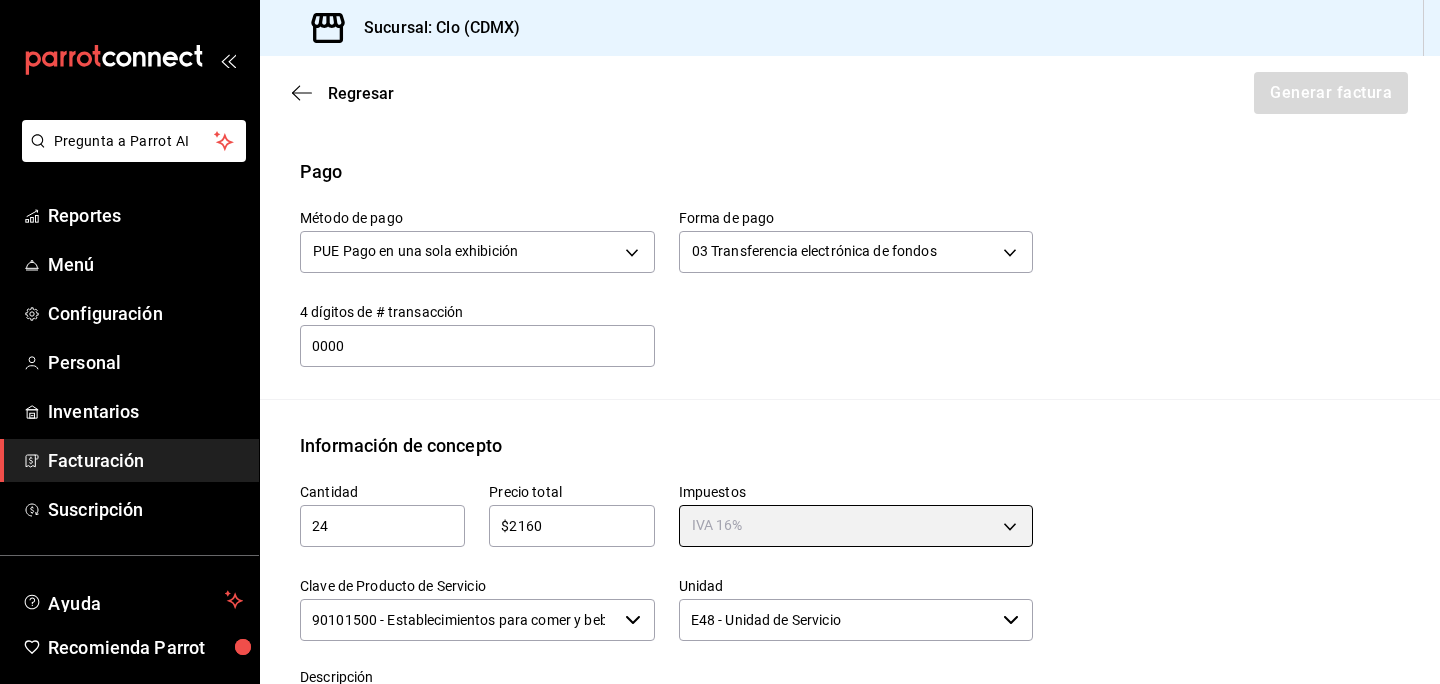 type on "IVA_16" 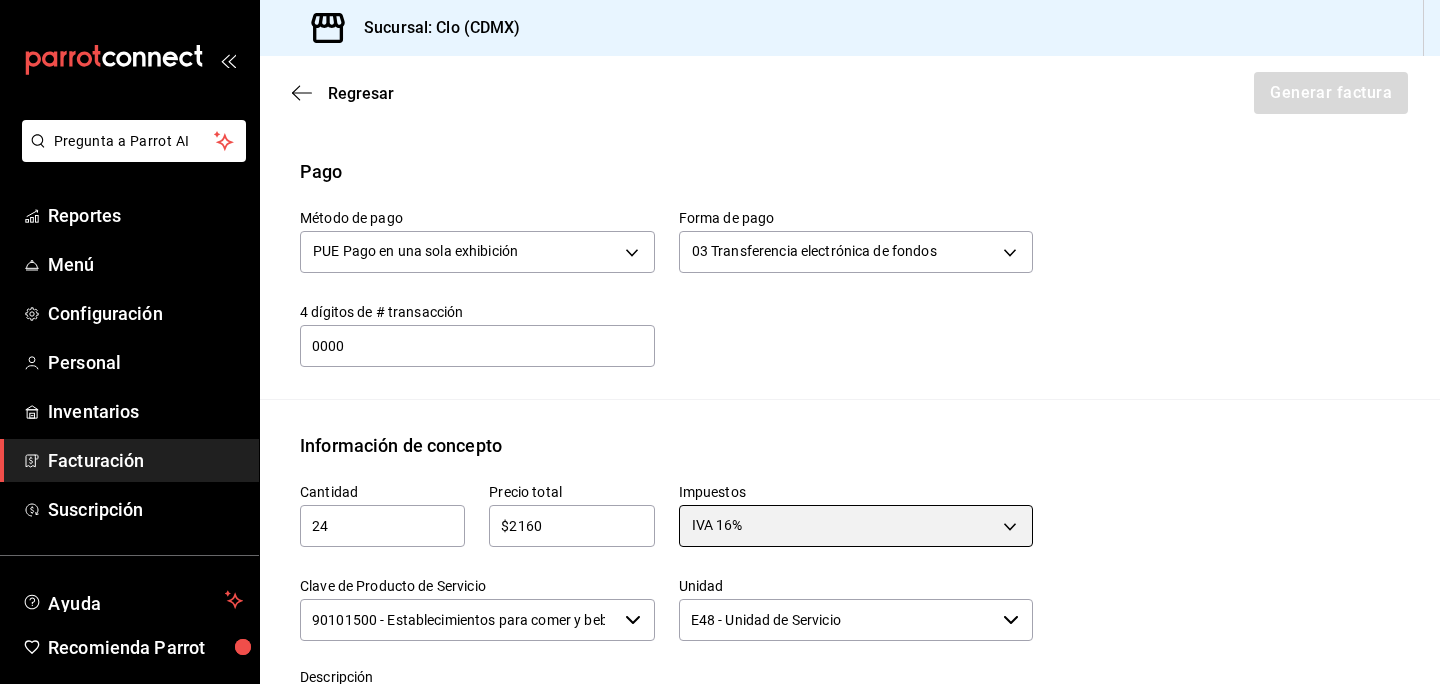 scroll, scrollTop: 859, scrollLeft: 0, axis: vertical 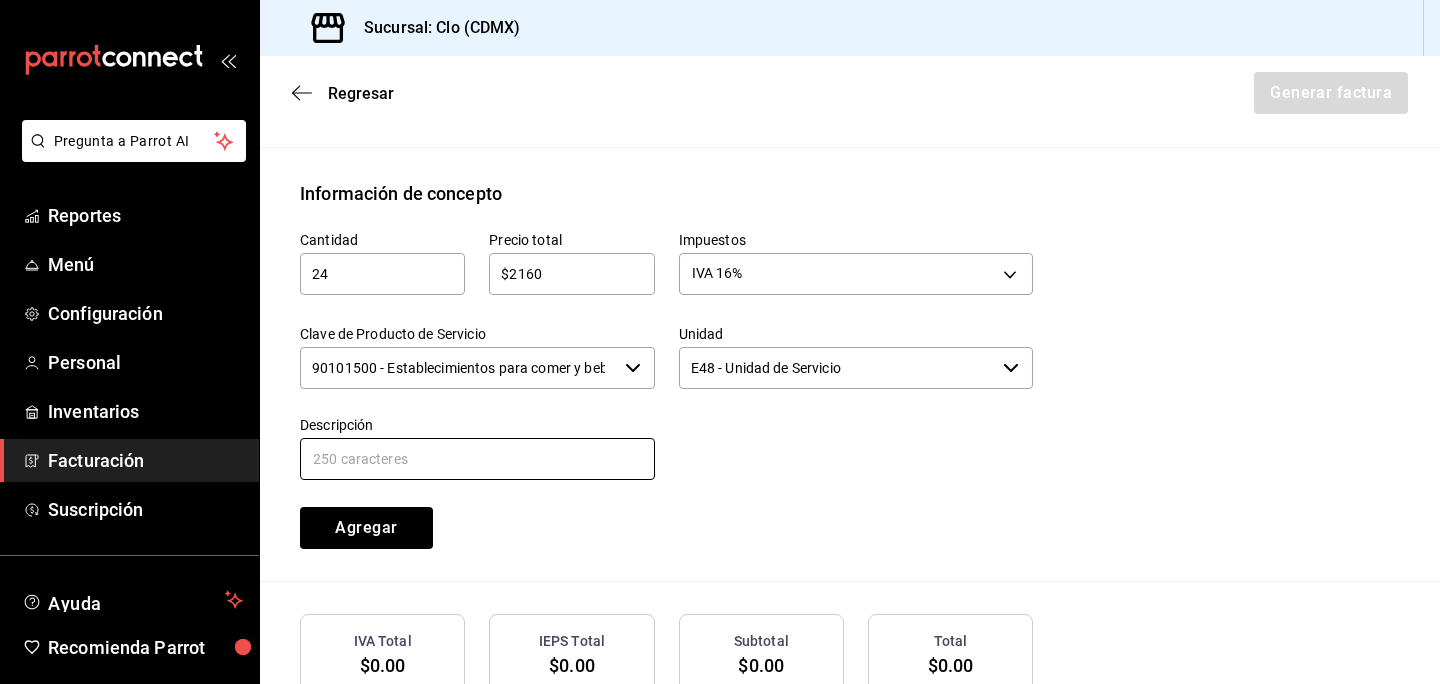 click at bounding box center [477, 459] 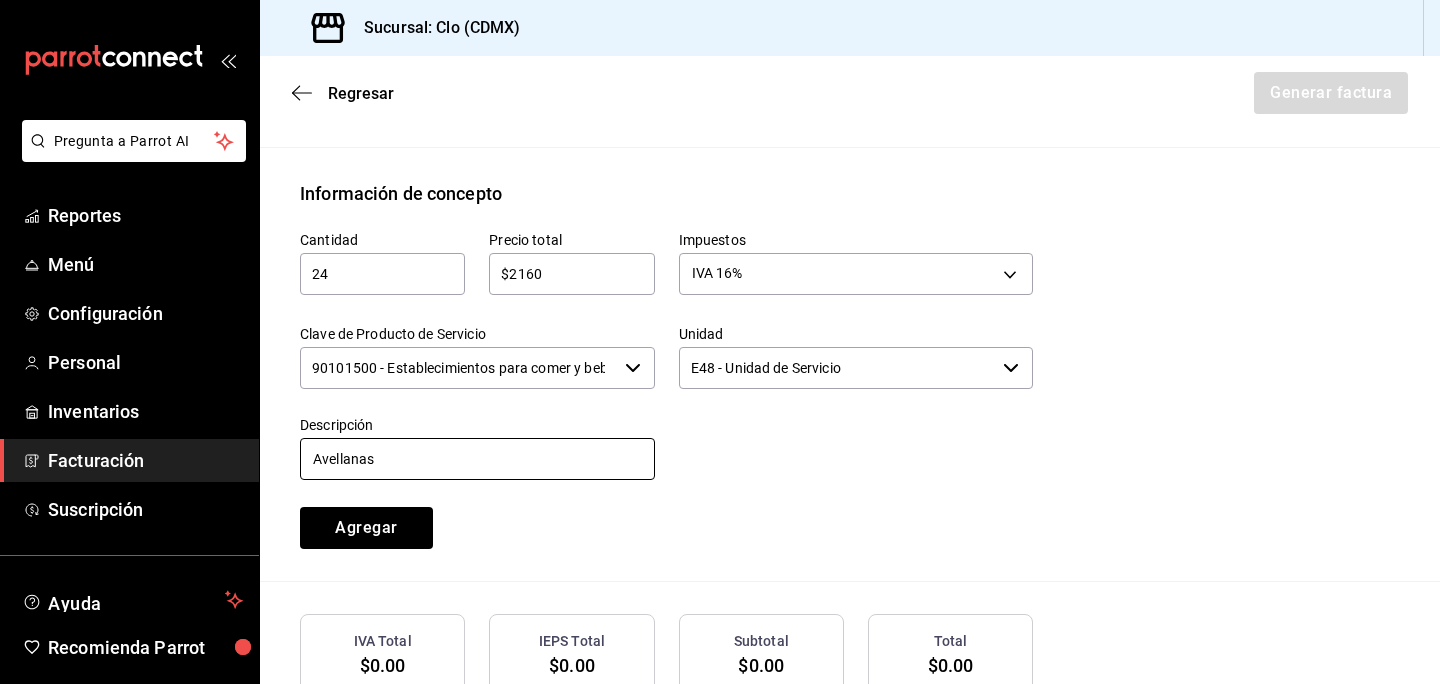 type on "Avellanas" 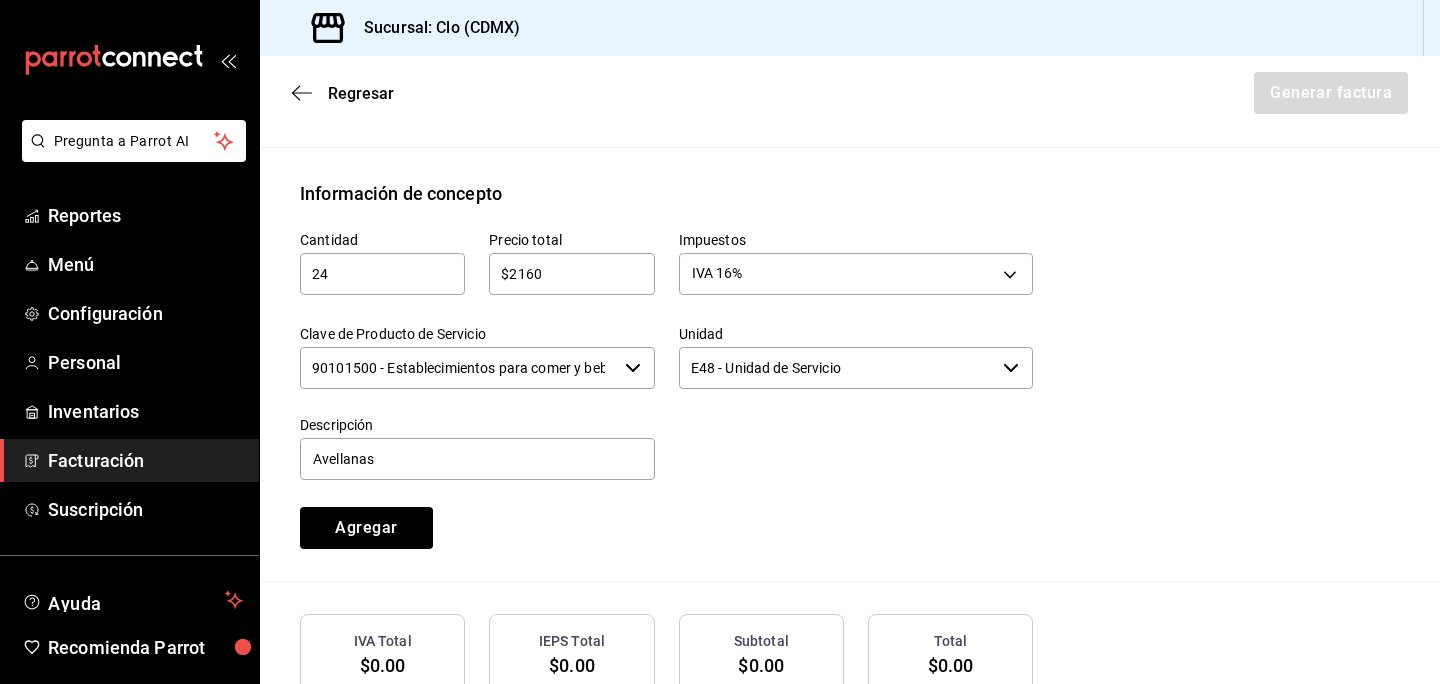 click on "E48 - Unidad de Servicio" at bounding box center (837, 368) 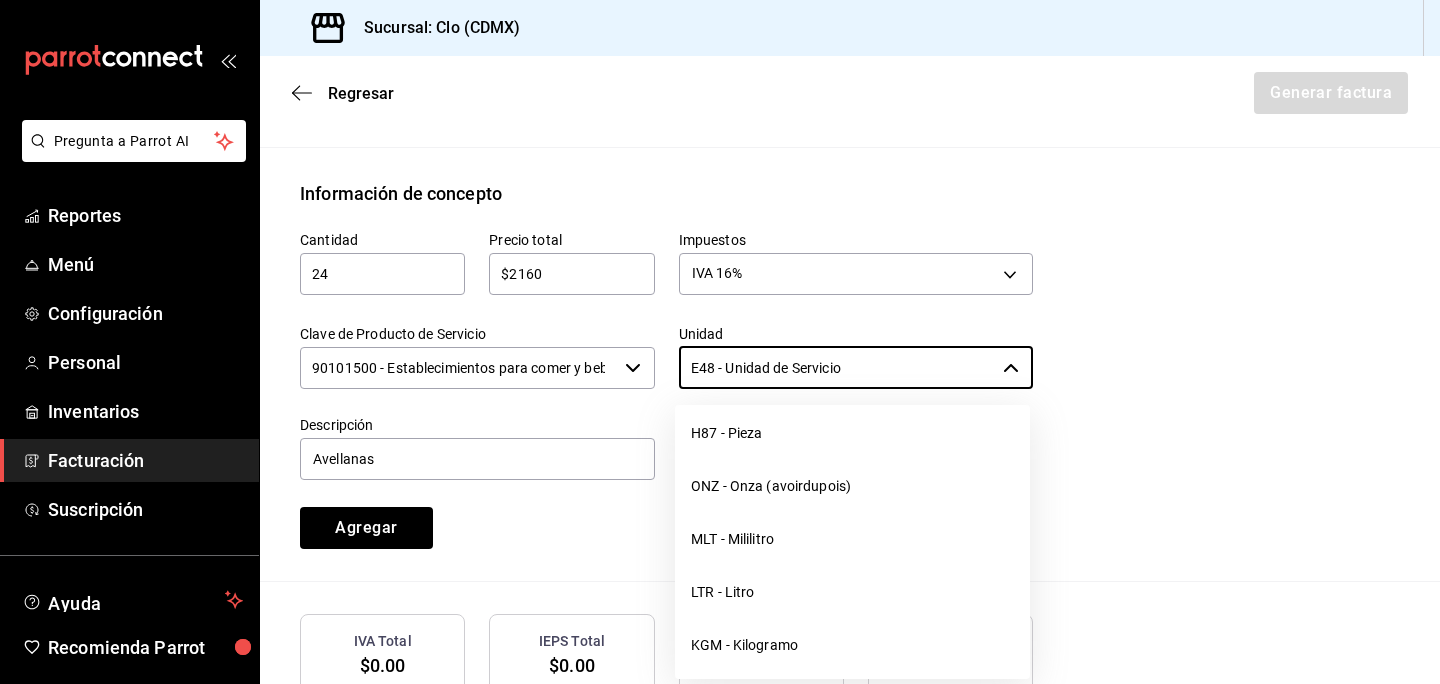 scroll, scrollTop: 5412, scrollLeft: 0, axis: vertical 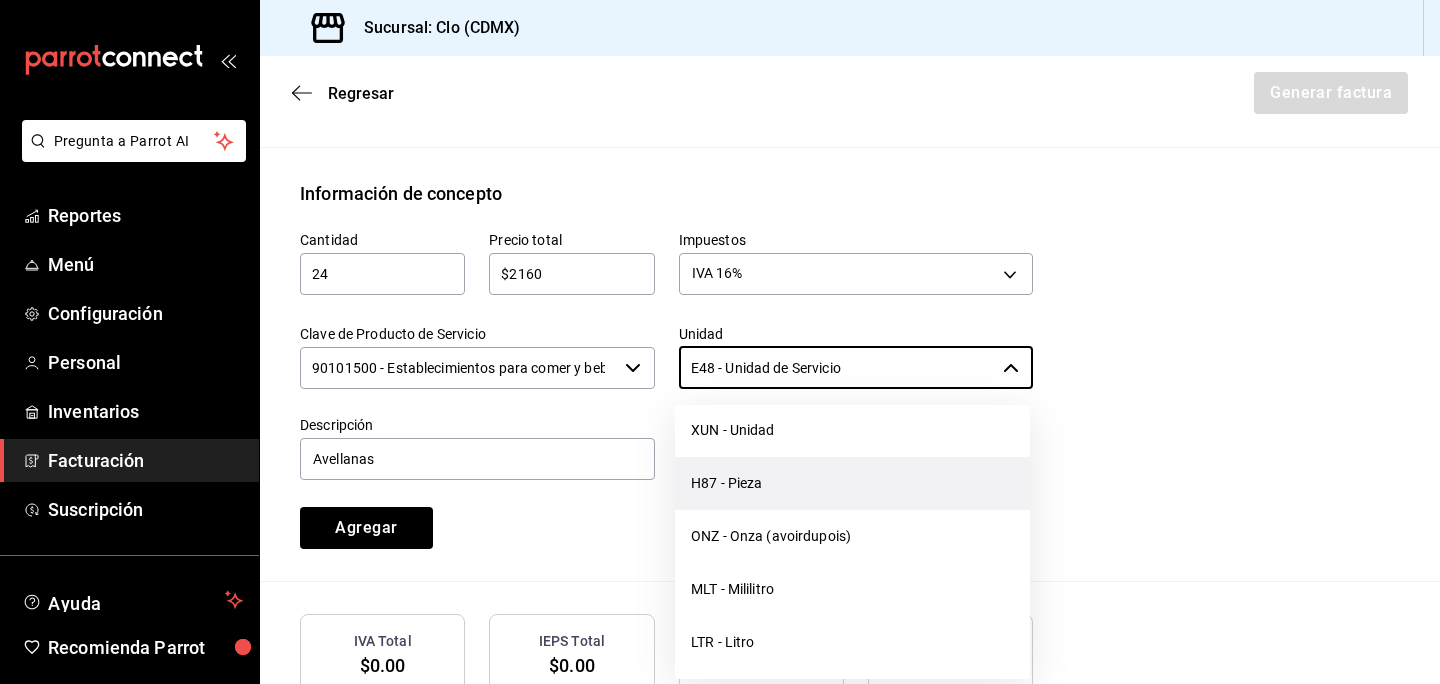 click on "H87 - Pieza" at bounding box center (852, 483) 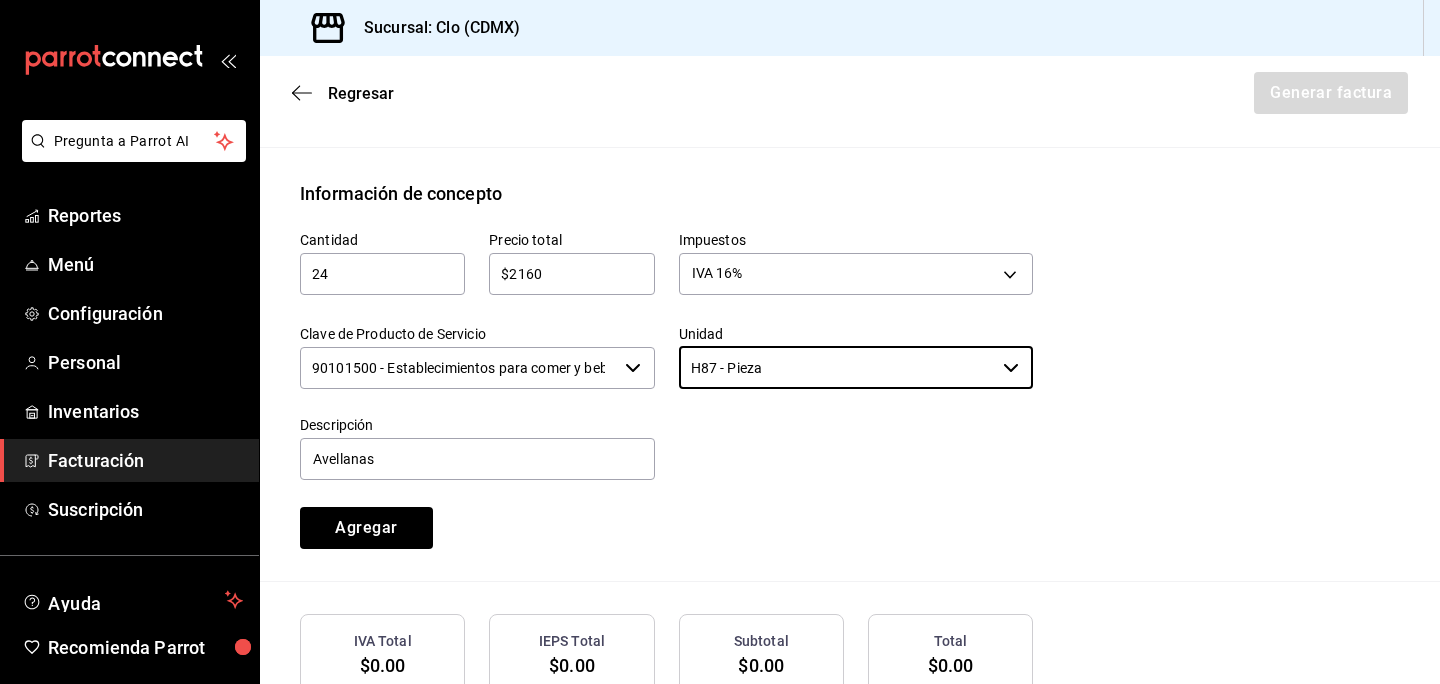 type on "H87 - Pieza" 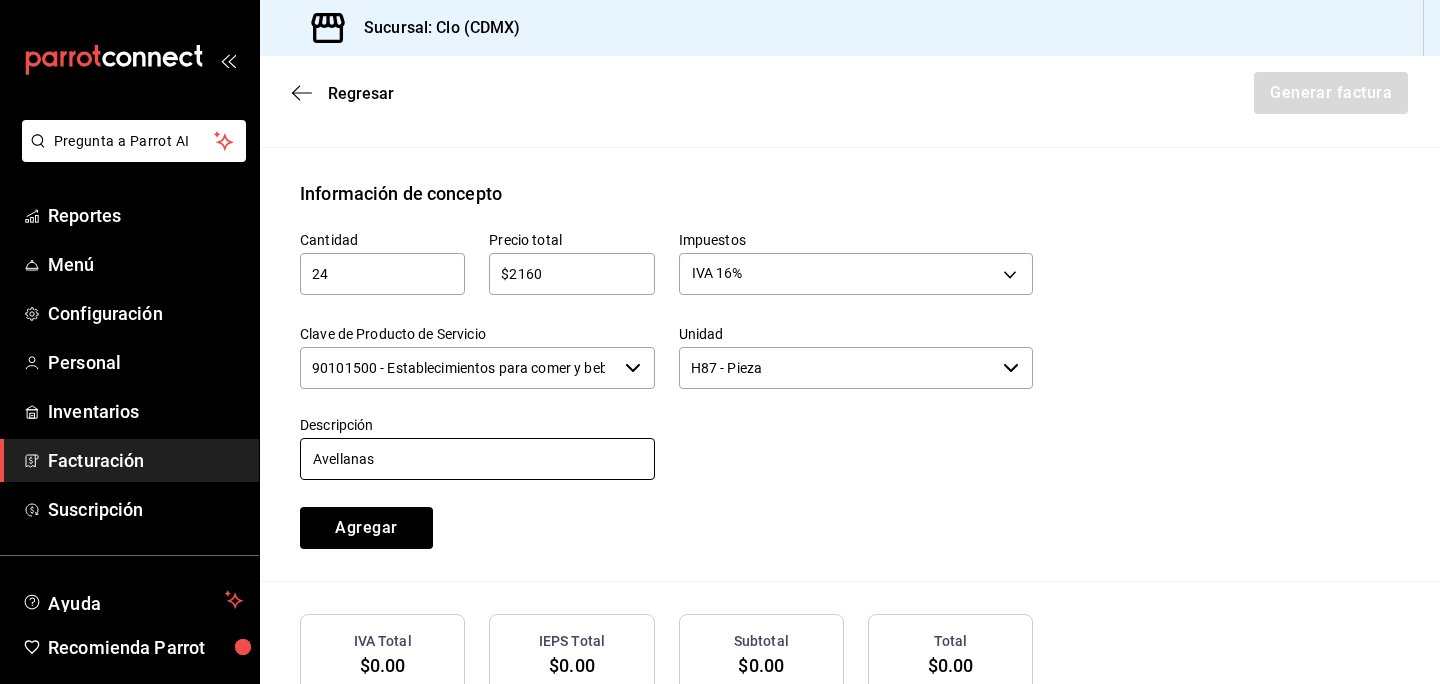 click on "Avellanas" at bounding box center [477, 459] 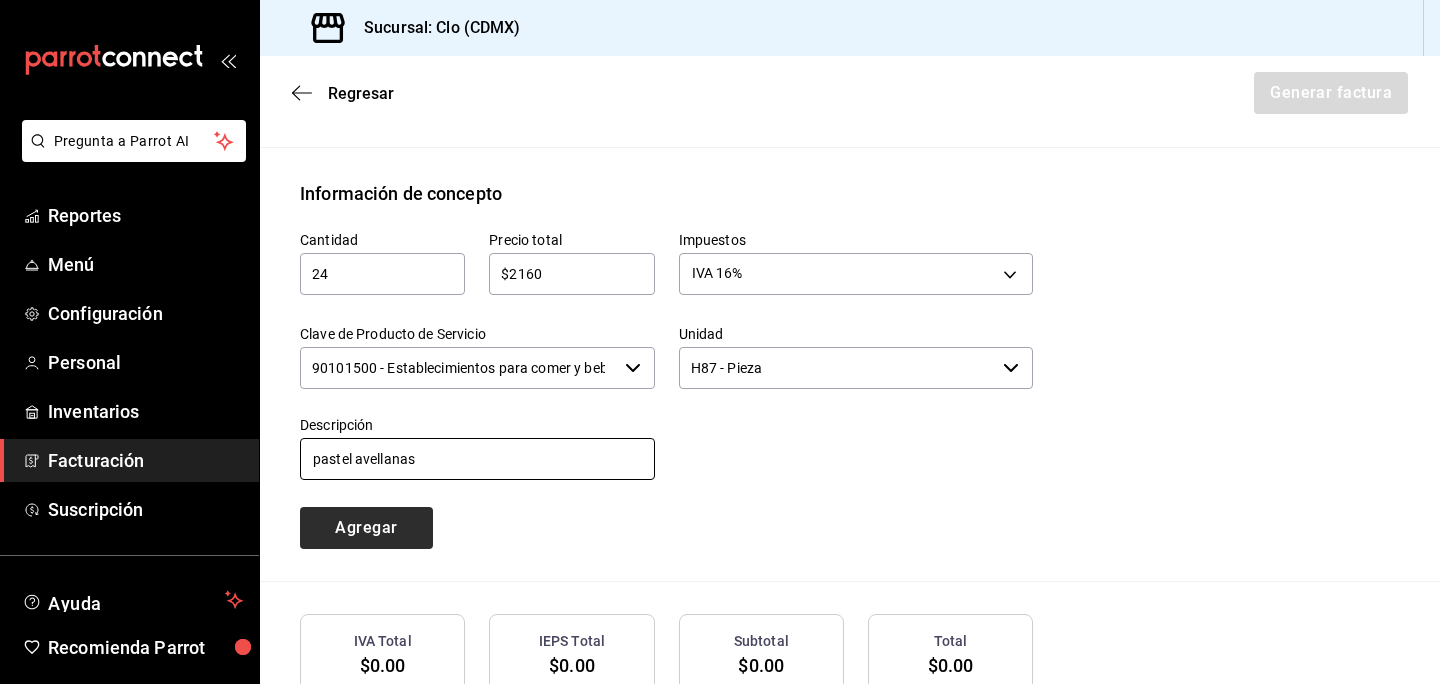 type on "pastel avellanas" 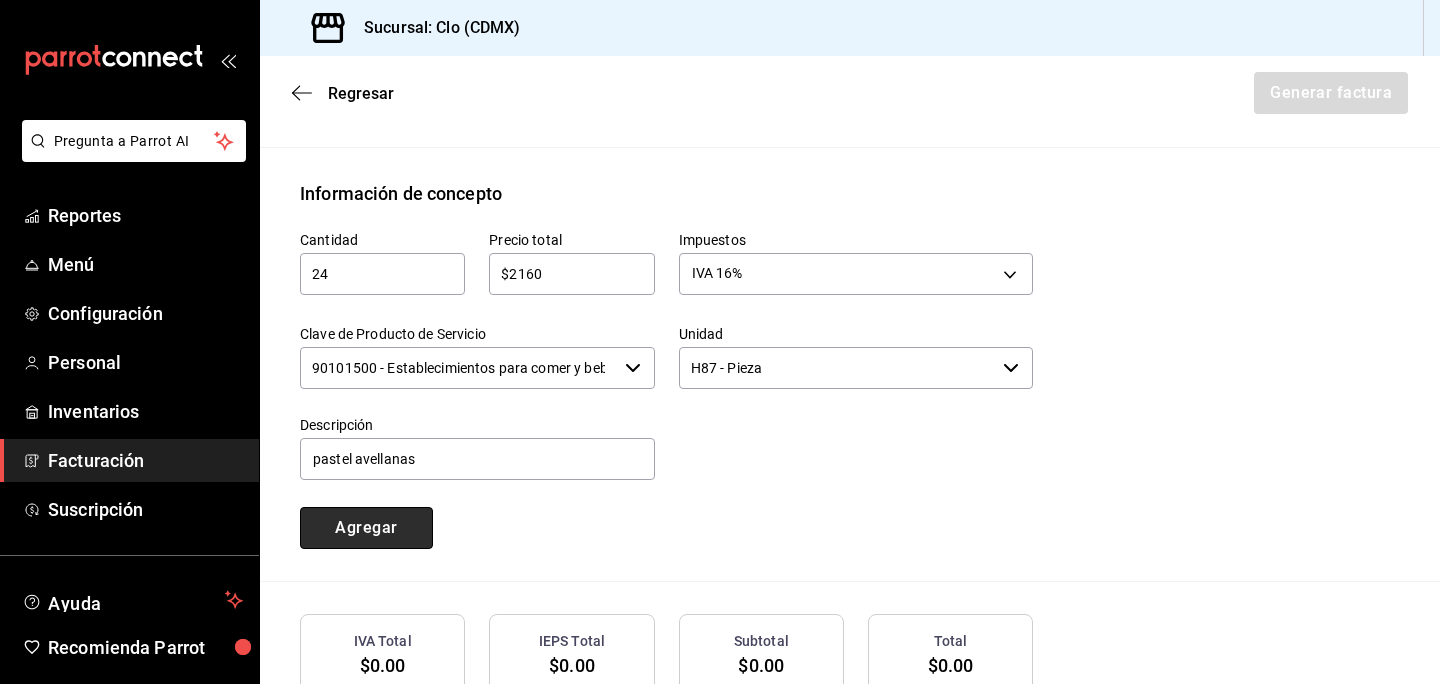 click on "Agregar" at bounding box center (366, 528) 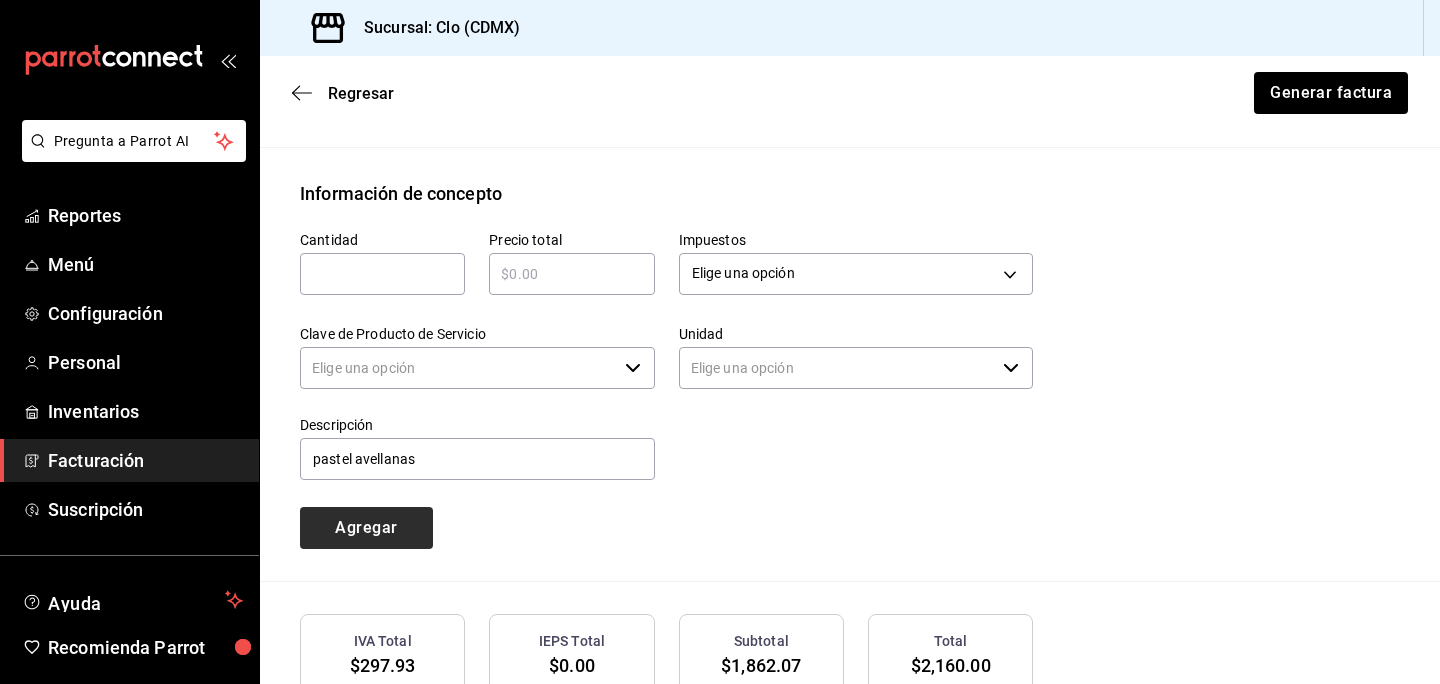 type 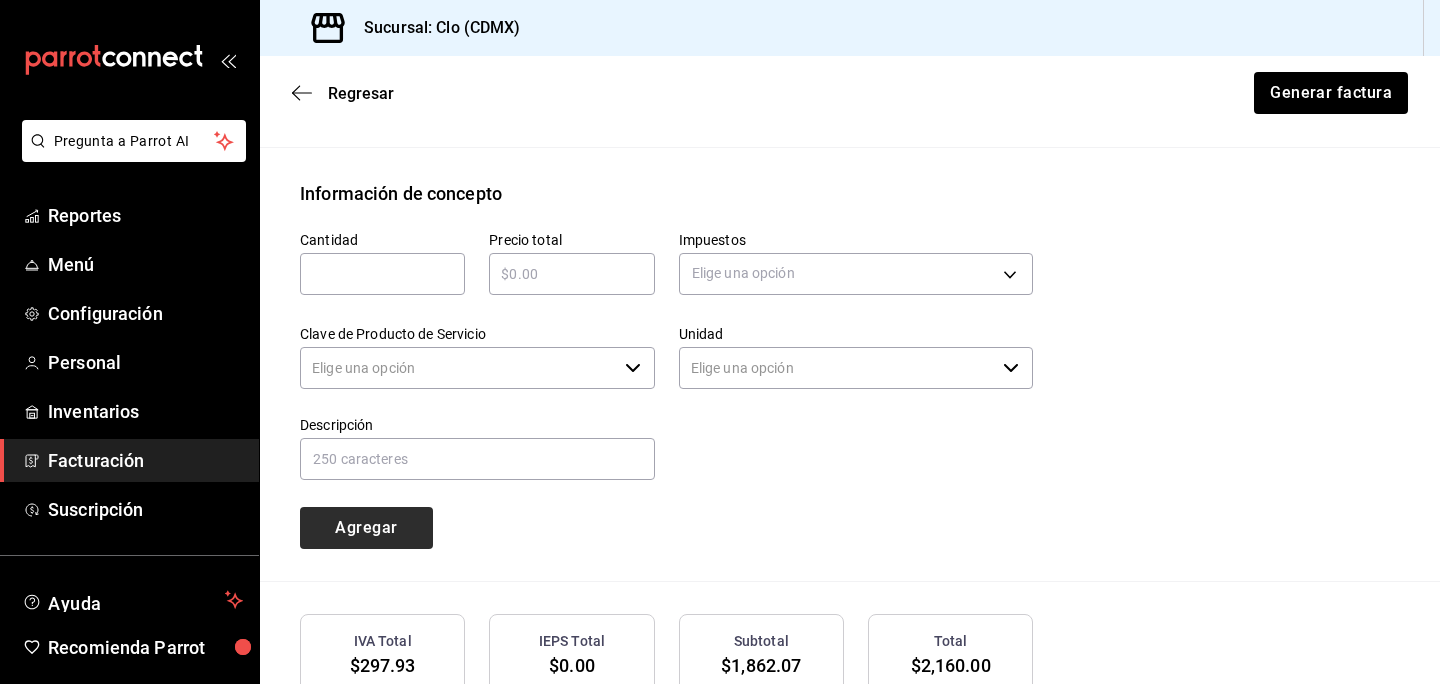 type on "90101500 - Establecimientos para comer y beber" 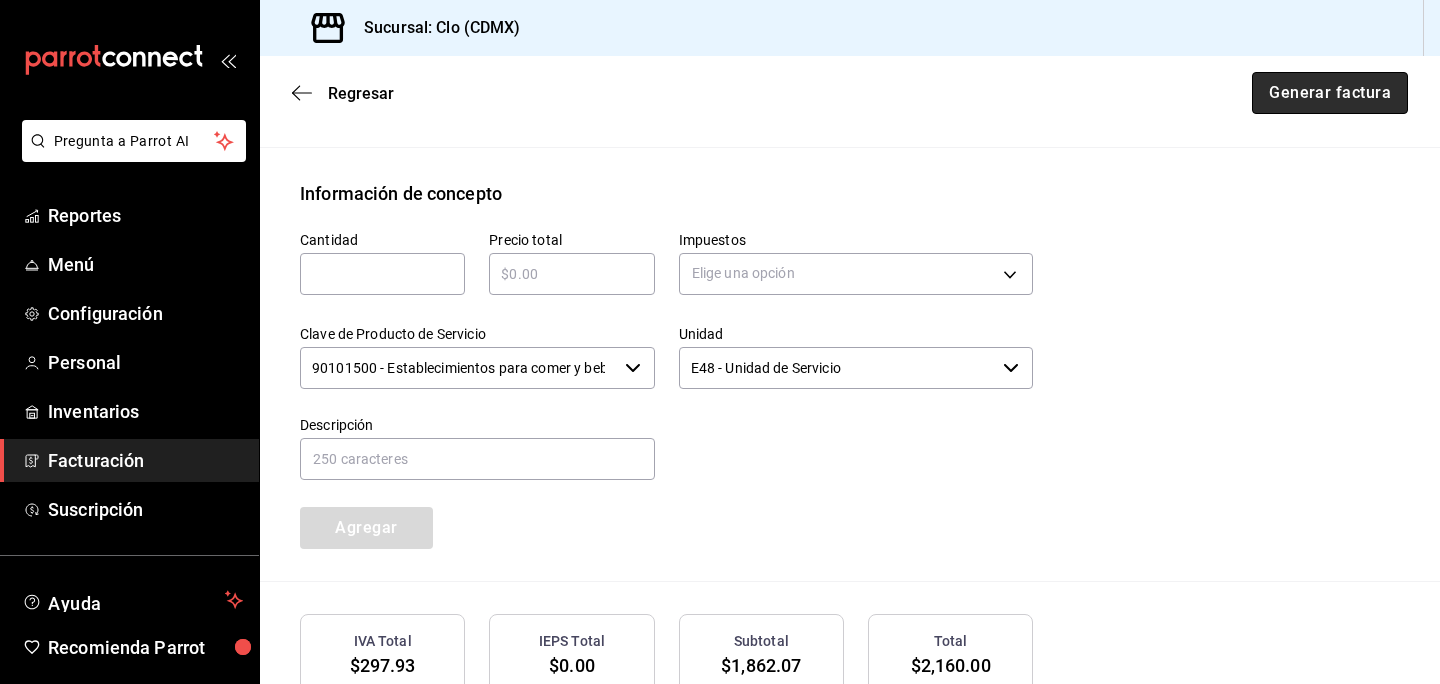 click on "Generar factura" at bounding box center (1330, 93) 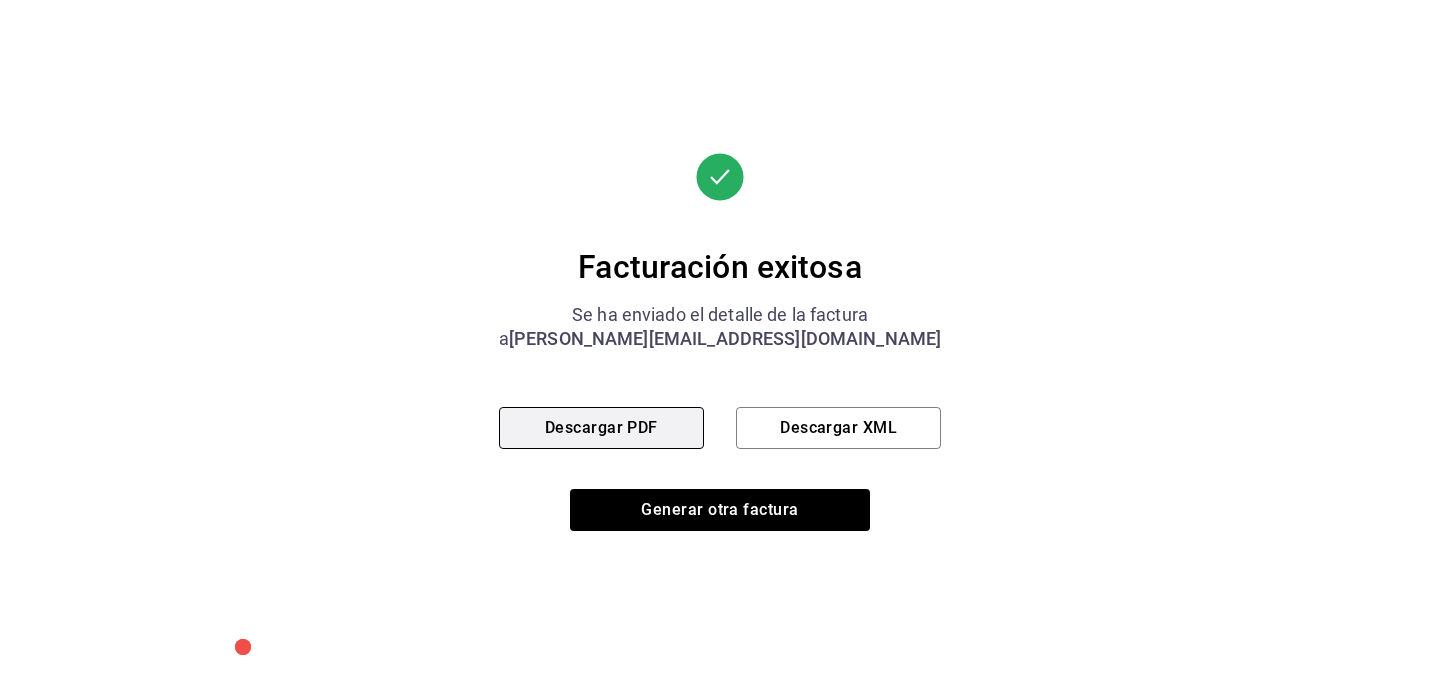 click on "Descargar PDF" at bounding box center (601, 428) 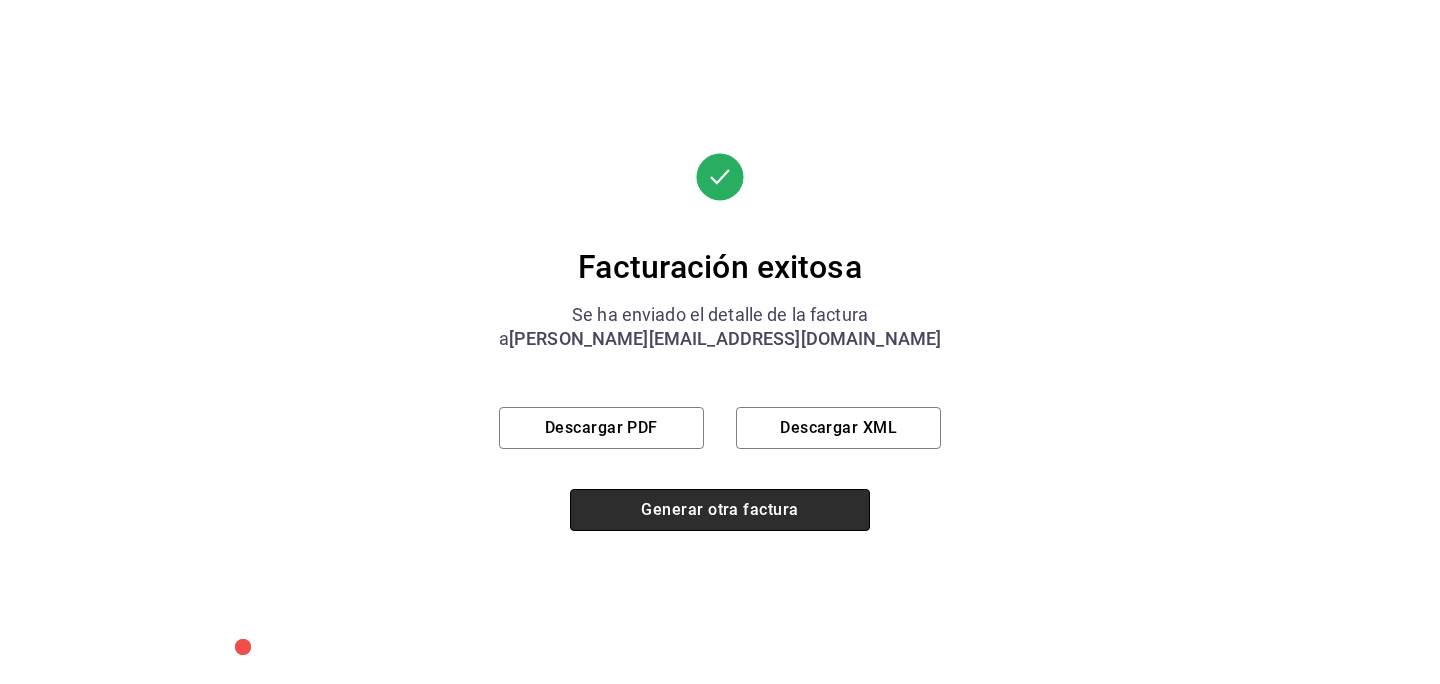 click on "Generar otra factura" at bounding box center [720, 510] 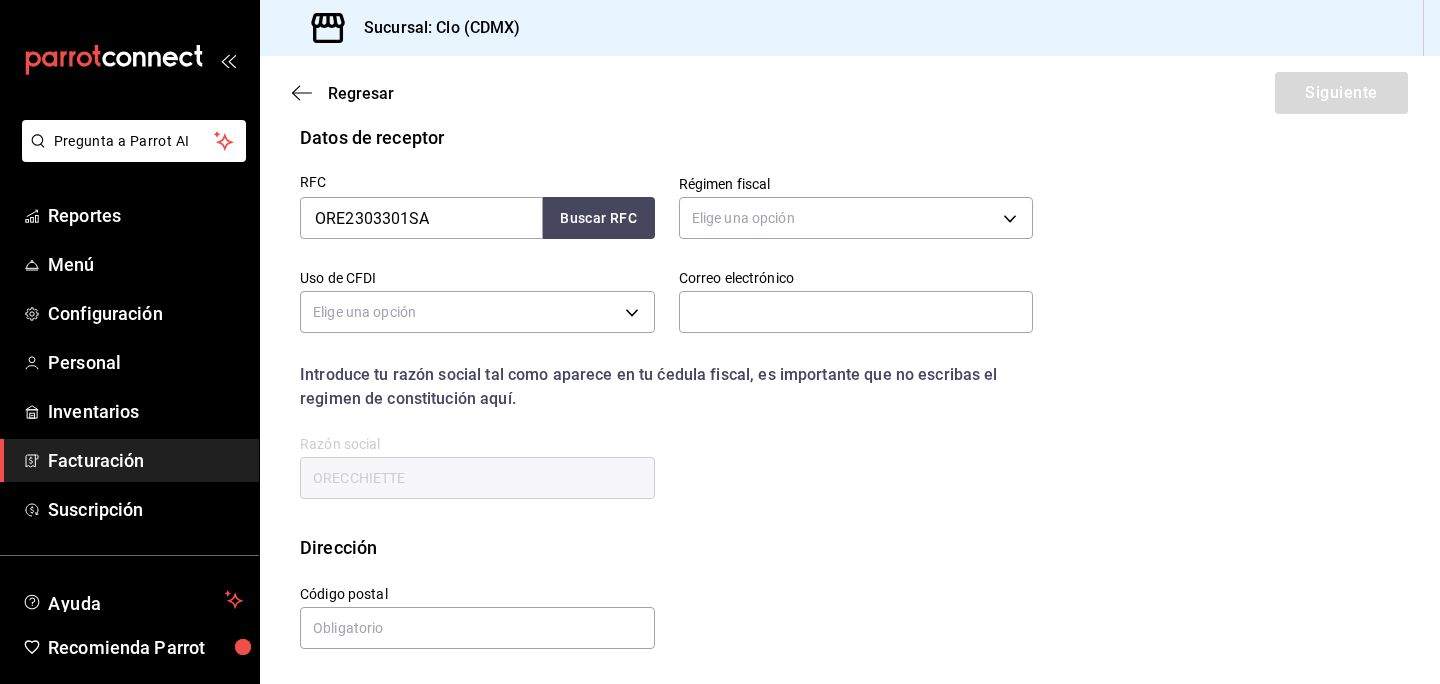 scroll, scrollTop: 273, scrollLeft: 0, axis: vertical 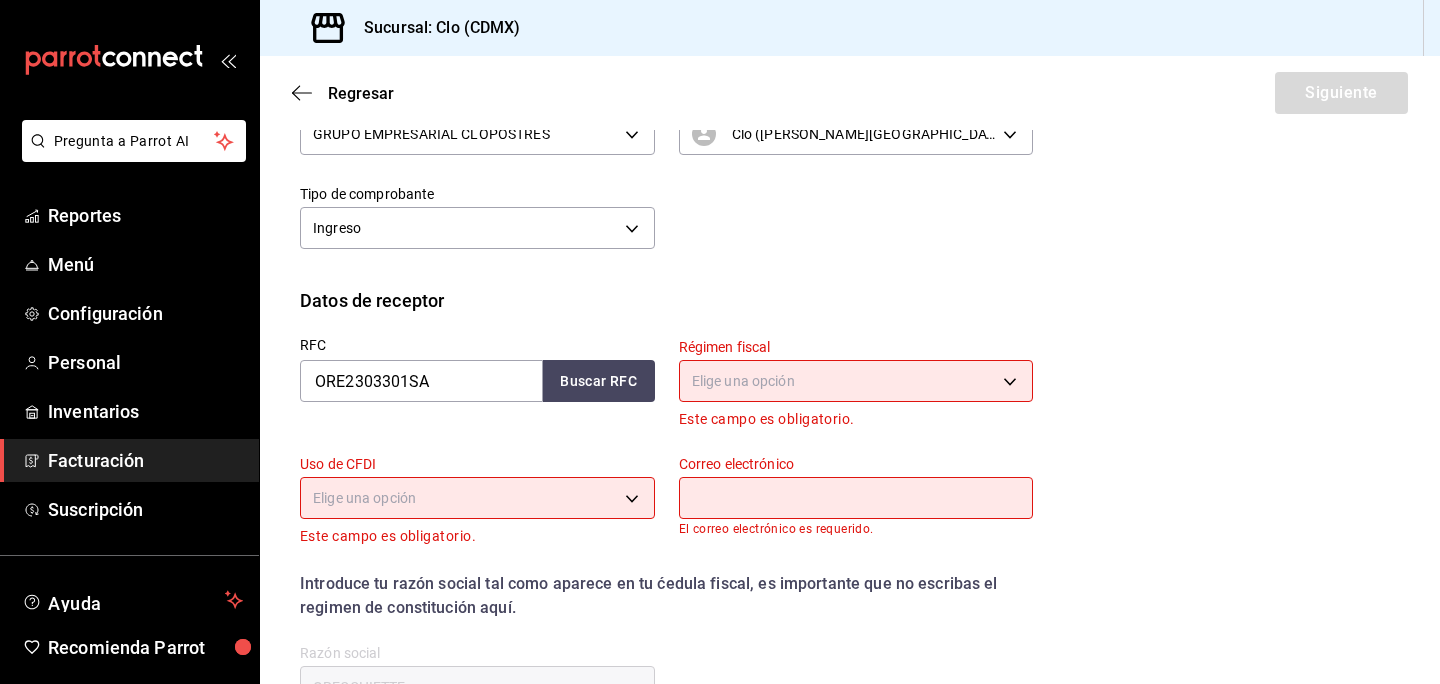 click on "Facturación" at bounding box center [145, 460] 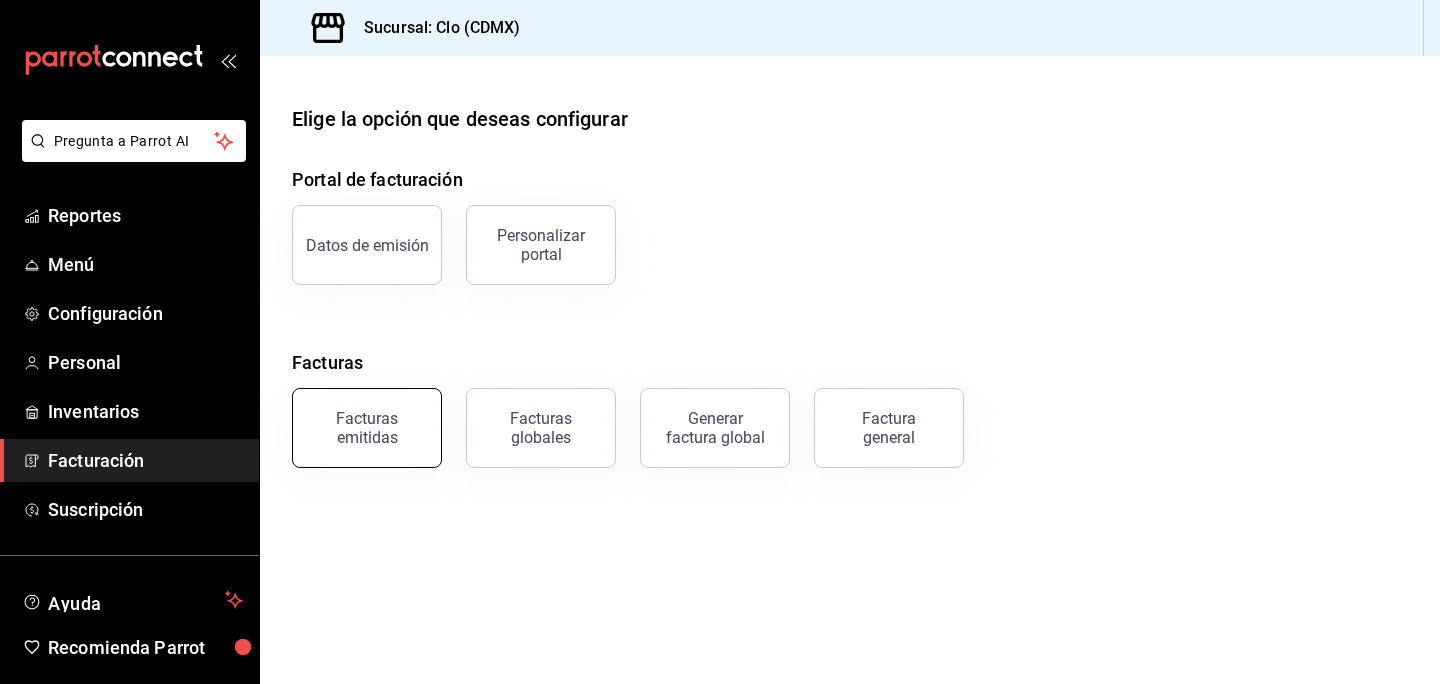 click on "Facturas emitidas" at bounding box center (367, 428) 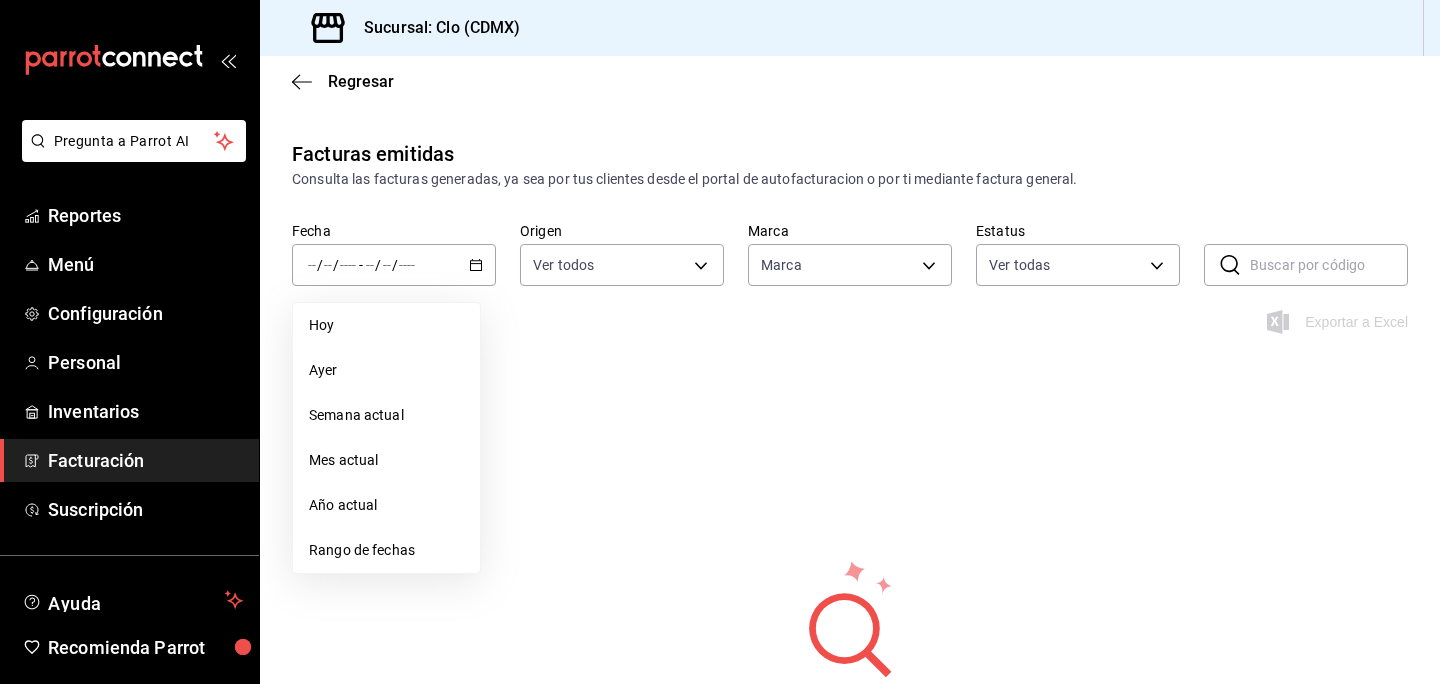 type on "ORDER_INVOICE,GENERAL_INVOICE" 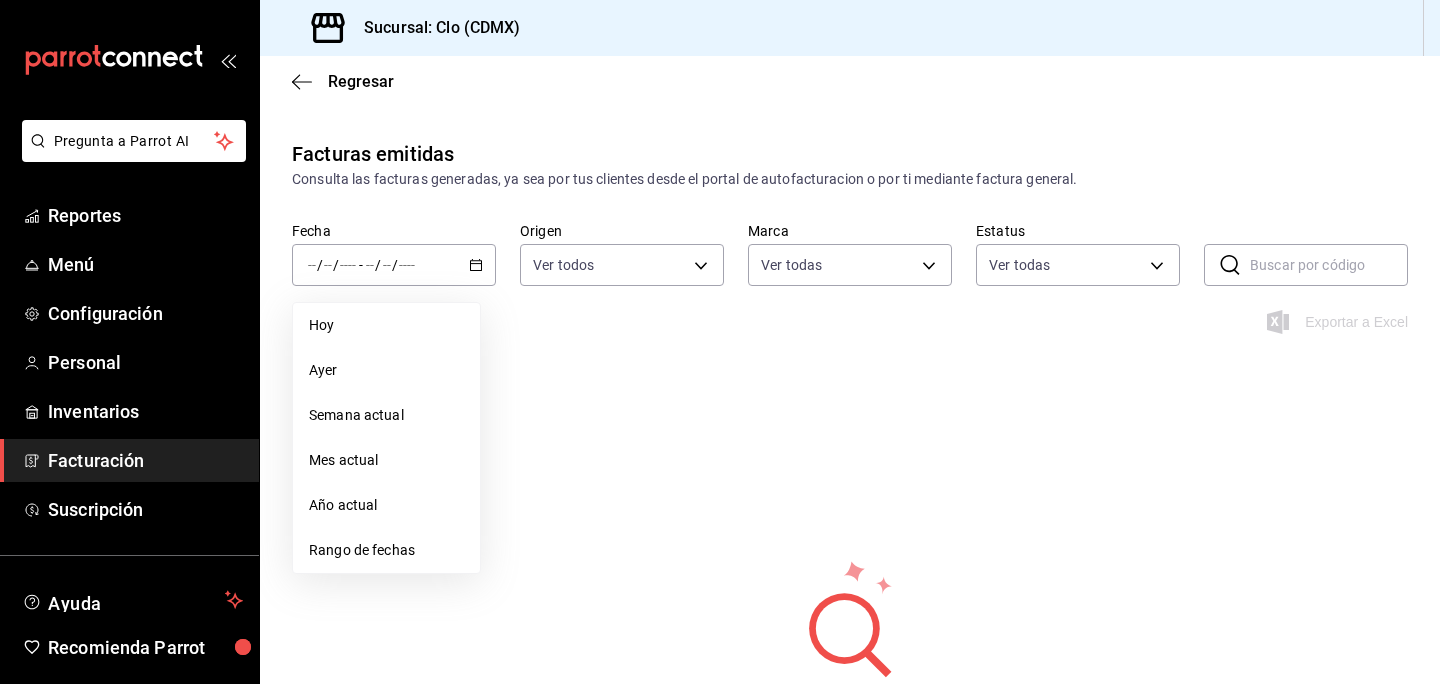 click on "Hoy" at bounding box center [386, 325] 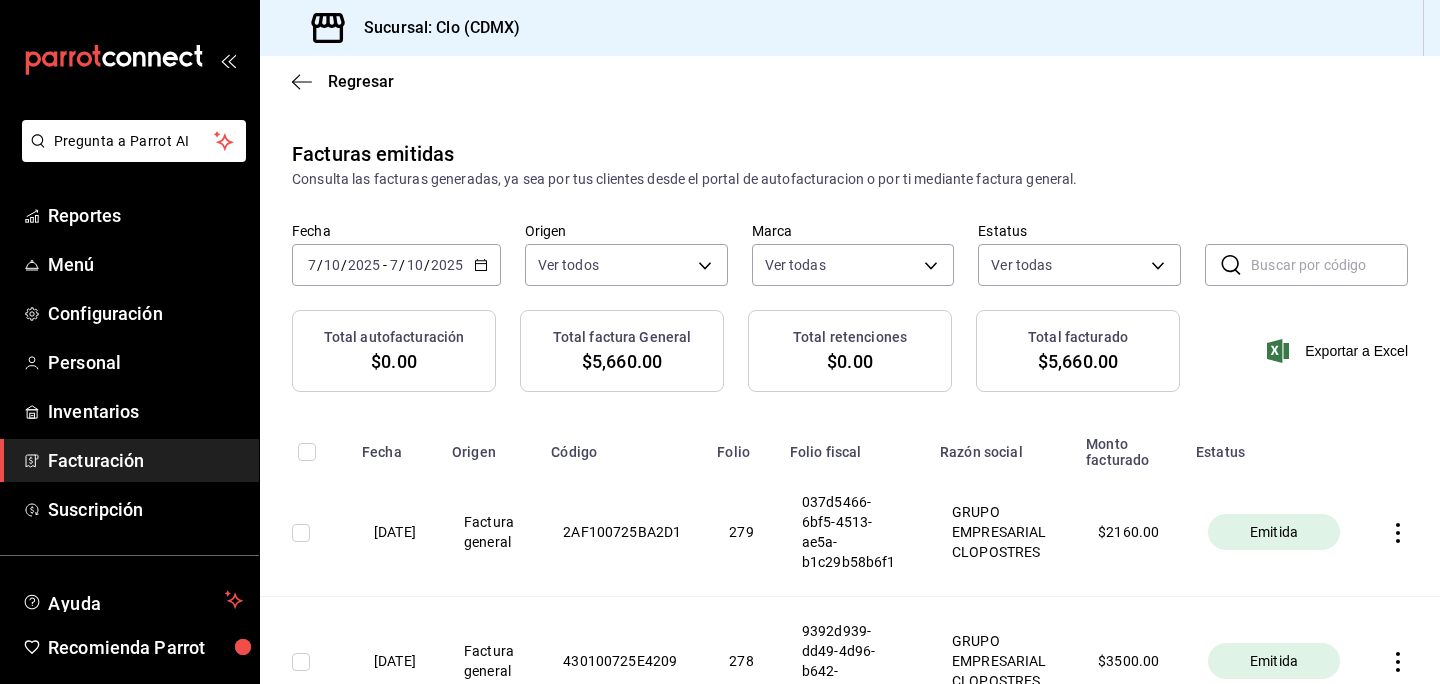 click 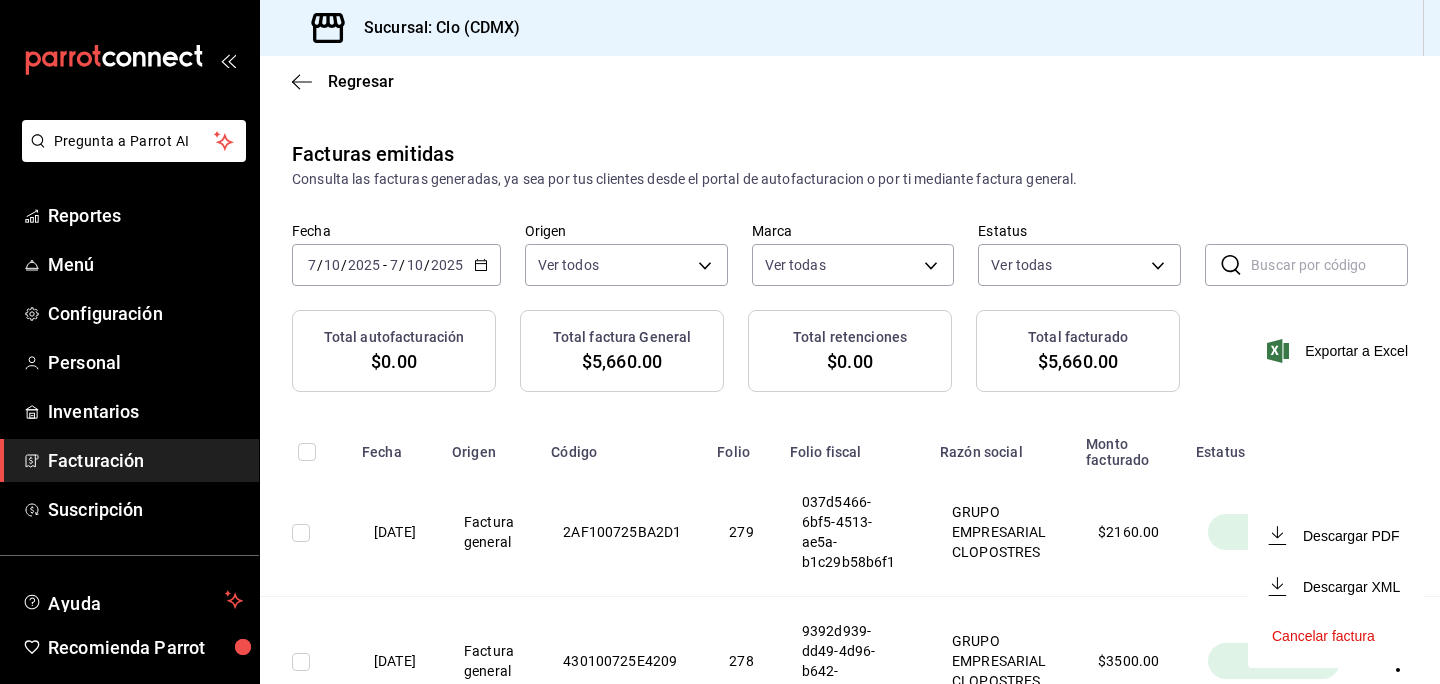 click at bounding box center [720, 342] 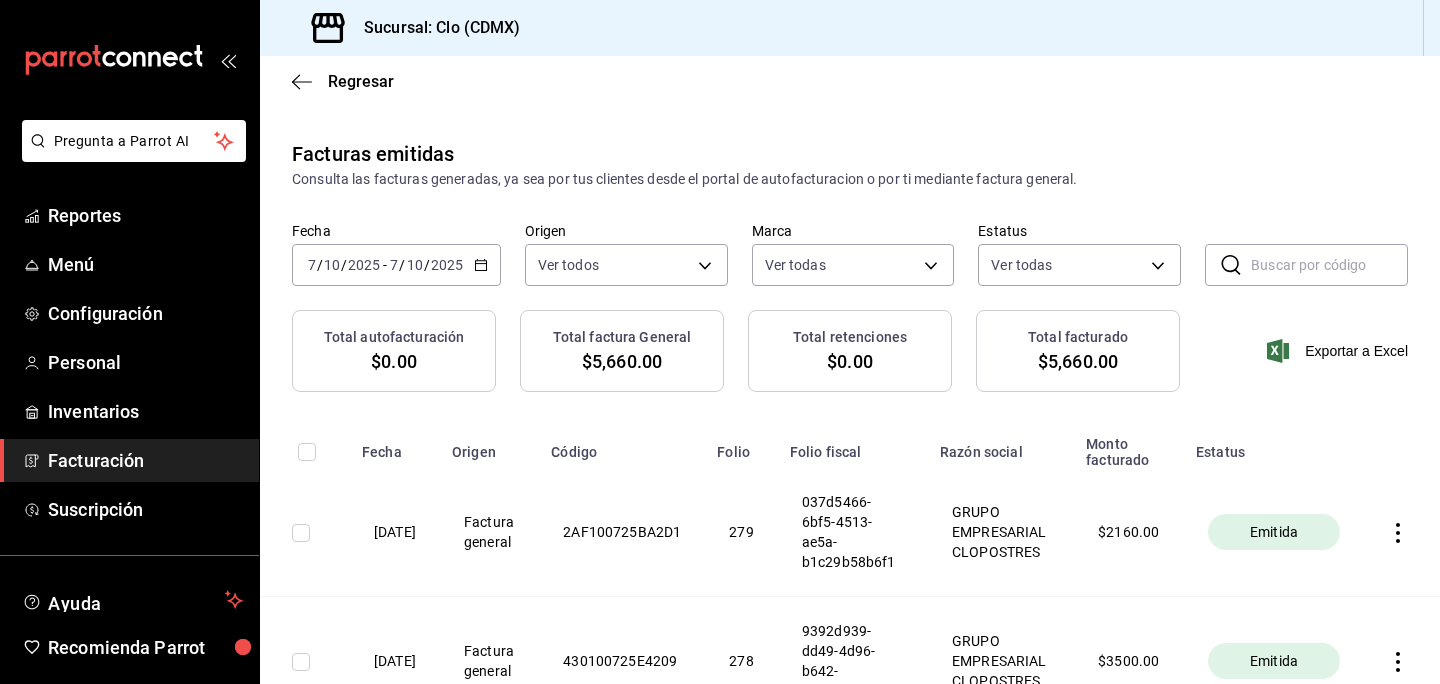 scroll, scrollTop: 105, scrollLeft: 0, axis: vertical 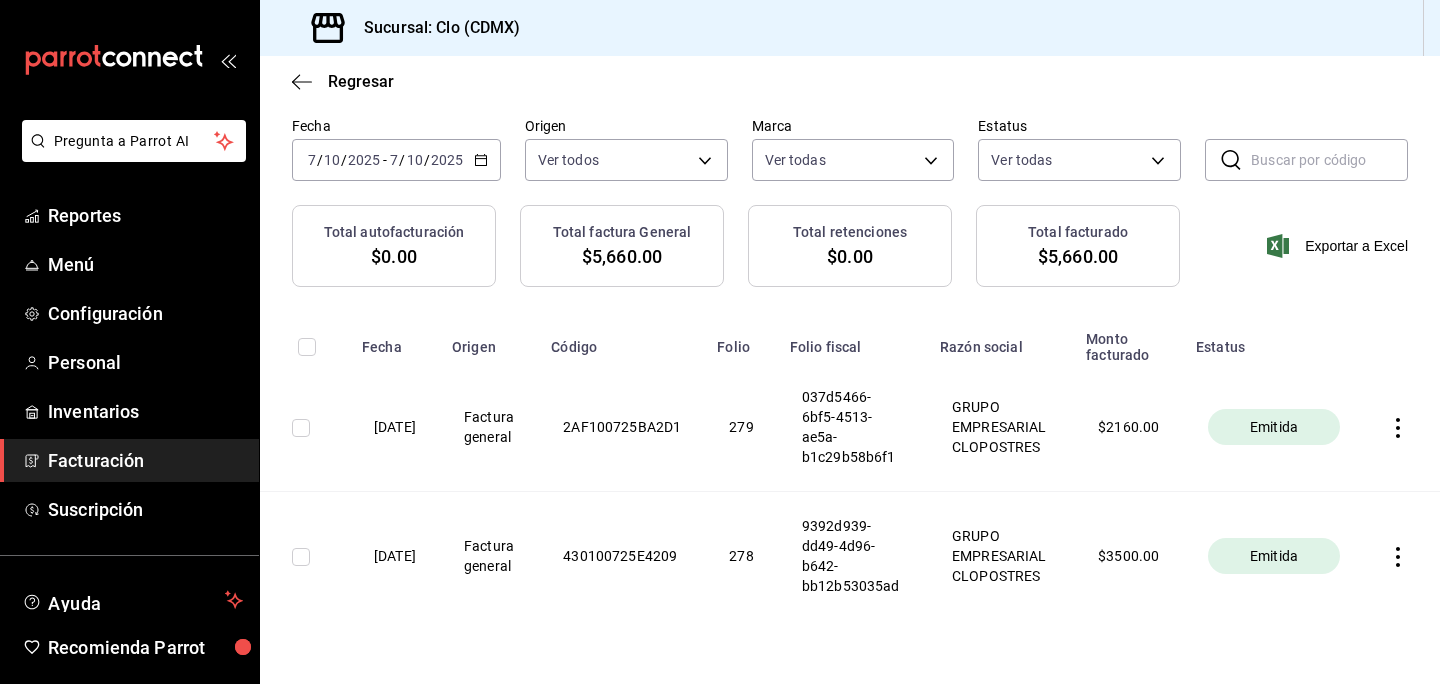 click on "9392d939-dd49-4d96-b642-bb12b53035ad" at bounding box center (853, 556) 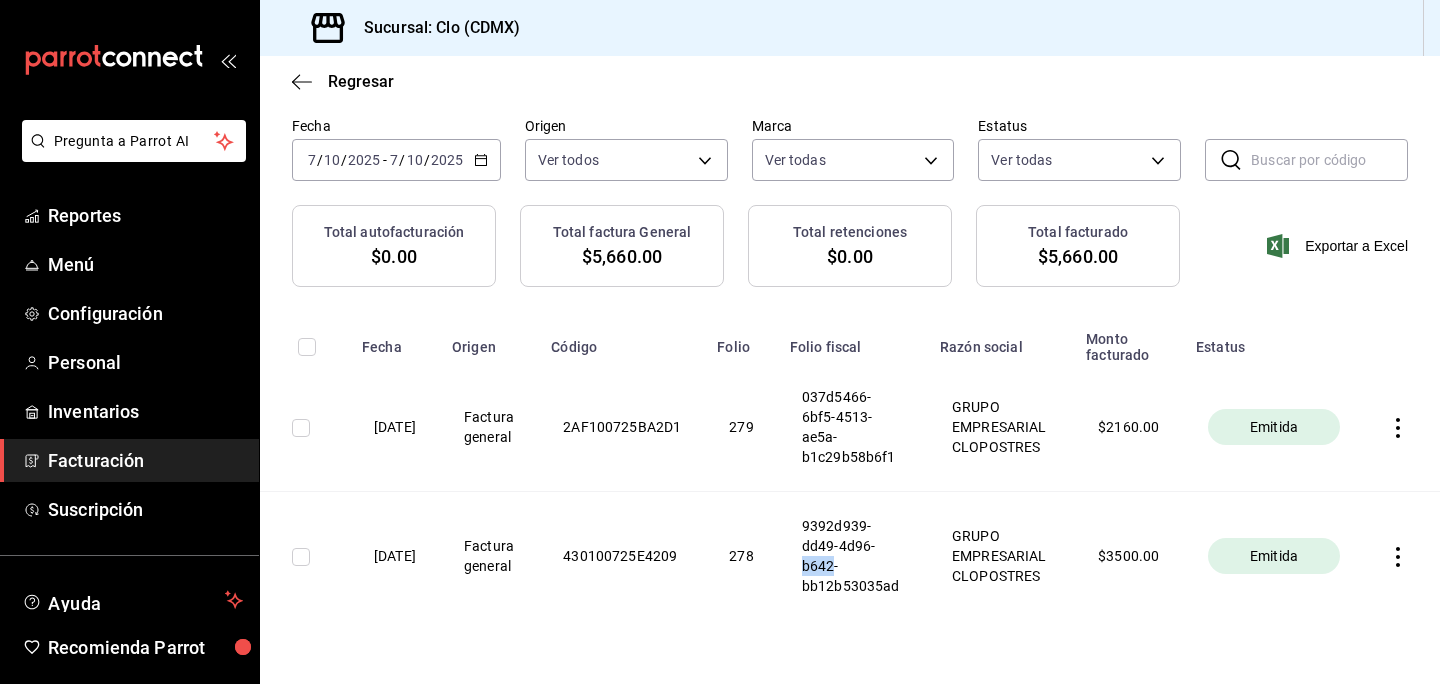 click on "9392d939-dd49-4d96-b642-bb12b53035ad" at bounding box center (853, 556) 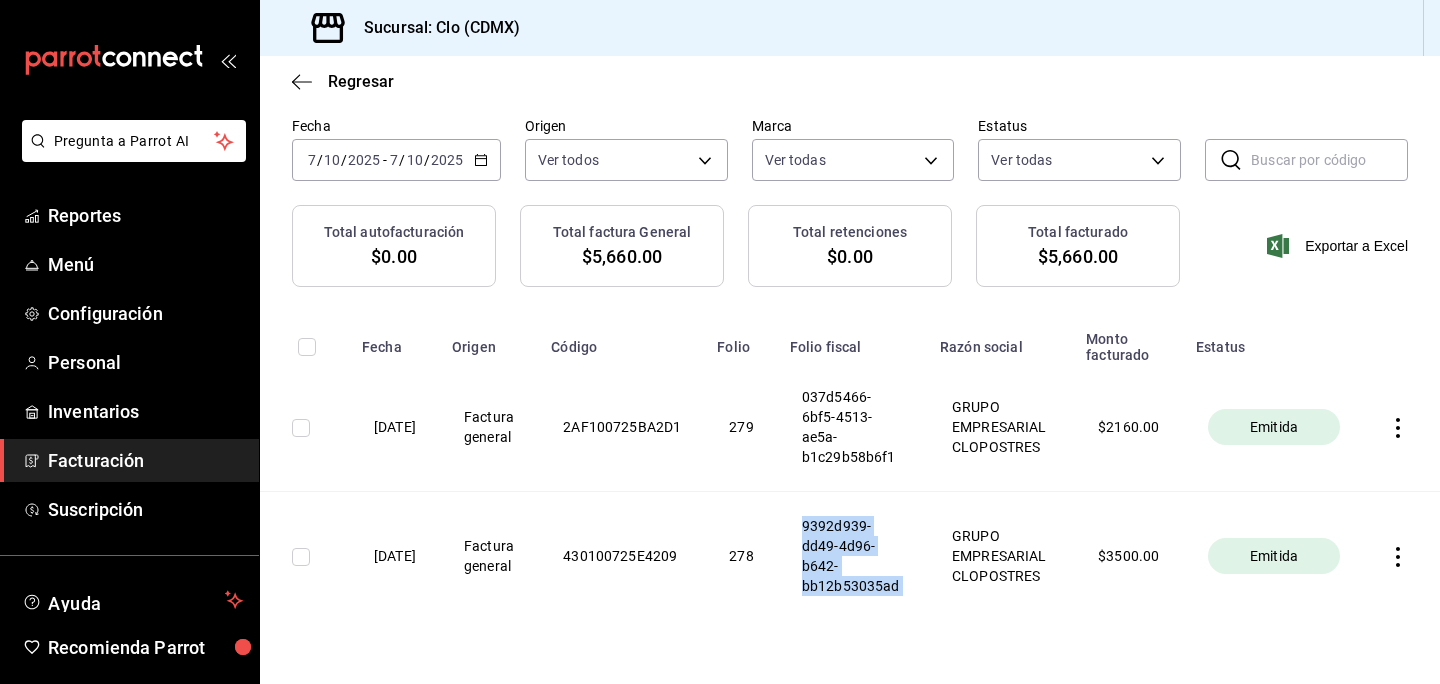 click at bounding box center (301, 557) 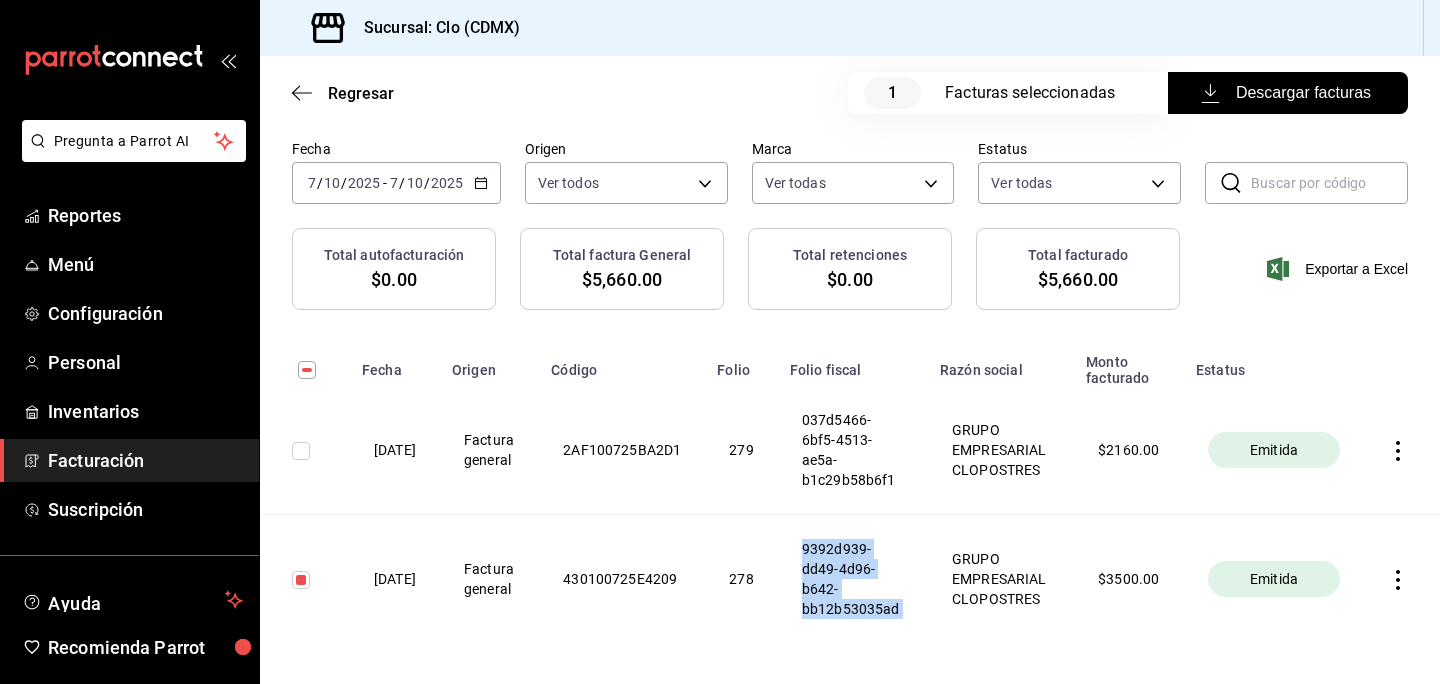 scroll, scrollTop: 128, scrollLeft: 0, axis: vertical 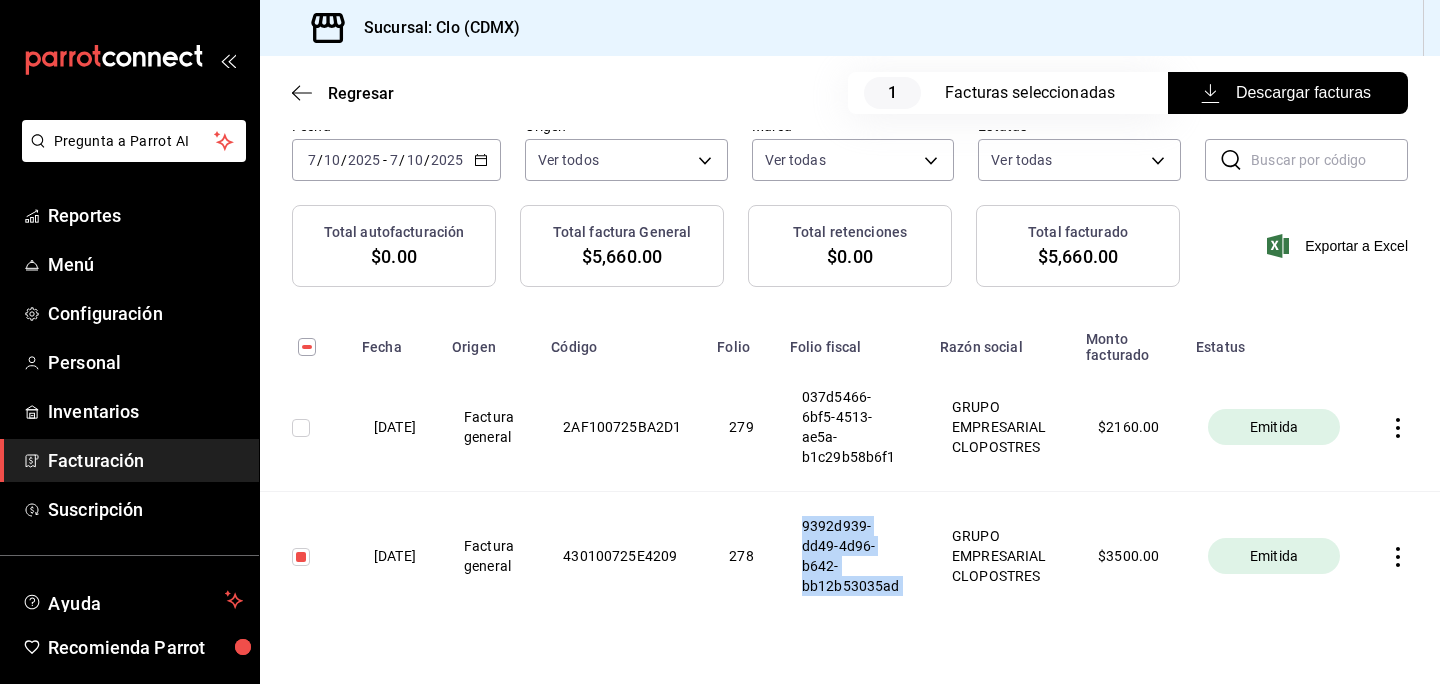 click 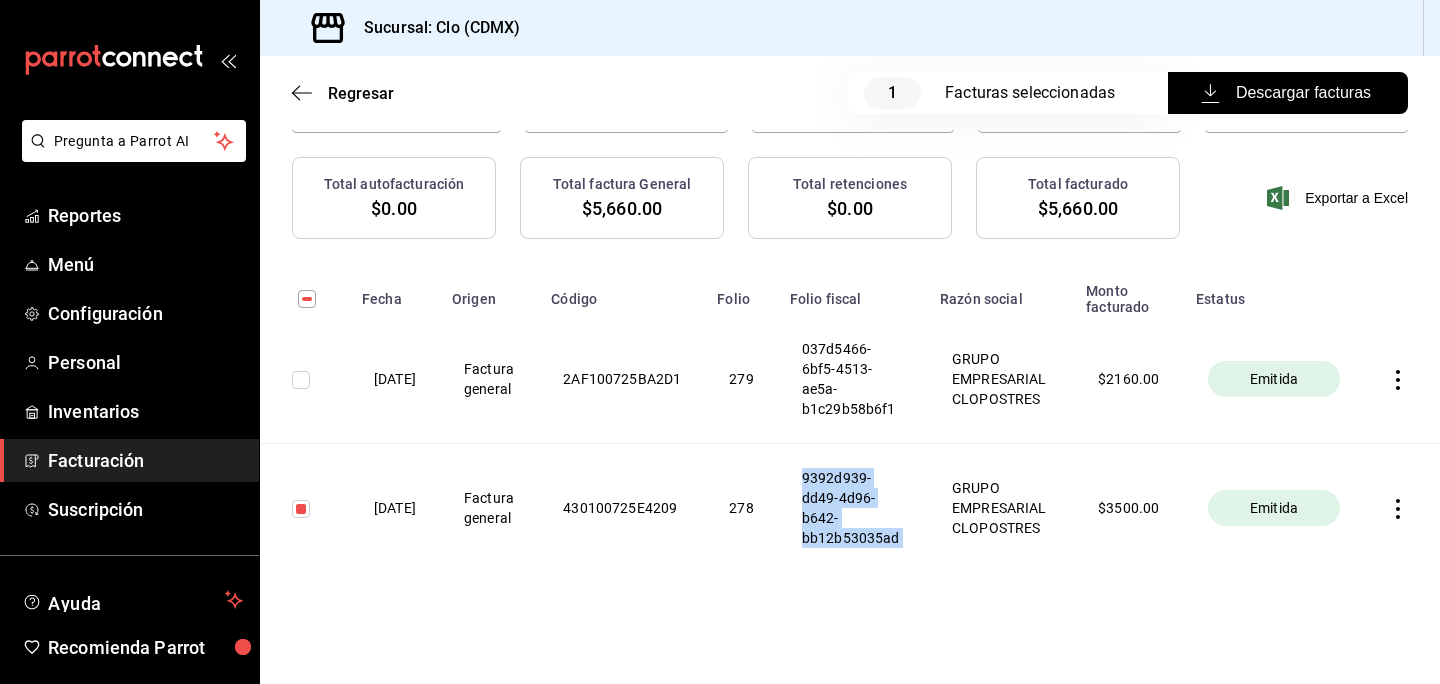 scroll, scrollTop: 0, scrollLeft: 0, axis: both 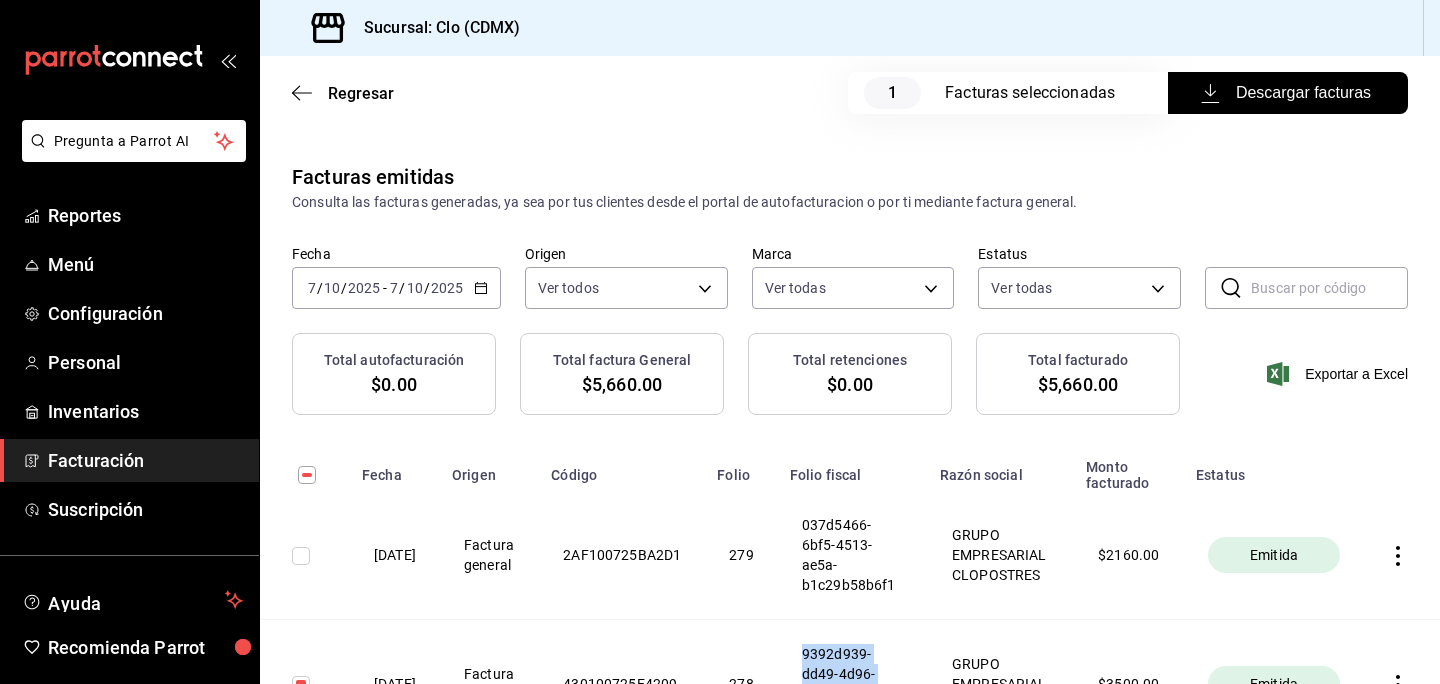 click on "2025-07-10 7 / 10 / 2025 - 2025-07-10 7 / 10 / 2025" at bounding box center [396, 288] 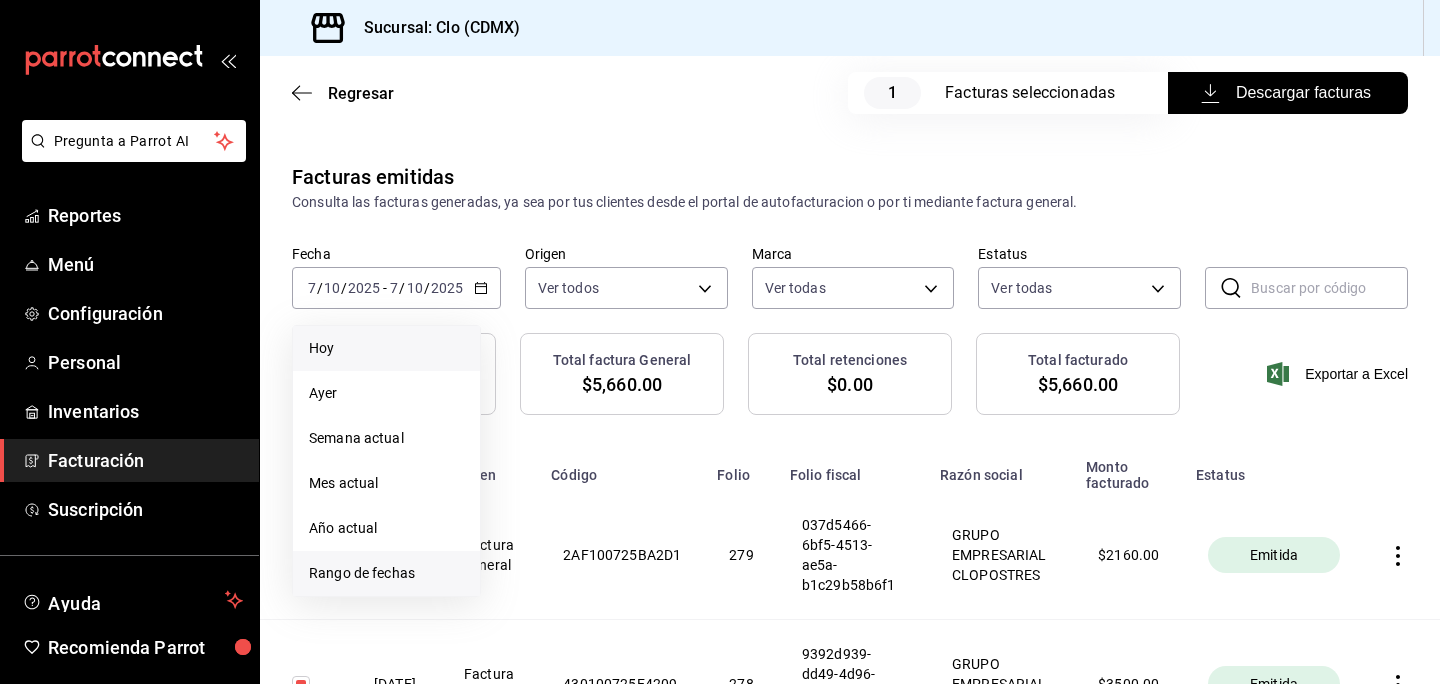 click on "Rango de fechas" at bounding box center [386, 573] 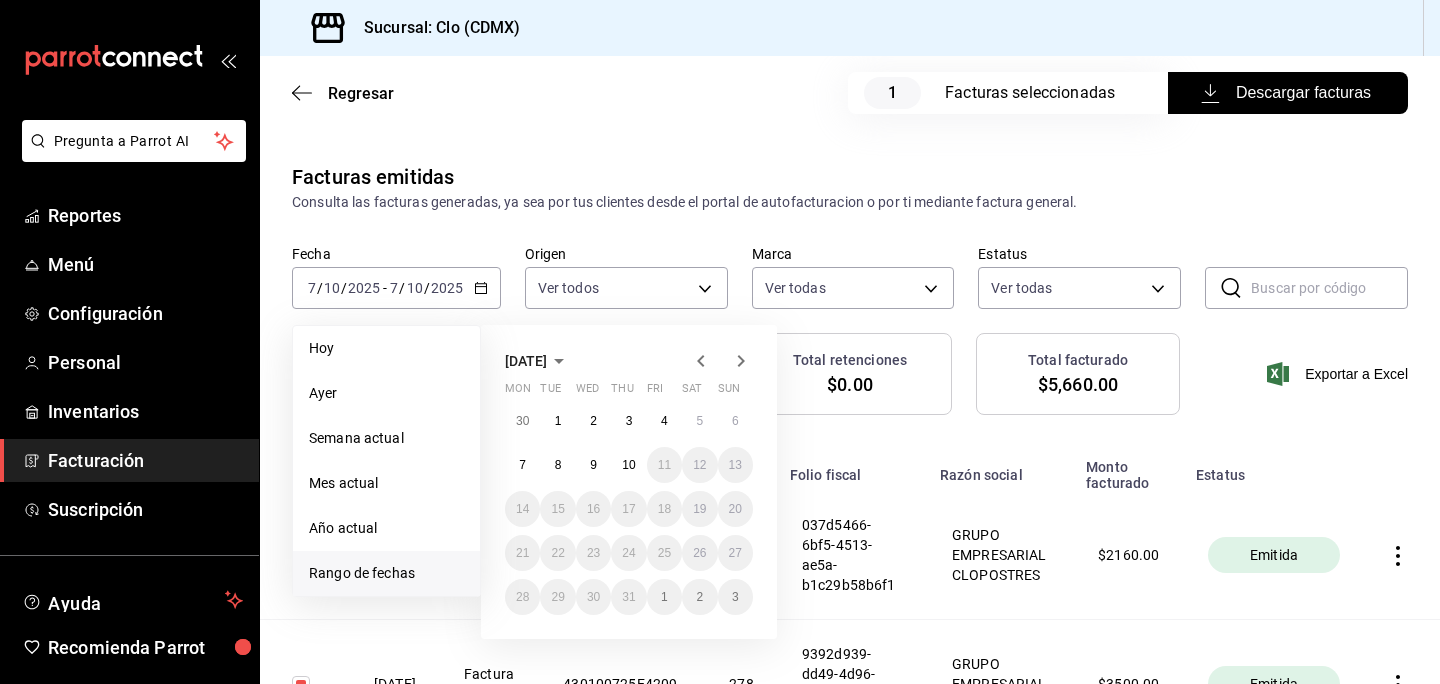 click 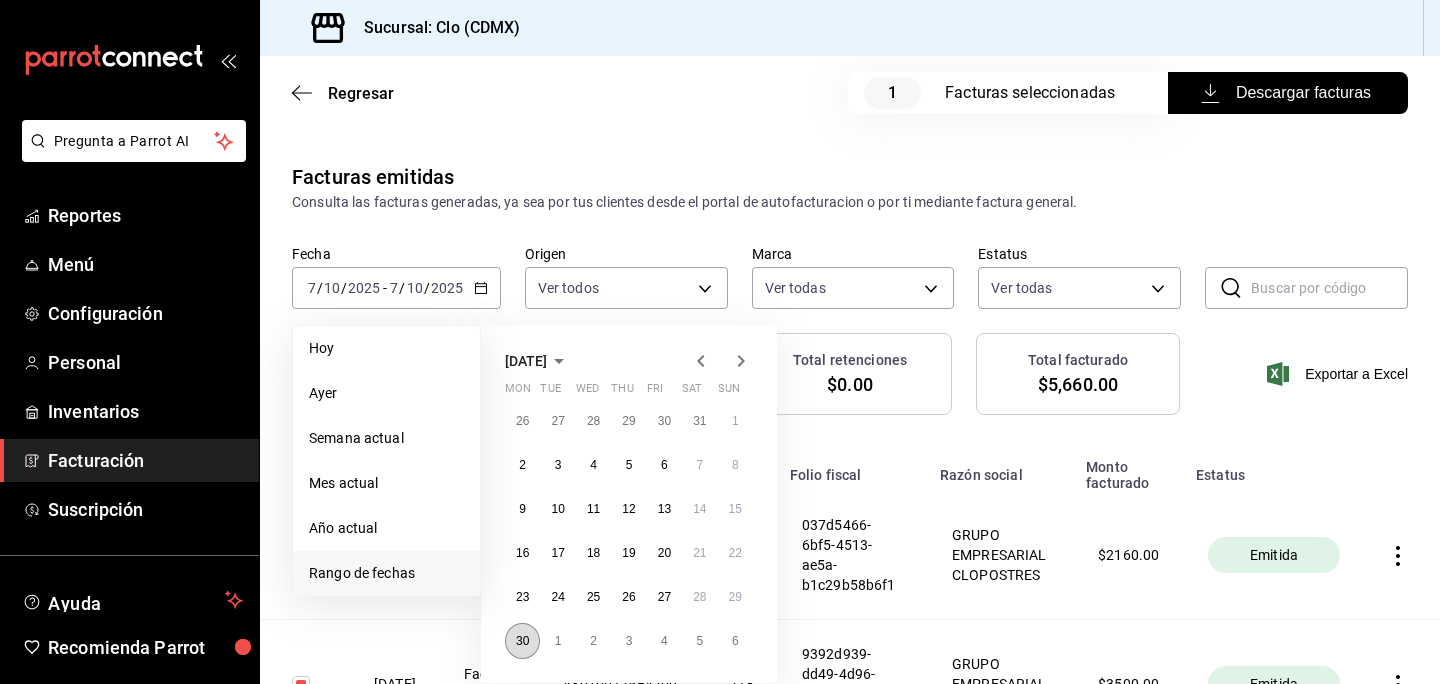 click on "30" at bounding box center [522, 641] 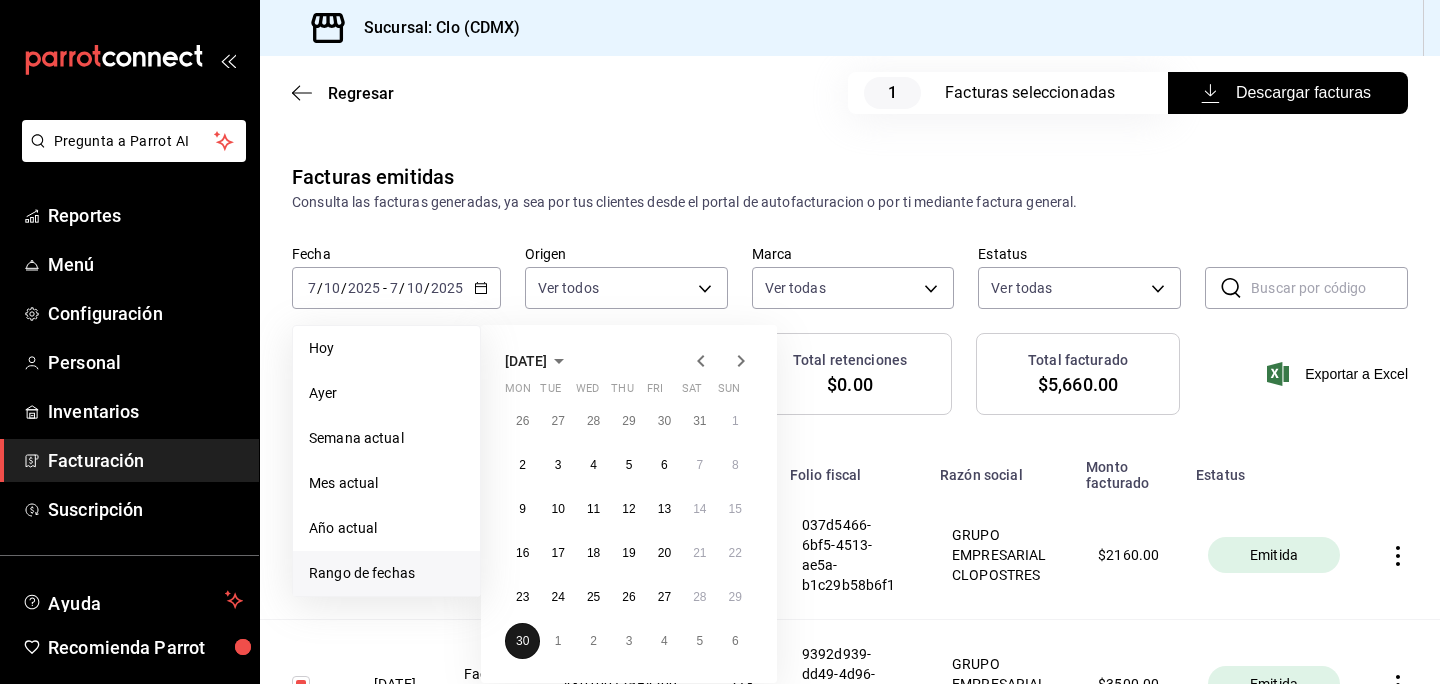 click on "30" at bounding box center (522, 641) 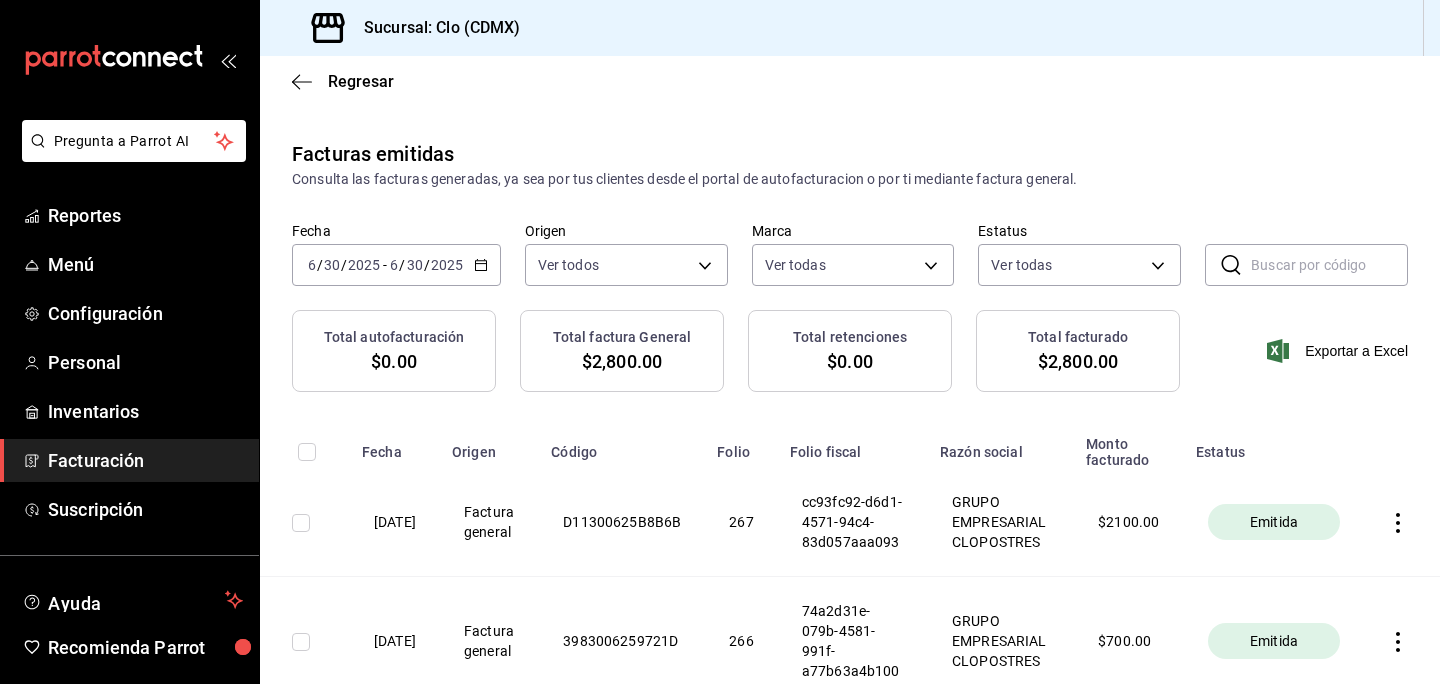 scroll, scrollTop: 153, scrollLeft: 0, axis: vertical 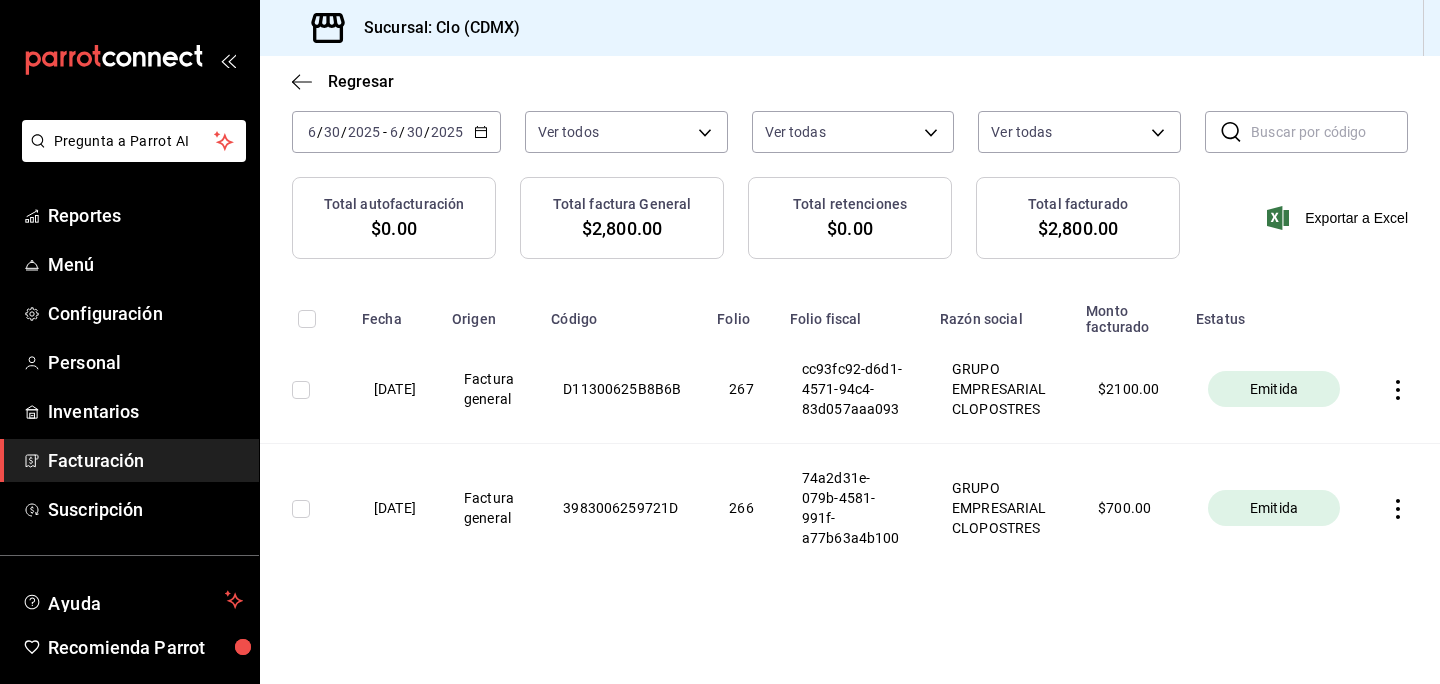 click at bounding box center [301, 390] 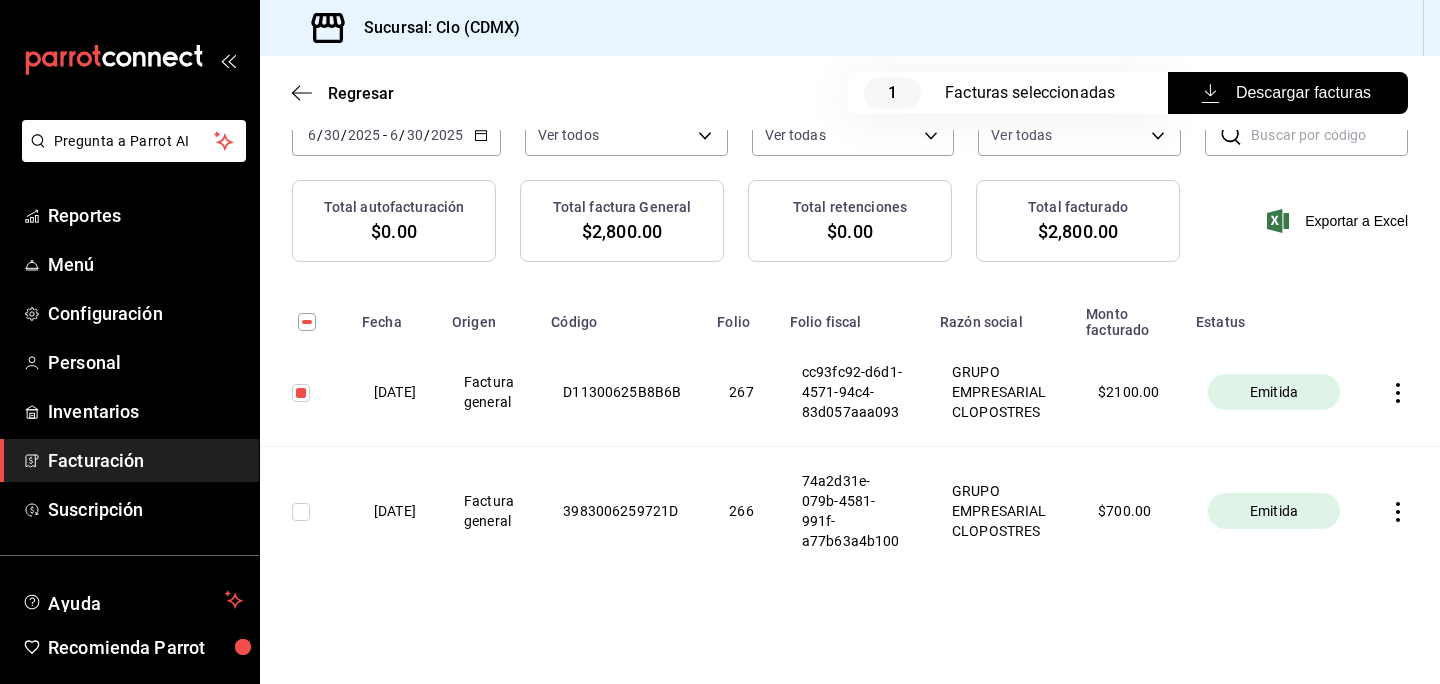 scroll, scrollTop: 176, scrollLeft: 0, axis: vertical 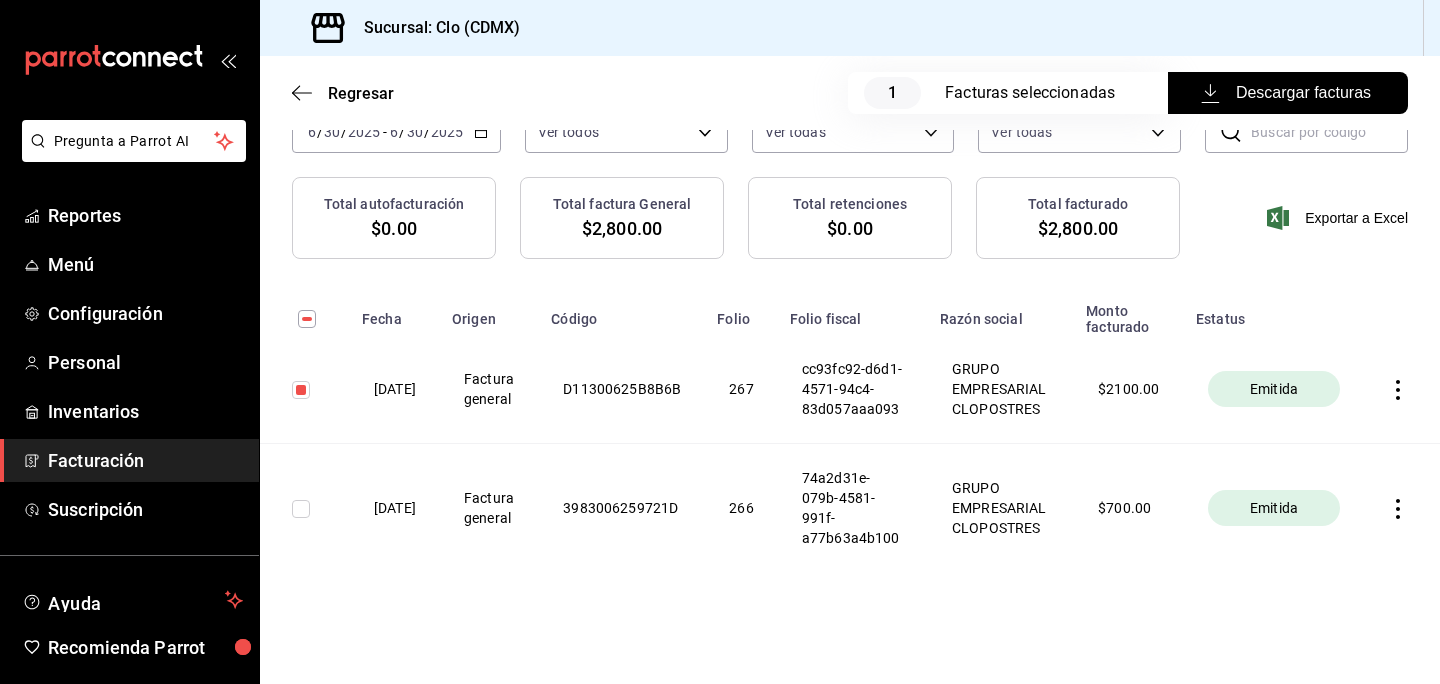 click at bounding box center (301, 509) 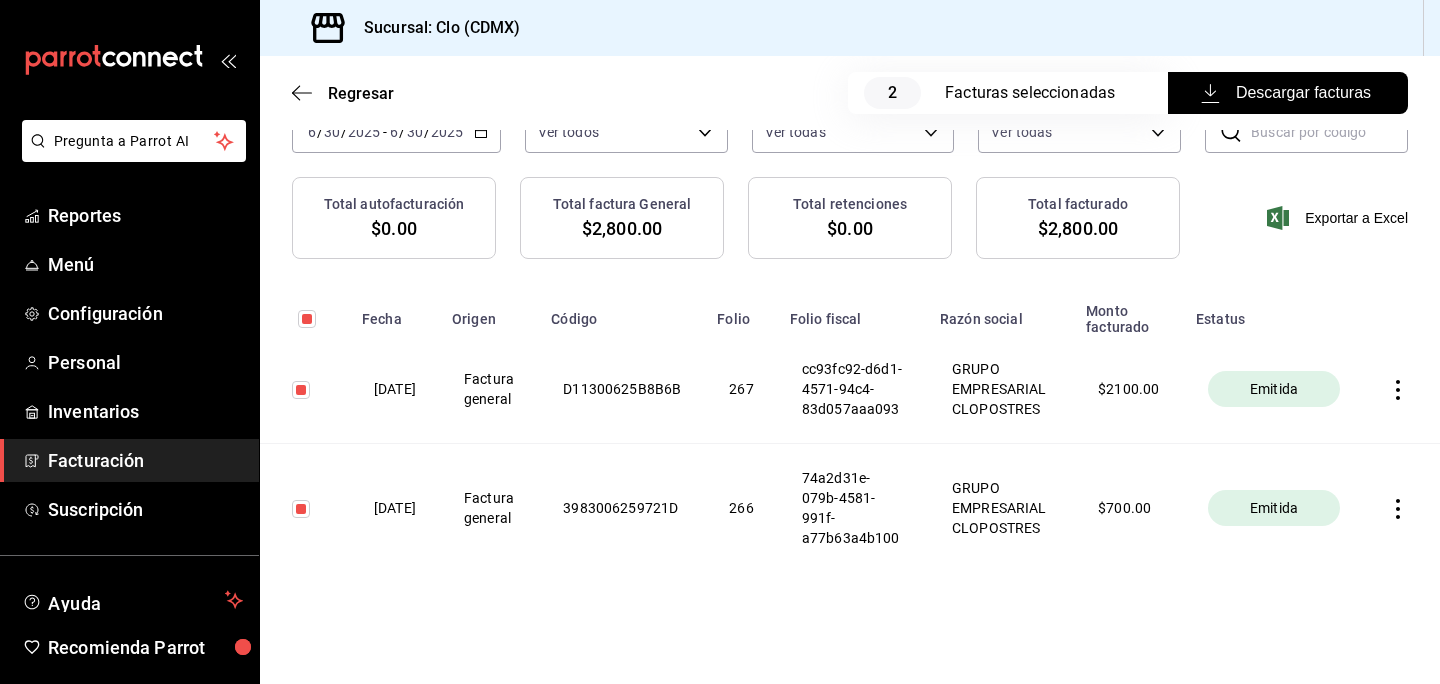 click at bounding box center (1402, 389) 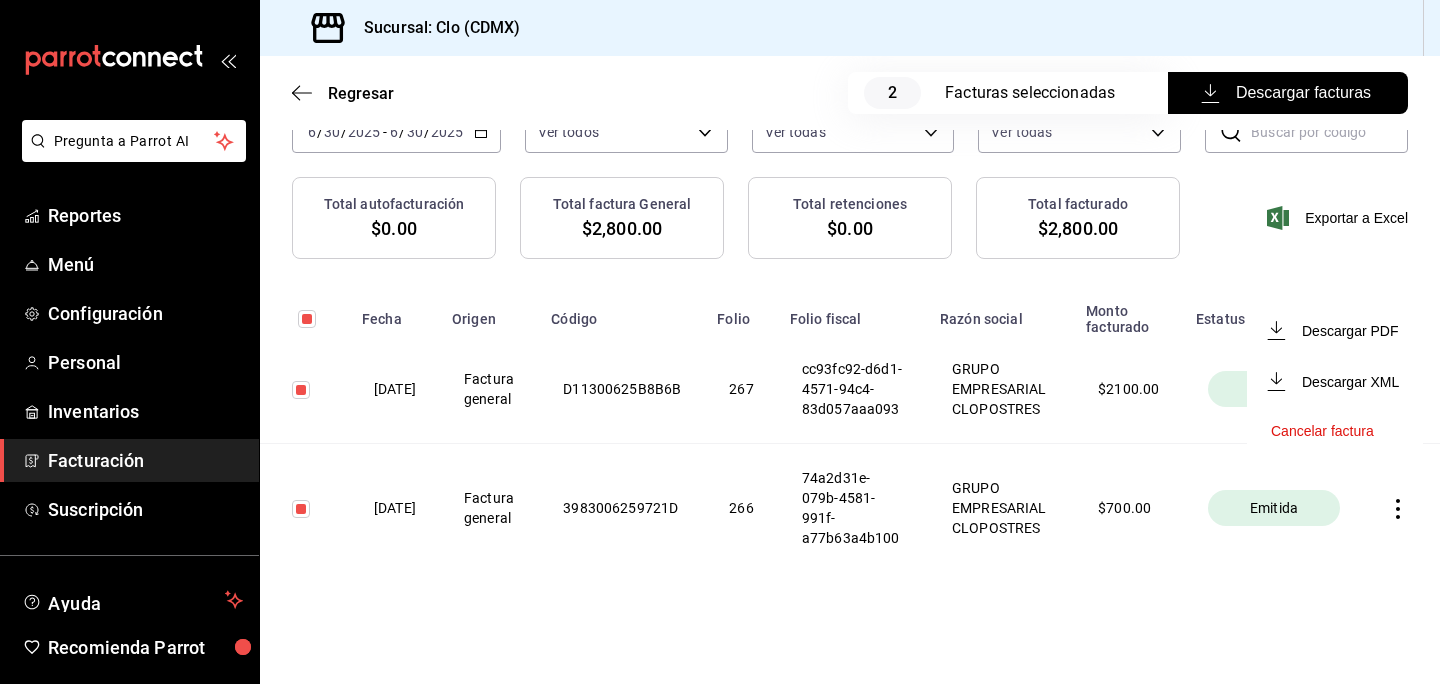 click on "Cancelar factura" at bounding box center [1335, 431] 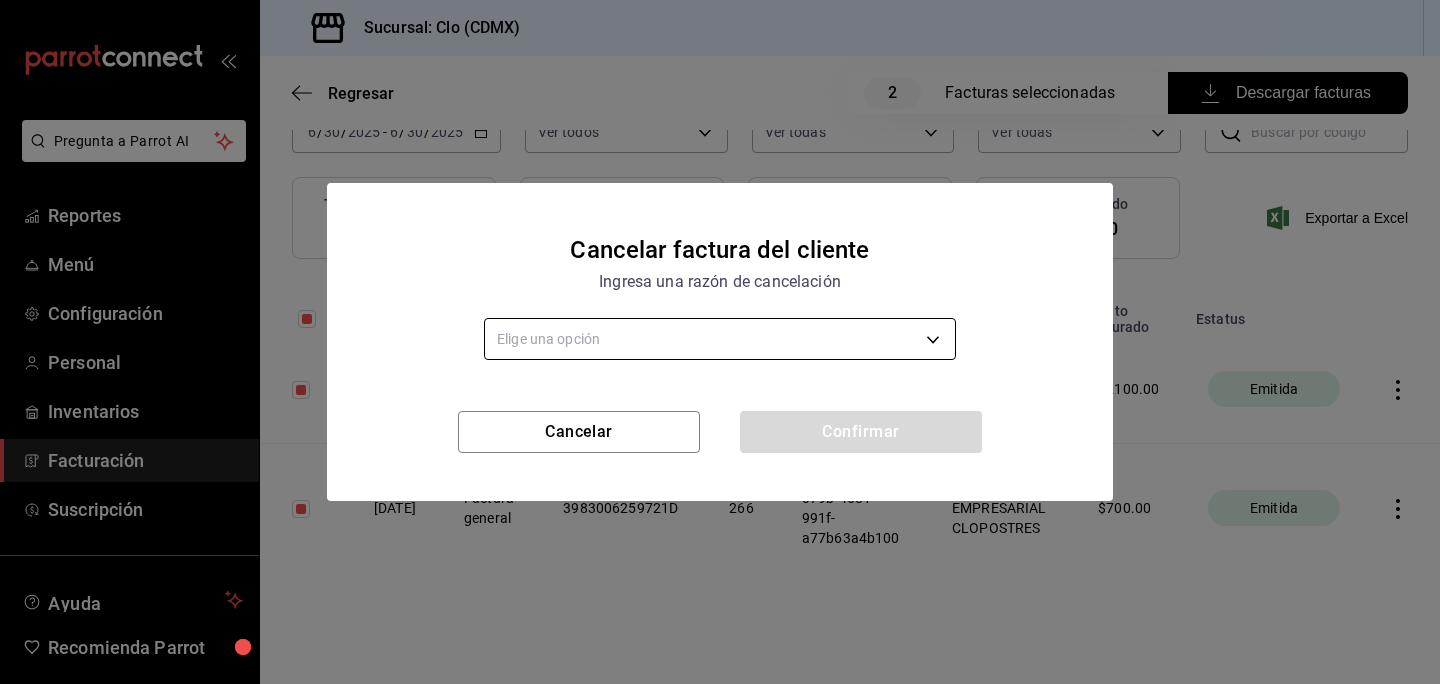 click on "Pregunta a Parrot AI Reportes   Menú   Configuración   Personal   Inventarios   Facturación   Suscripción   Ayuda Recomienda Parrot   Cristina Leon   Sugerir nueva función   Sucursal: Clo (CDMX) Regresar 2 Facturas seleccionadas Descargar facturas Facturas emitidas Consulta las facturas generadas, ya sea por tus clientes desde el portal de autofacturacion o por ti mediante factura general. Fecha 2025-06-30 6 / 30 / 2025 - 2025-06-30 6 / 30 / 2025 Origen Ver todos ORDER_INVOICE,GENERAL_INVOICE Marca Ver todas ef5fc5fd-a408-48d0-ab3a-0c690a75b5cf Estatus Ver todas ACTIVE,PENDING_CANCELLATION,CANCELLED,PRE_CANCELLED ​ ​ Total autofacturación $0.00 Total factura General $2,800.00 Total retenciones $0.00 Total facturado $2,800.00 Exportar a Excel Fecha Origen Código Folio Folio fiscal Razón social Monto facturado Estatus 30/06/2025 Factura general D11300625B8B6B 267 cc93fc92-d6d1-4571-94c4-83d057aaa093 GRUPO EMPRESARIAL CLOPOSTRES $ 2100.00 Emitida 30/06/2025 Factura general 3983006259721D 266 $ 700.00" at bounding box center (720, 342) 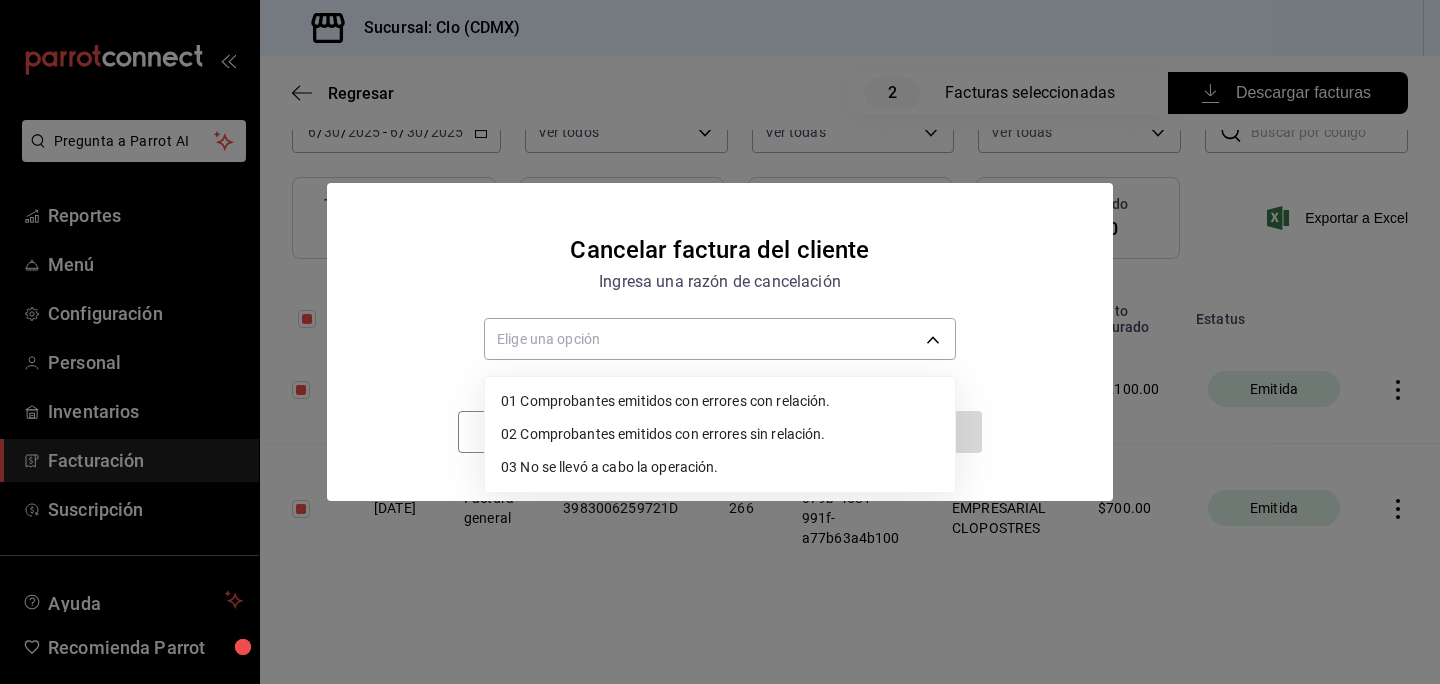 click on "03   No se llevó a cabo la operación." at bounding box center (720, 467) 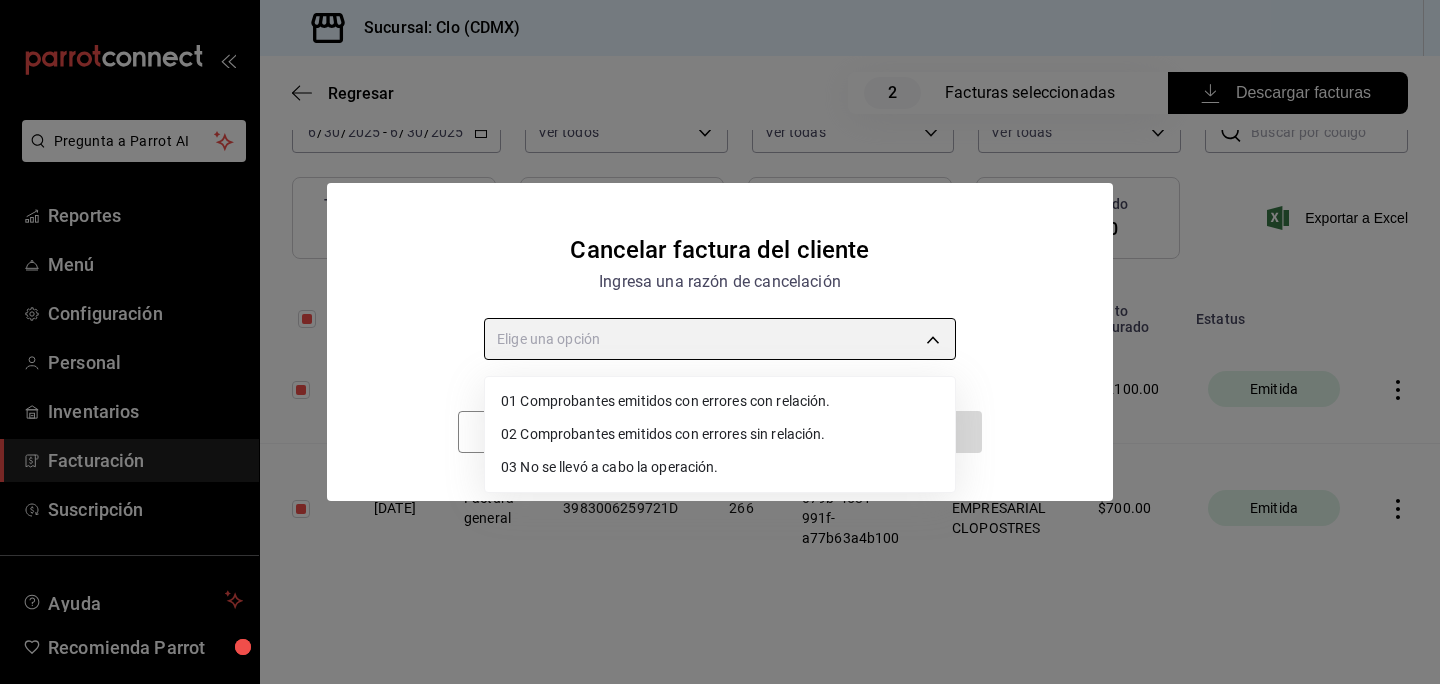 type on "INCOMPLETE_OPERATION" 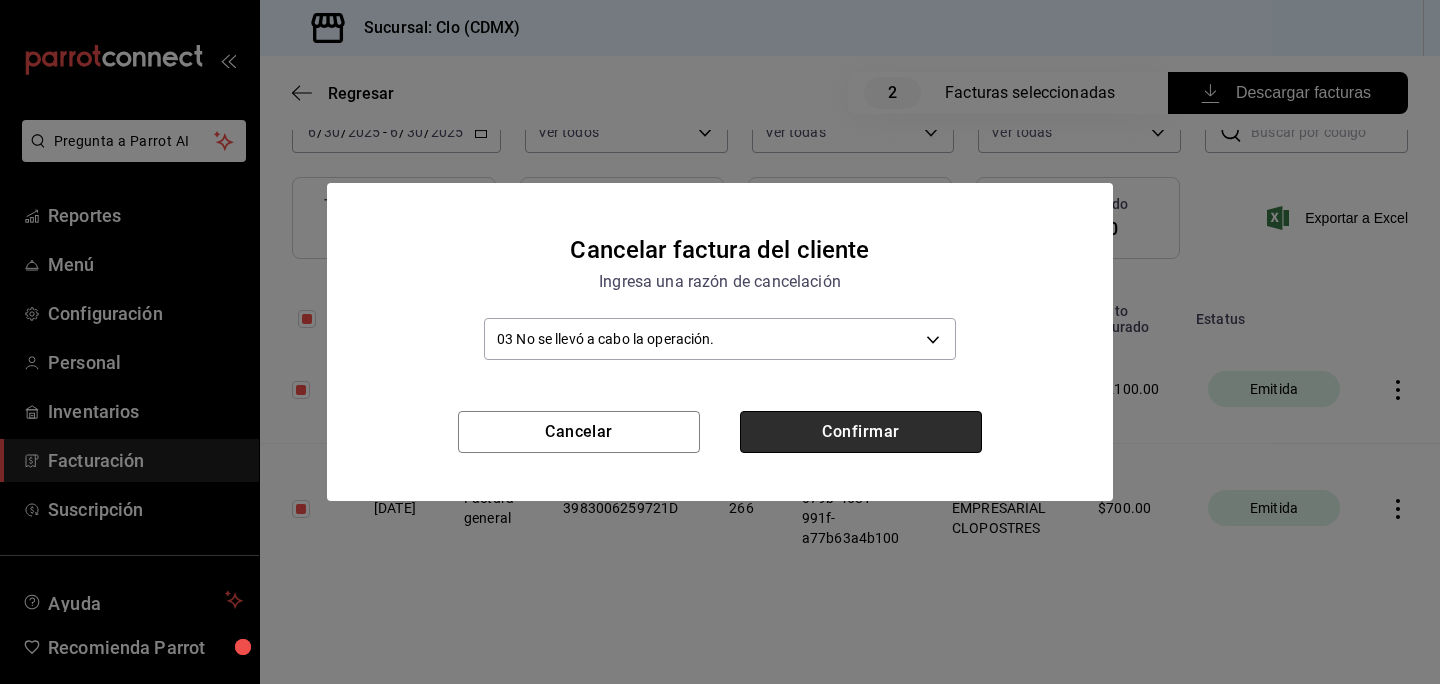 click on "Confirmar" at bounding box center (861, 432) 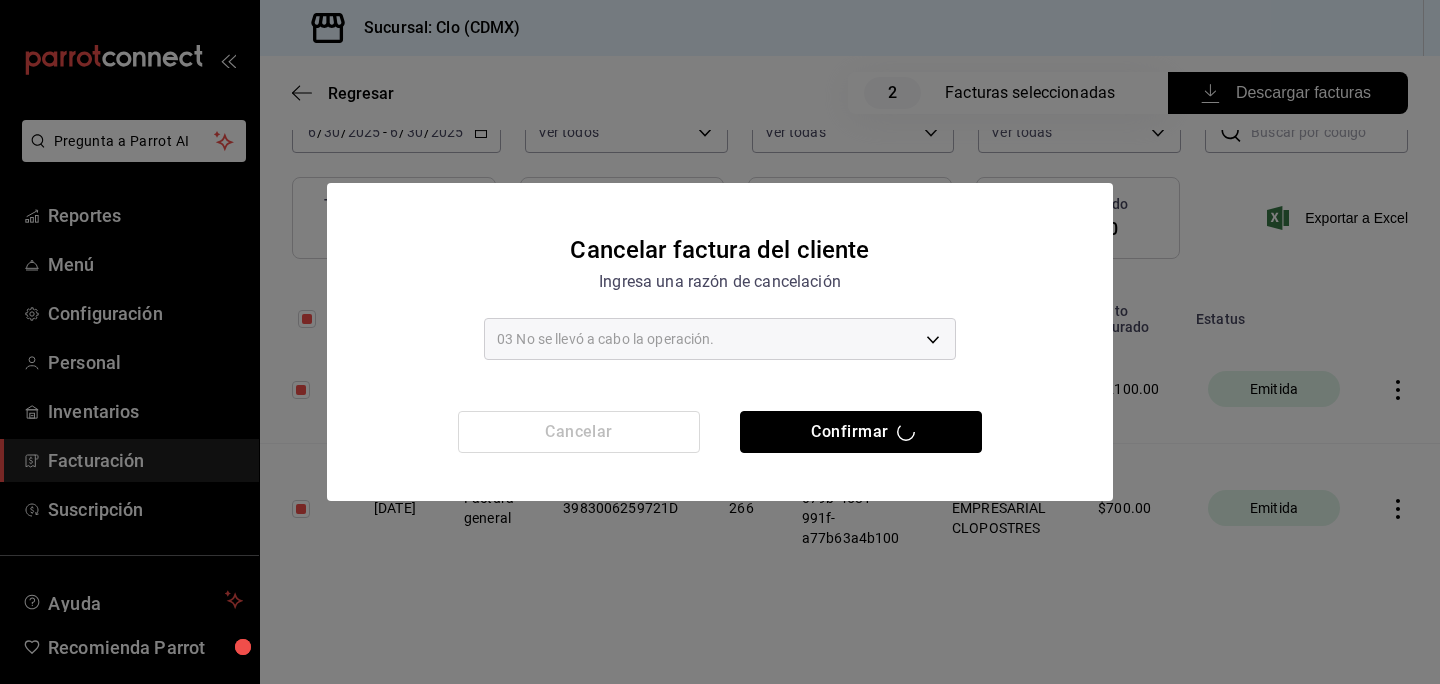 checkbox on "false" 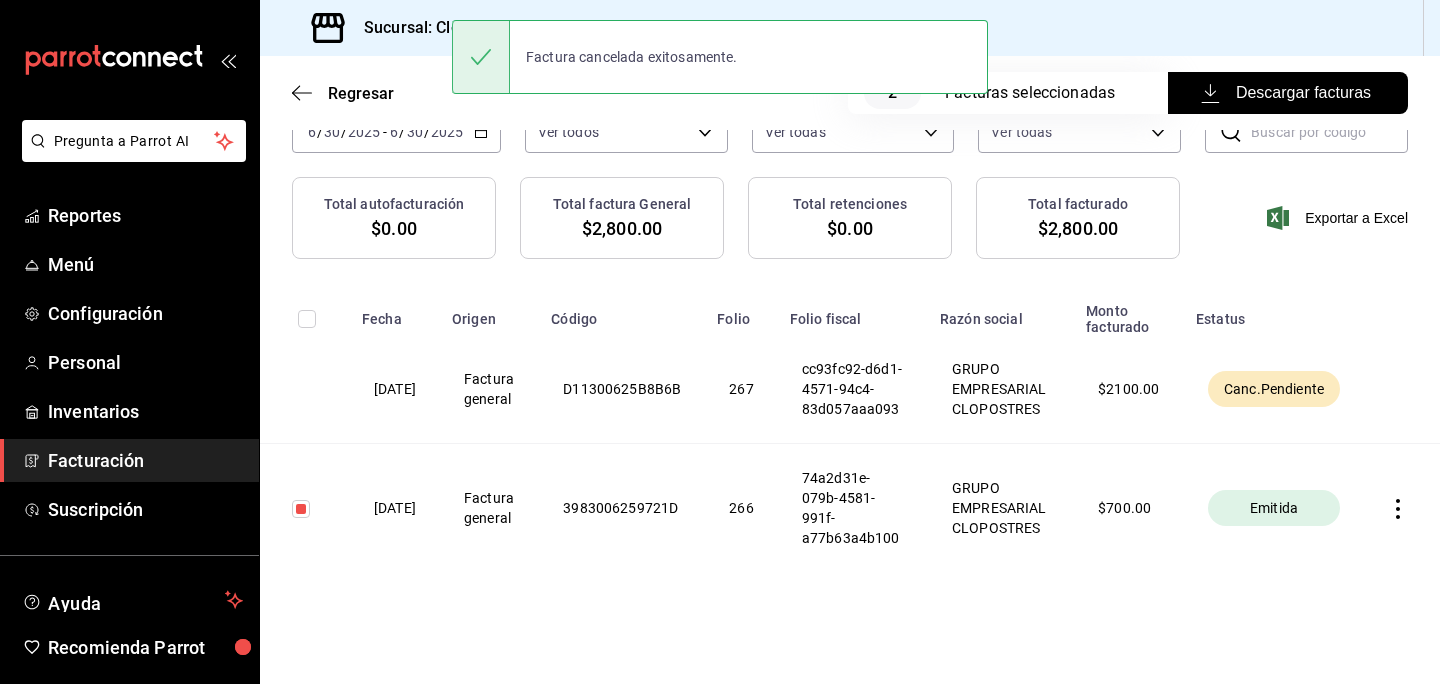 click 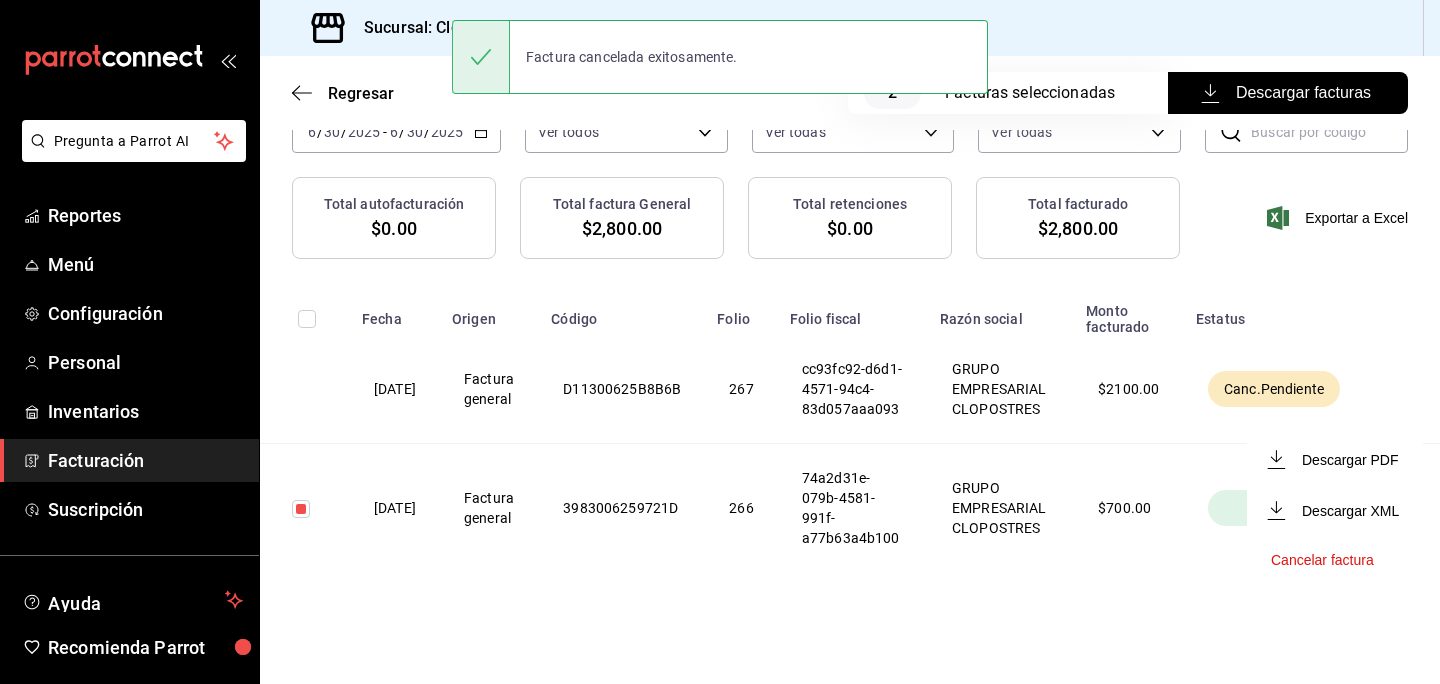 click on "Cancelar factura" at bounding box center [1335, 560] 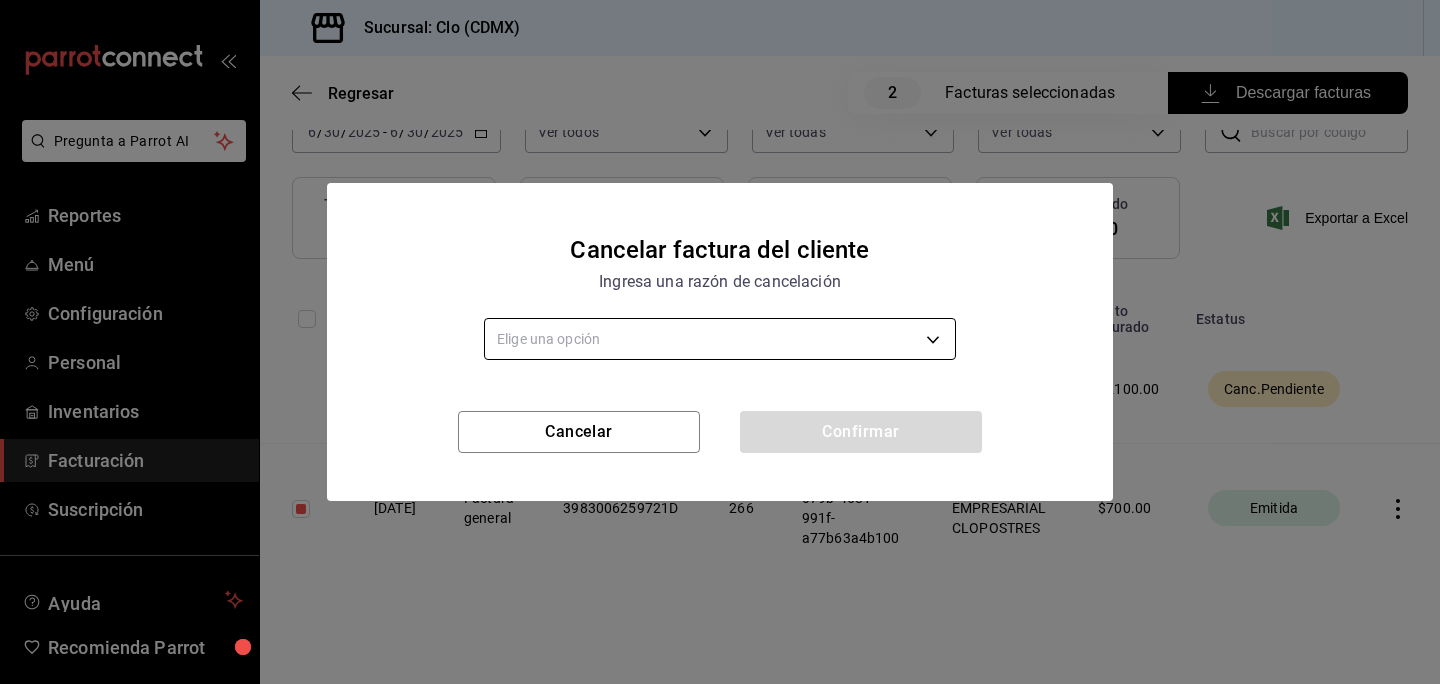 click on "Pregunta a Parrot AI Reportes   Menú   Configuración   Personal   Inventarios   Facturación   Suscripción   Ayuda Recomienda Parrot   Cristina Leon   Sugerir nueva función   Sucursal: Clo (CDMX) Regresar 2 Facturas seleccionadas Descargar facturas Facturas emitidas Consulta las facturas generadas, ya sea por tus clientes desde el portal de autofacturacion o por ti mediante factura general. Fecha 2025-06-30 6 / 30 / 2025 - 2025-06-30 6 / 30 / 2025 Origen Ver todos ORDER_INVOICE,GENERAL_INVOICE Marca Ver todas ef5fc5fd-a408-48d0-ab3a-0c690a75b5cf Estatus Ver todas ACTIVE,PENDING_CANCELLATION,CANCELLED,PRE_CANCELLED ​ ​ Total autofacturación $0.00 Total factura General $2,800.00 Total retenciones $0.00 Total facturado $2,800.00 Exportar a Excel Fecha Origen Código Folio Folio fiscal Razón social Monto facturado Estatus 30/06/2025 Factura general D11300625B8B6B 267 cc93fc92-d6d1-4571-94c4-83d057aaa093 GRUPO EMPRESARIAL CLOPOSTRES $ 2100.00 Canc.Pendiente 30/06/2025 Factura general 3983006259721D 266 $" at bounding box center (720, 342) 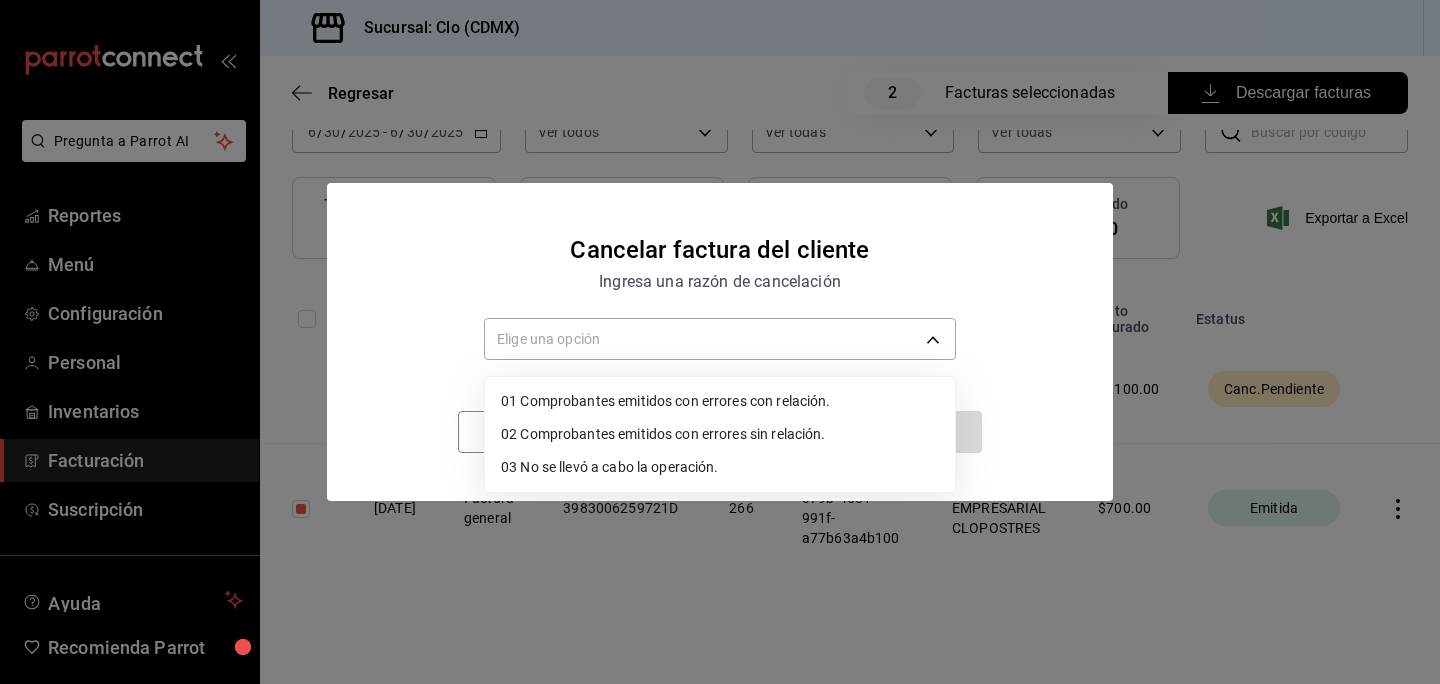 click on "03   No se llevó a cabo la operación." at bounding box center [720, 467] 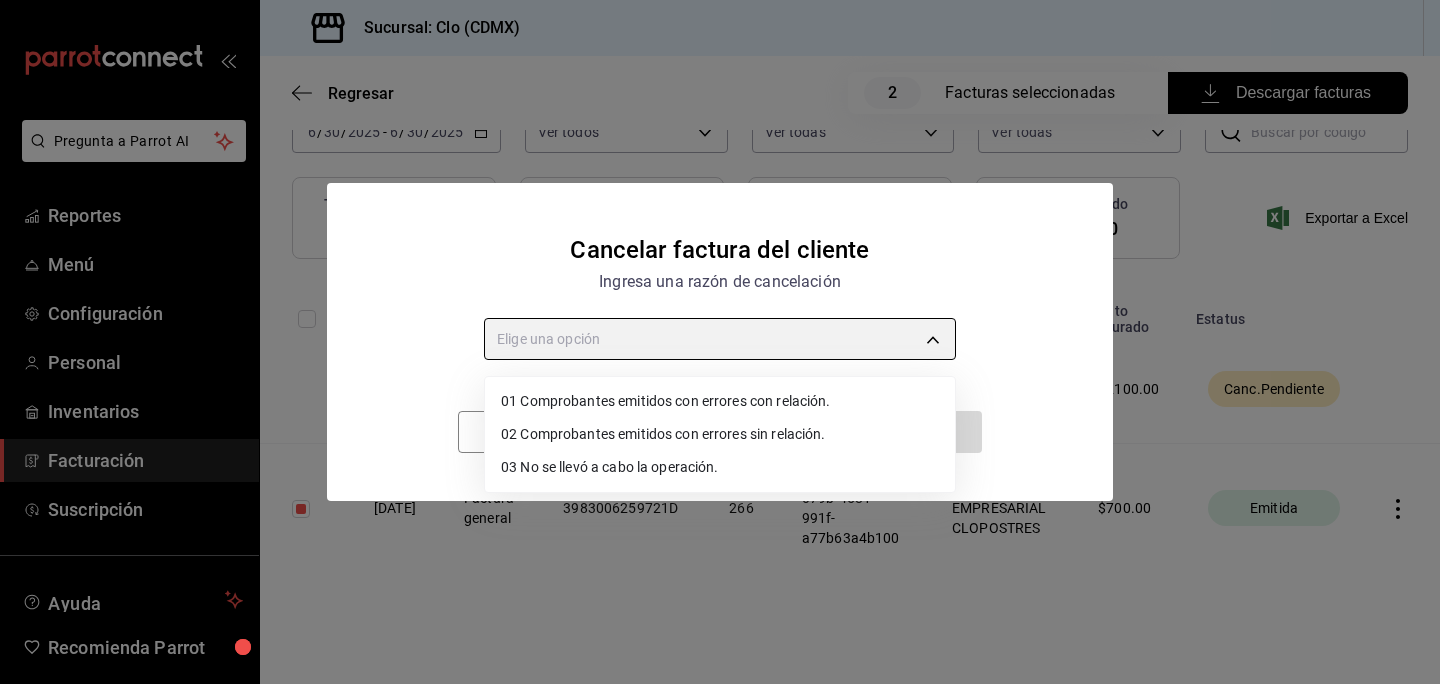type on "INCOMPLETE_OPERATION" 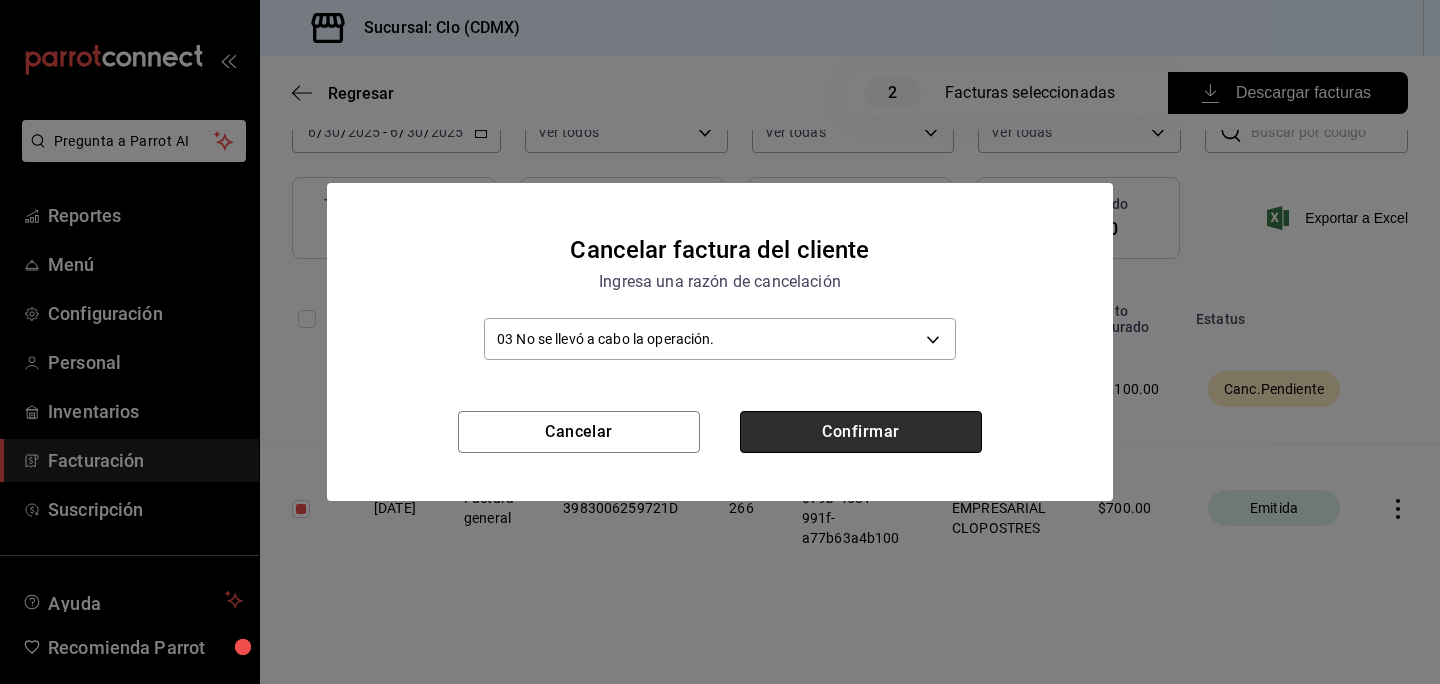 click on "Confirmar" at bounding box center [861, 432] 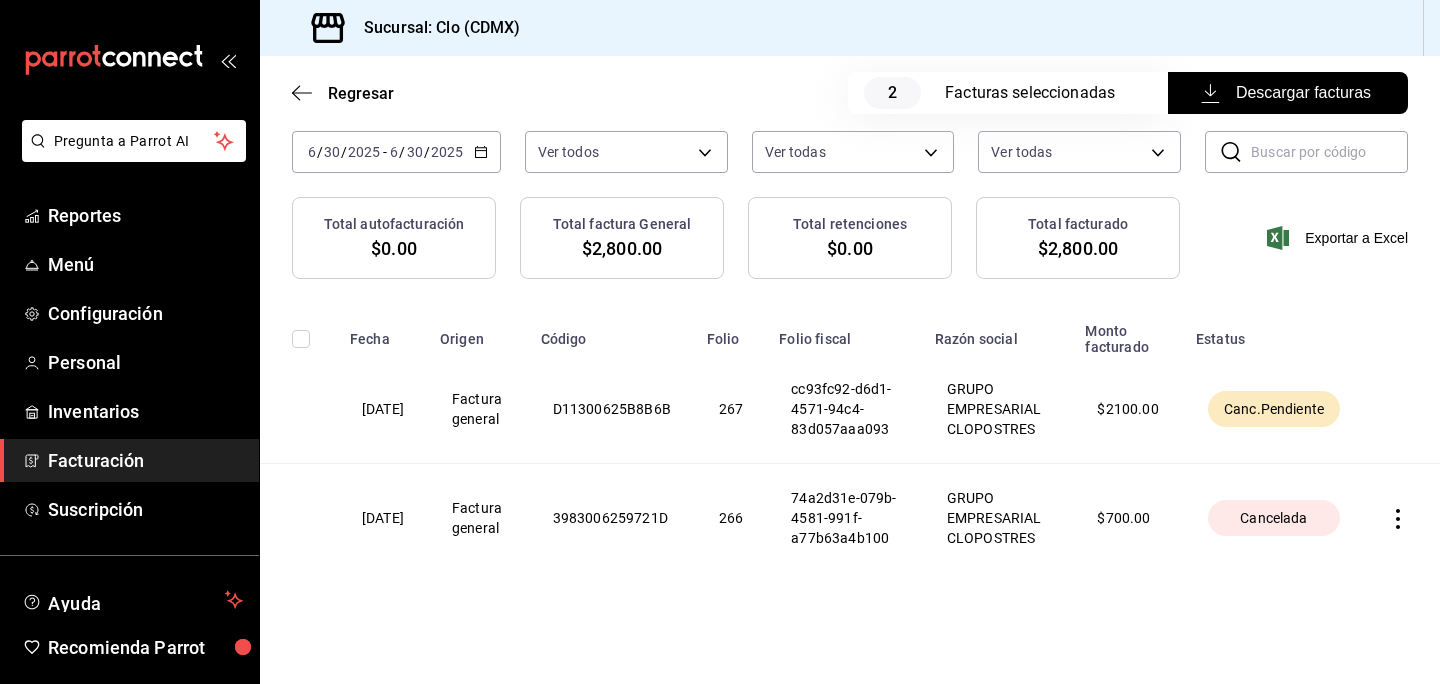 scroll, scrollTop: 0, scrollLeft: 0, axis: both 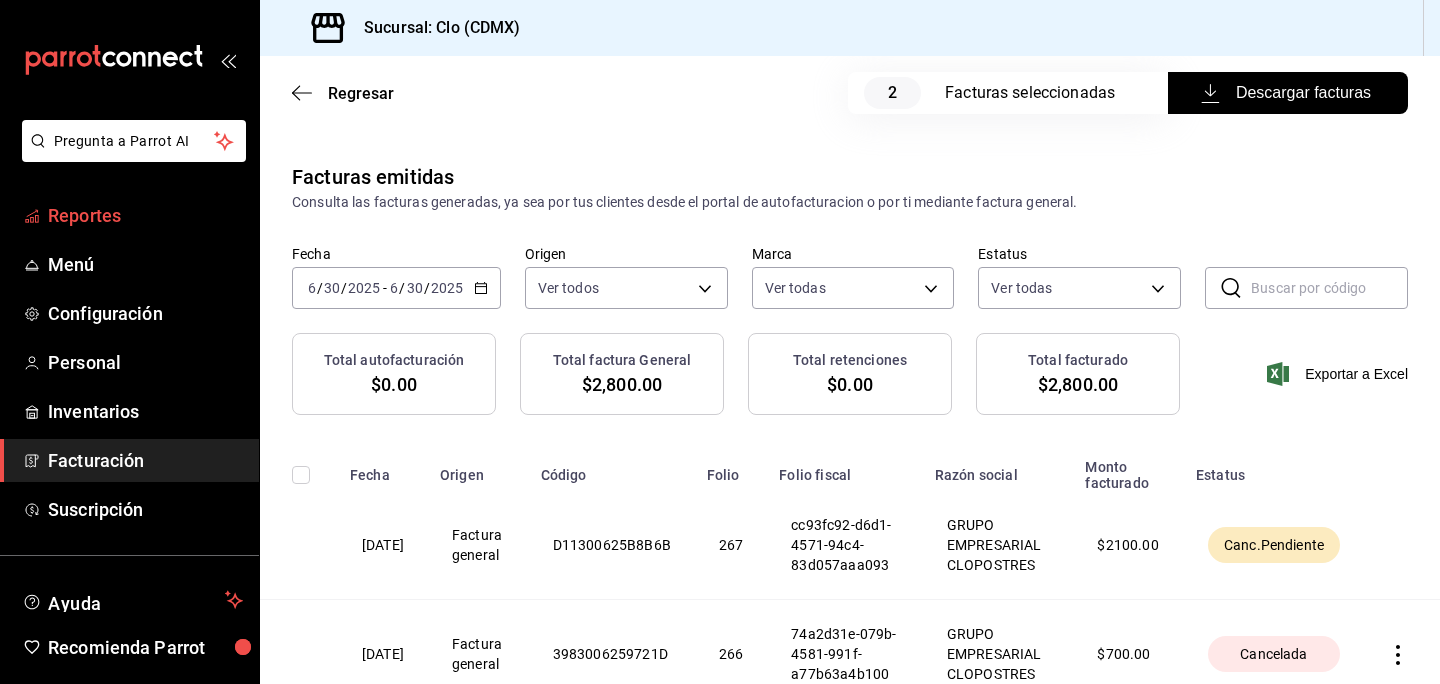 click on "Reportes" at bounding box center [145, 215] 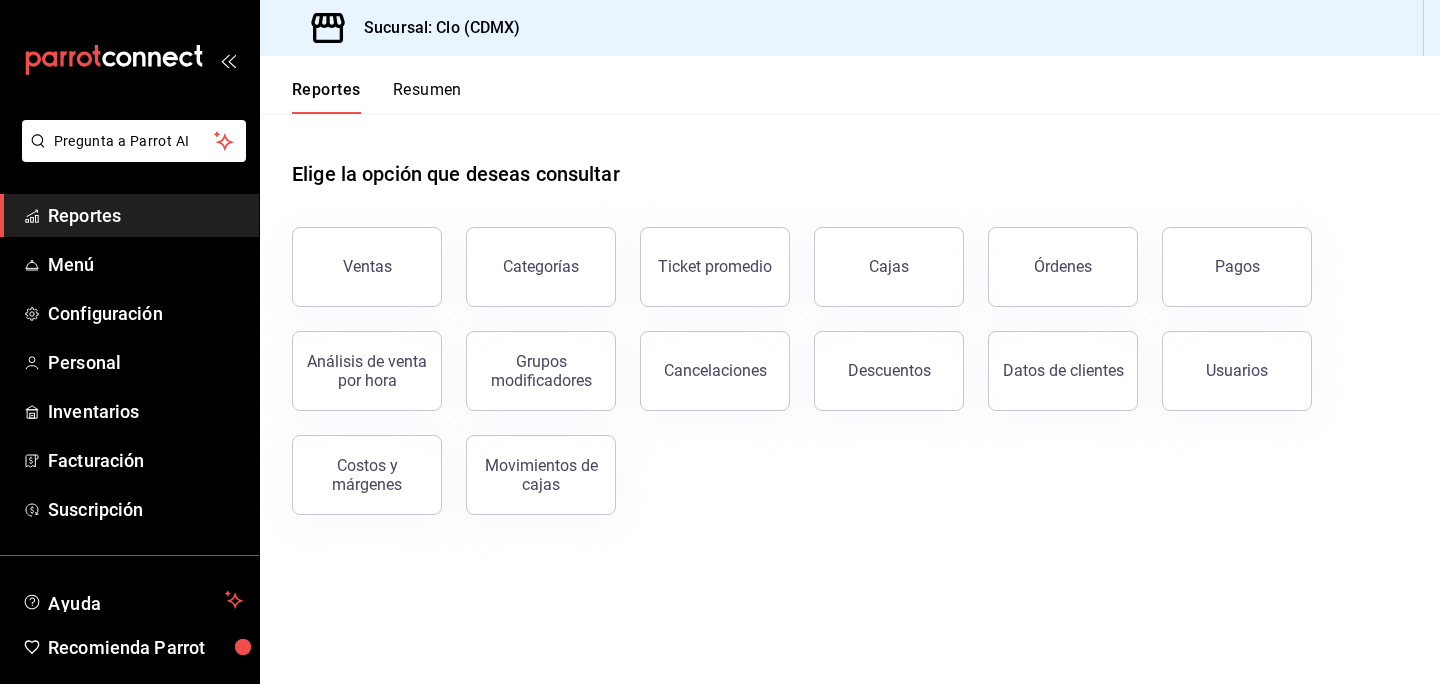 click on "Resumen" at bounding box center [427, 97] 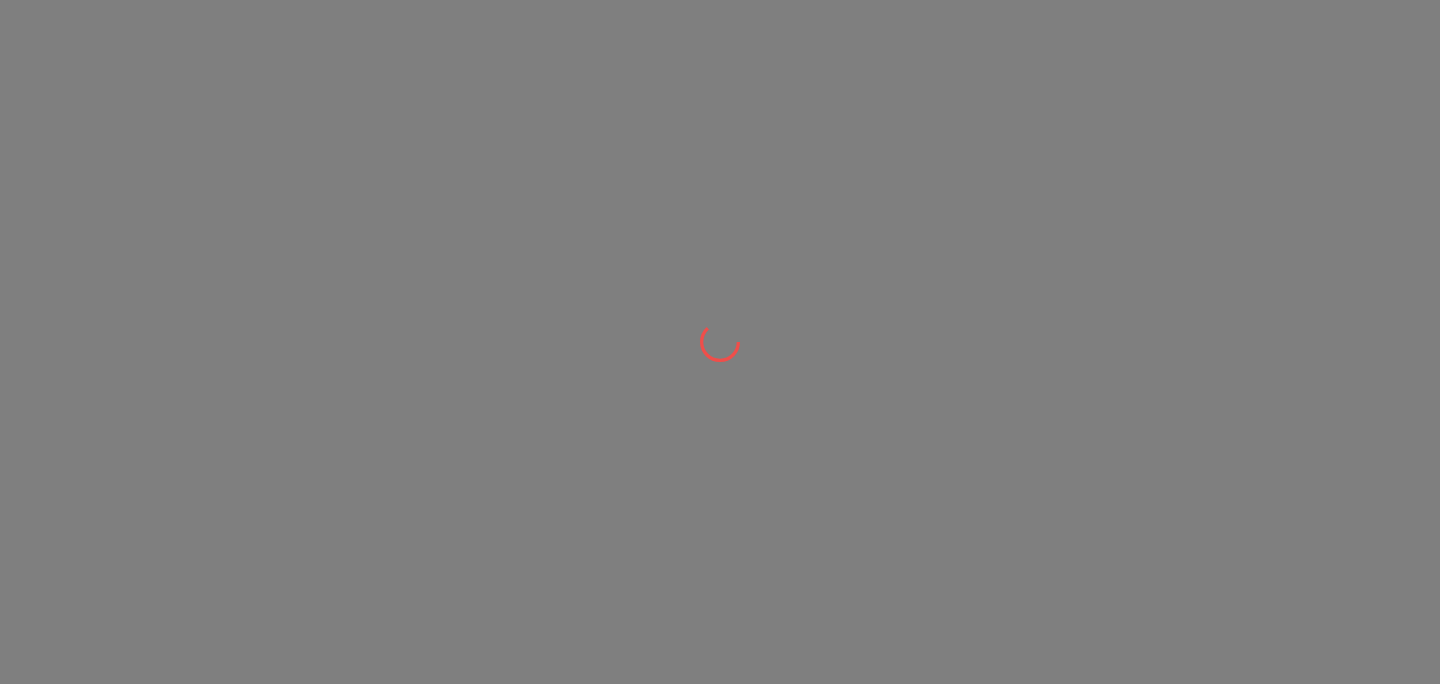 scroll, scrollTop: 0, scrollLeft: 0, axis: both 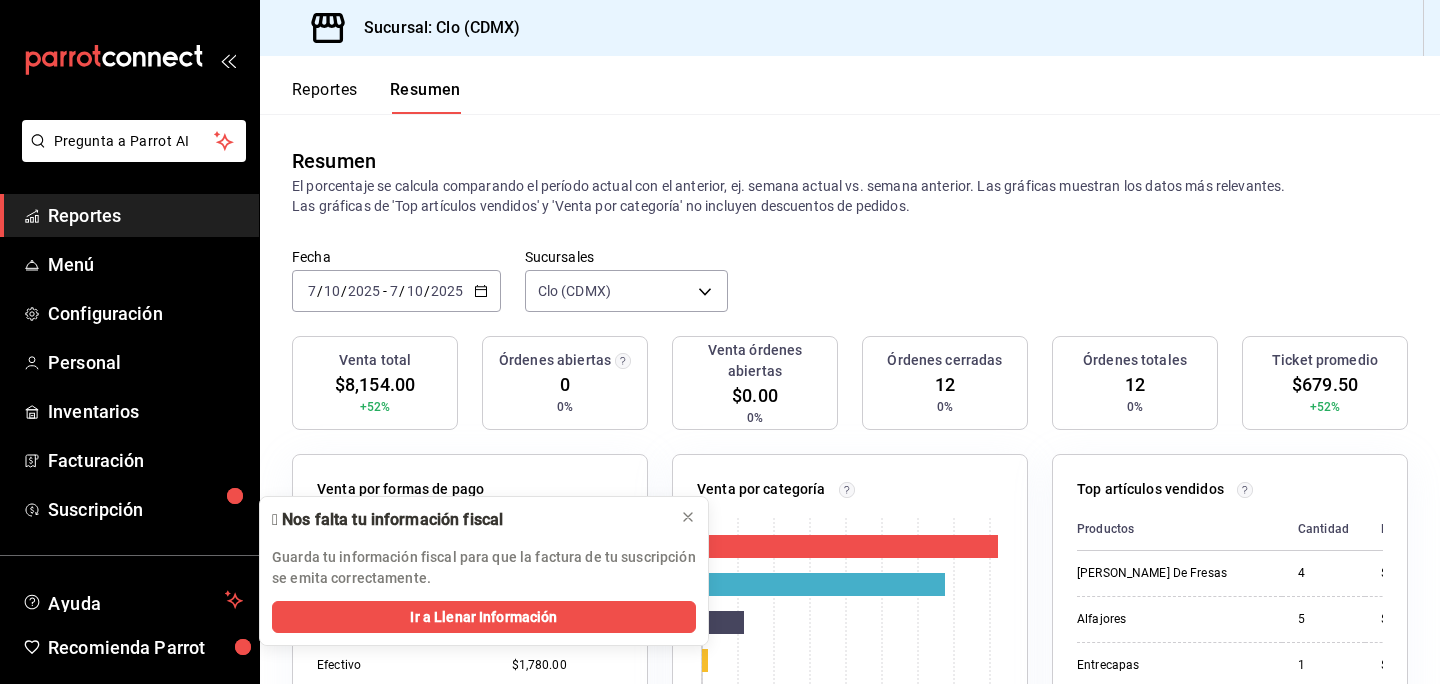 click 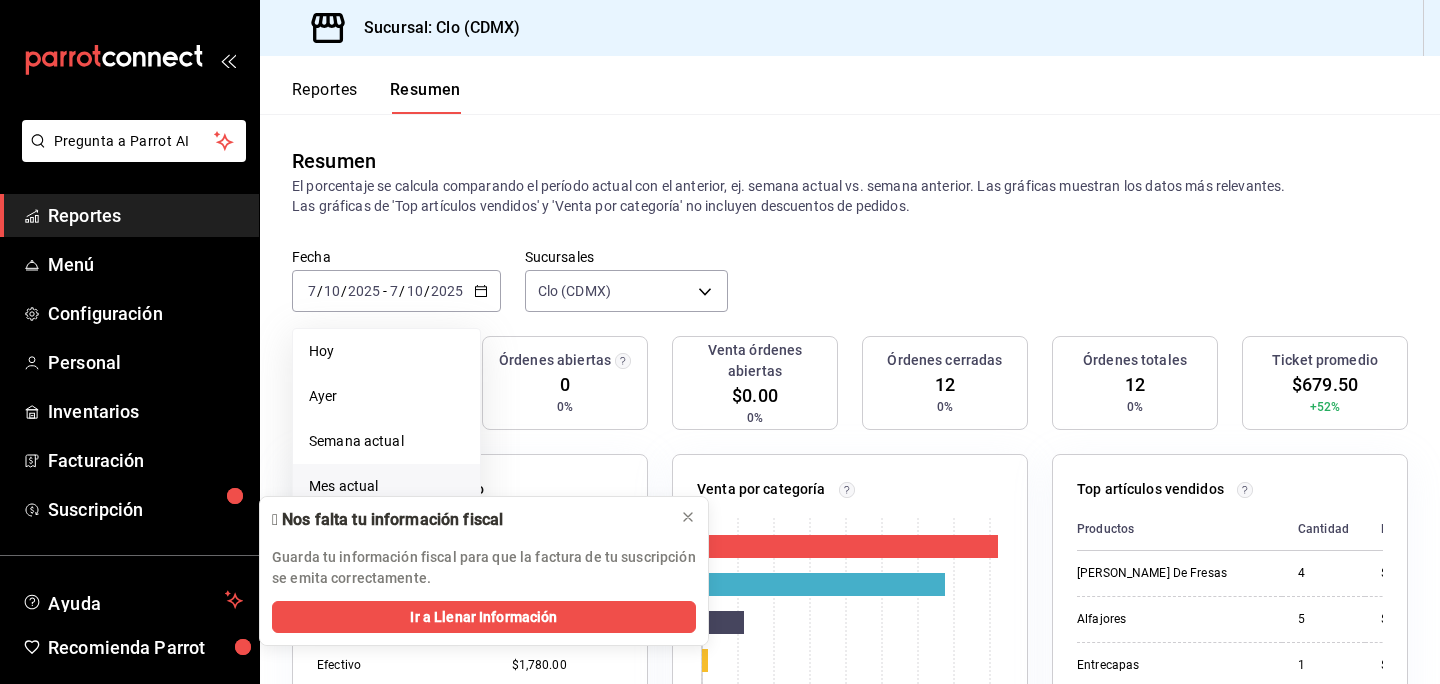 click on "Mes actual" at bounding box center [386, 486] 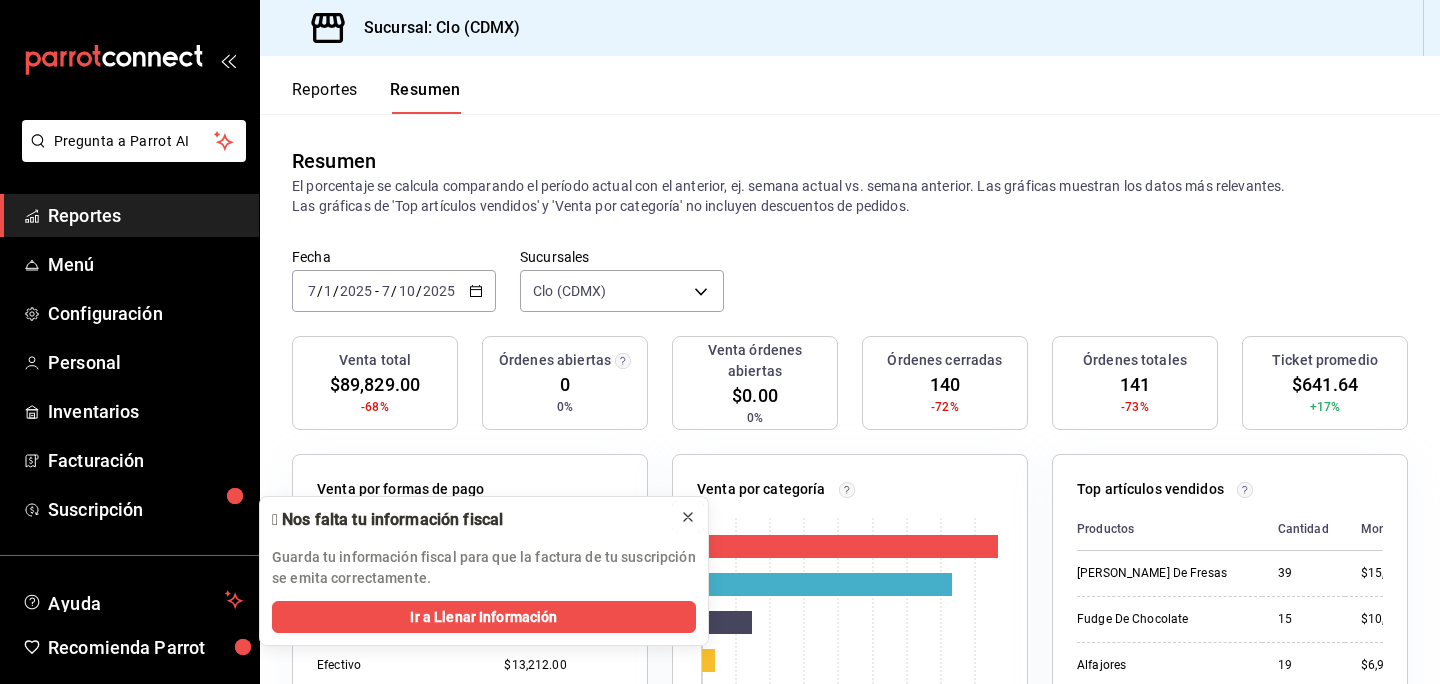 click 